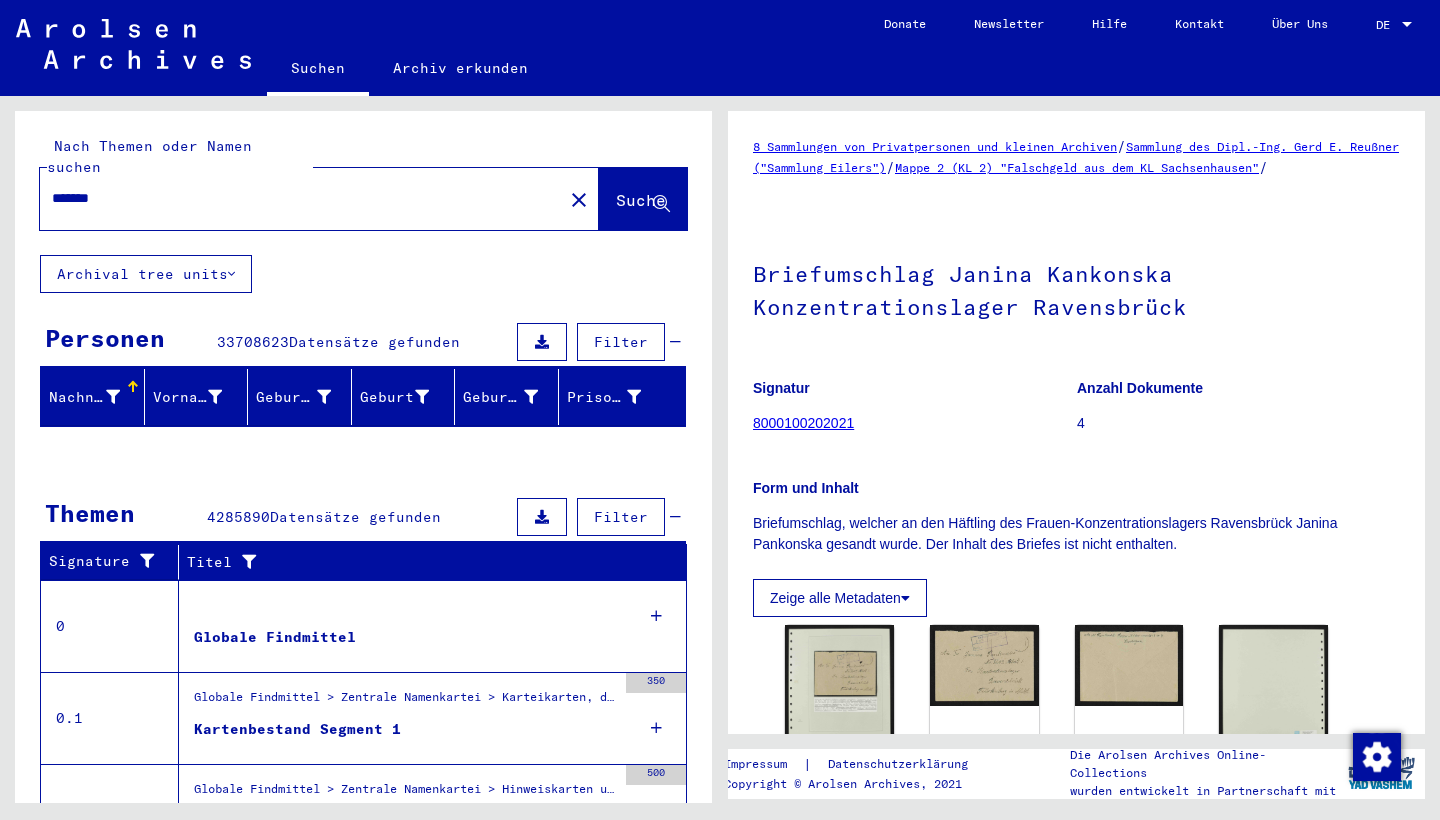 scroll, scrollTop: 0, scrollLeft: 0, axis: both 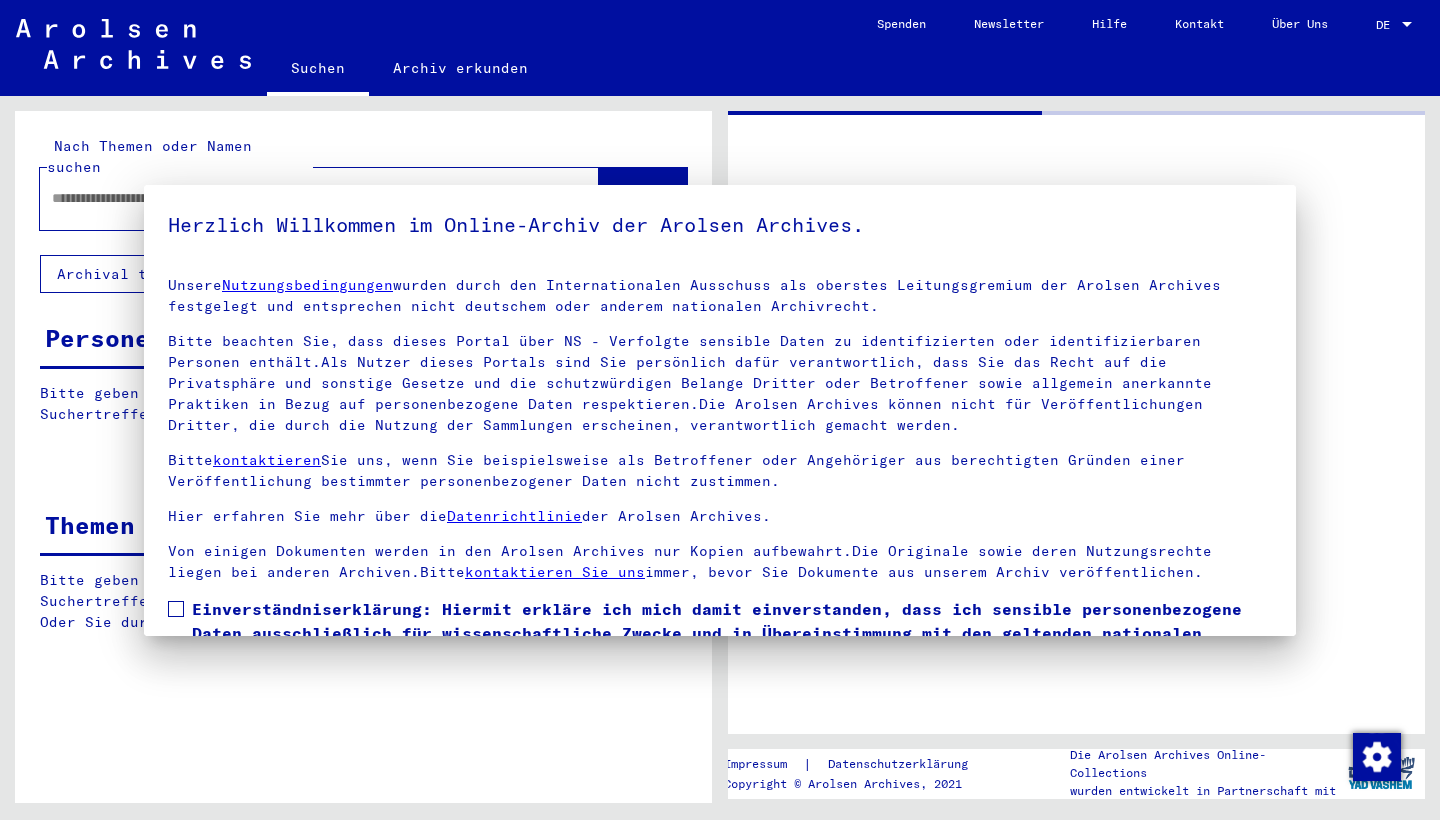 type on "*******" 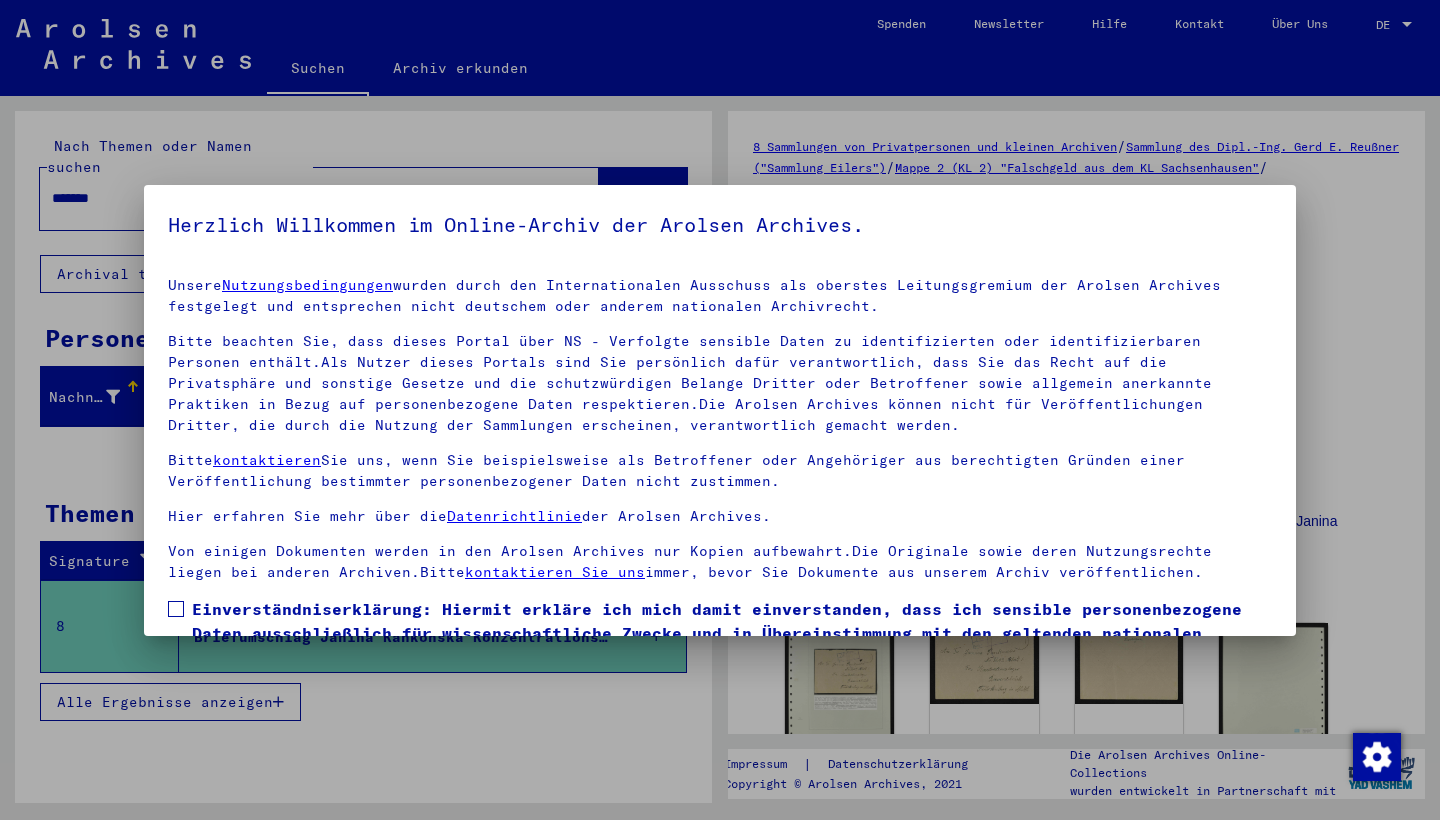 scroll, scrollTop: 0, scrollLeft: 0, axis: both 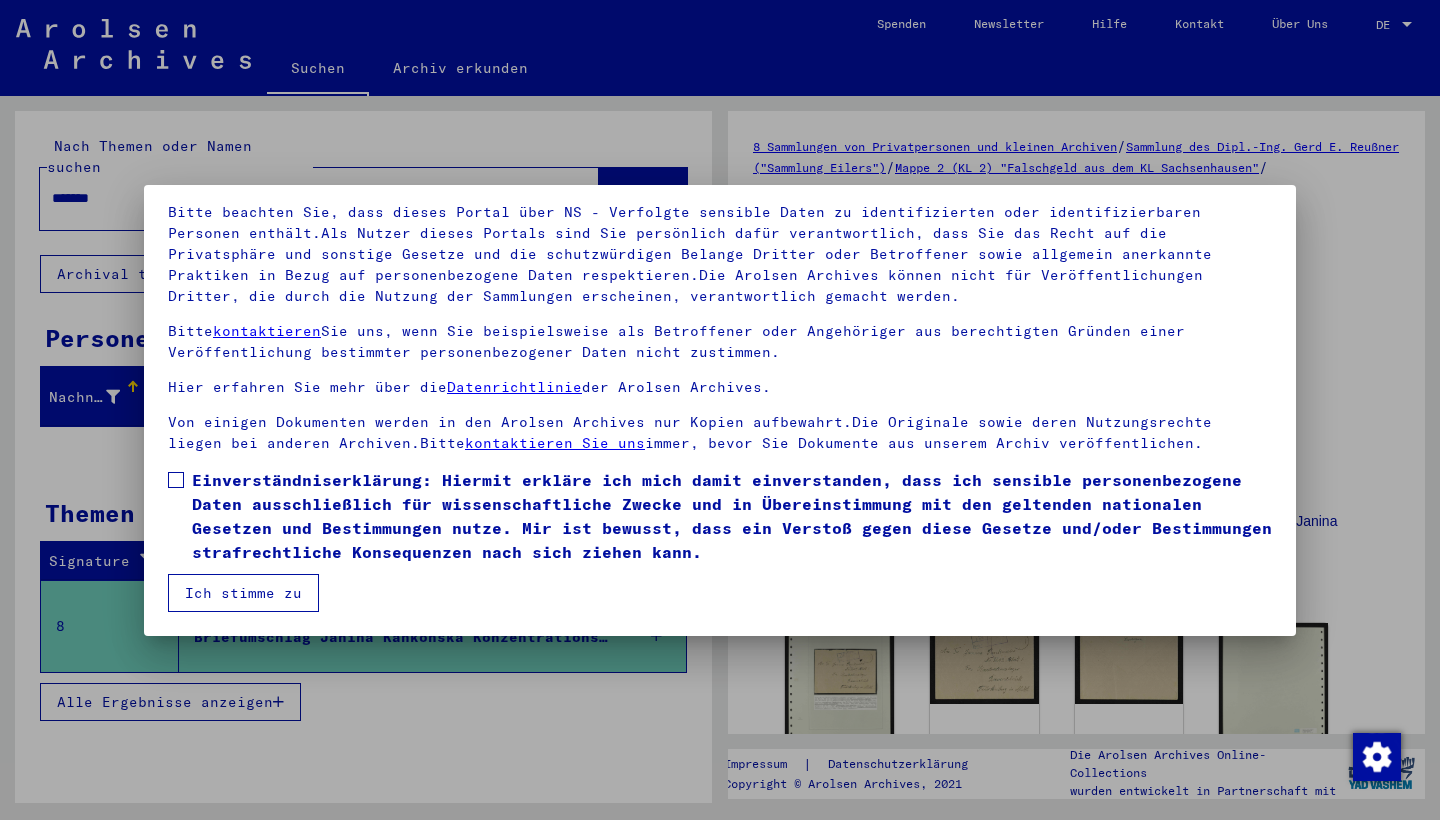 click at bounding box center (176, 480) 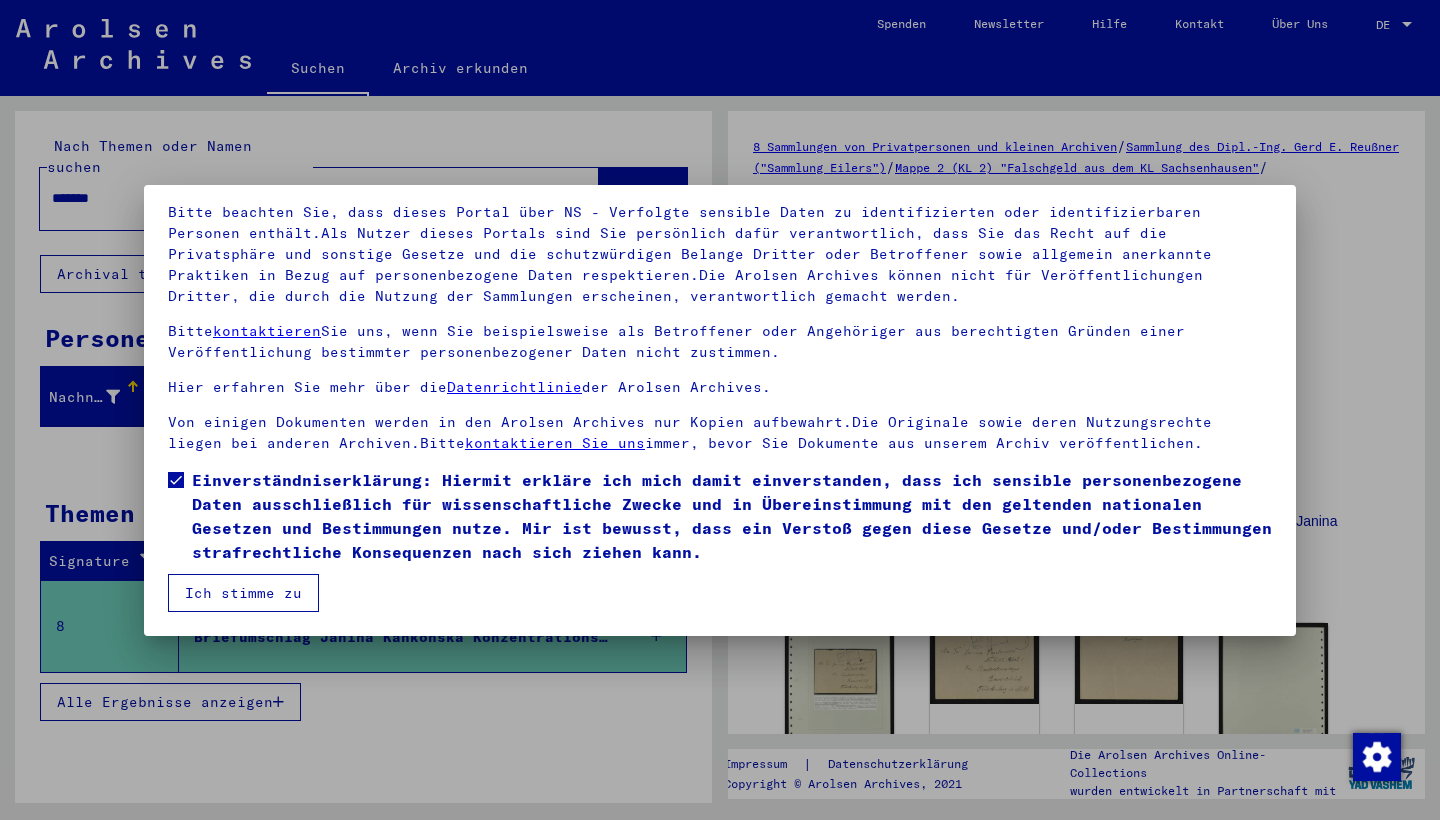 click on "Ich stimme zu" at bounding box center [243, 593] 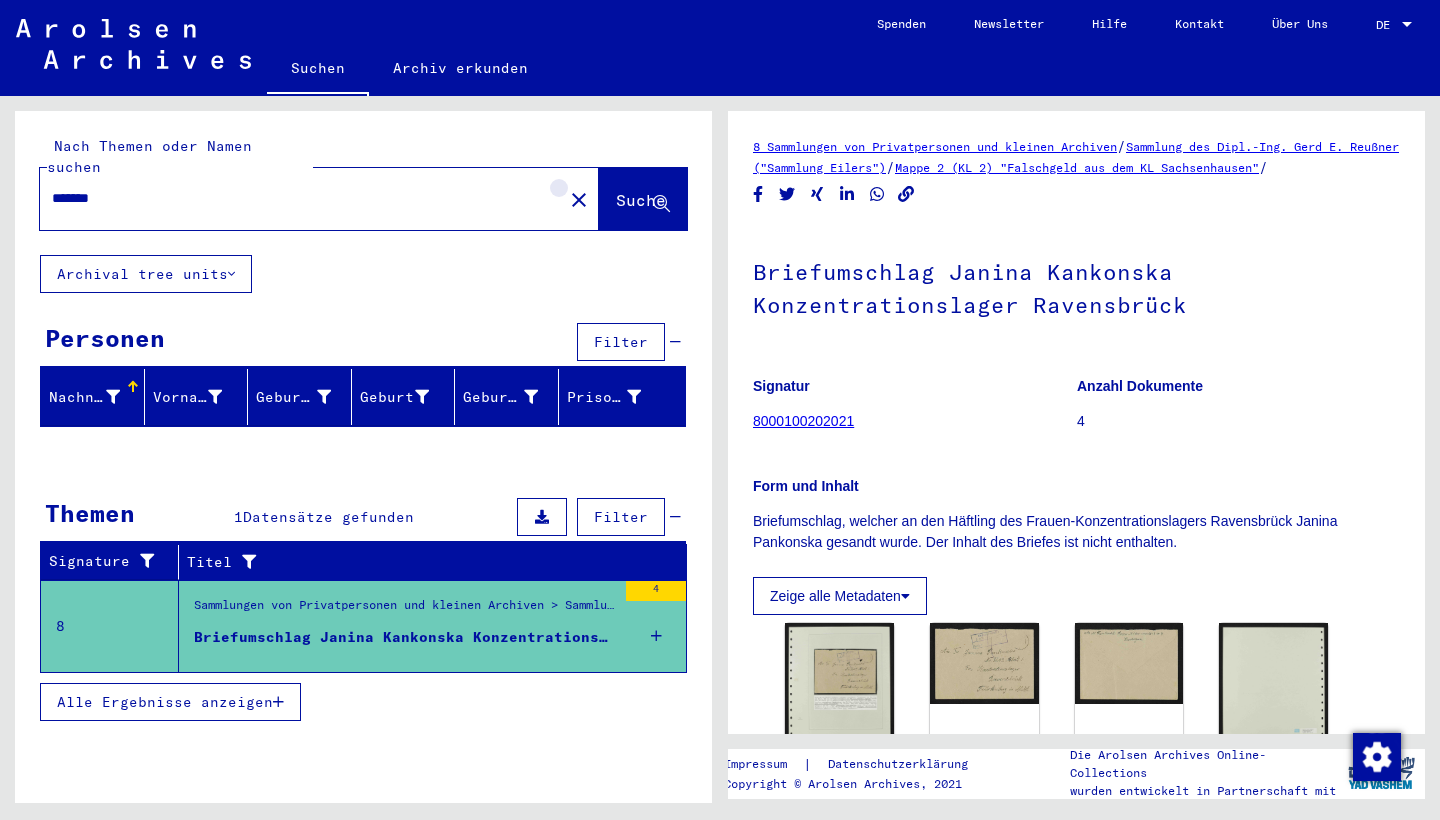 click on "close" 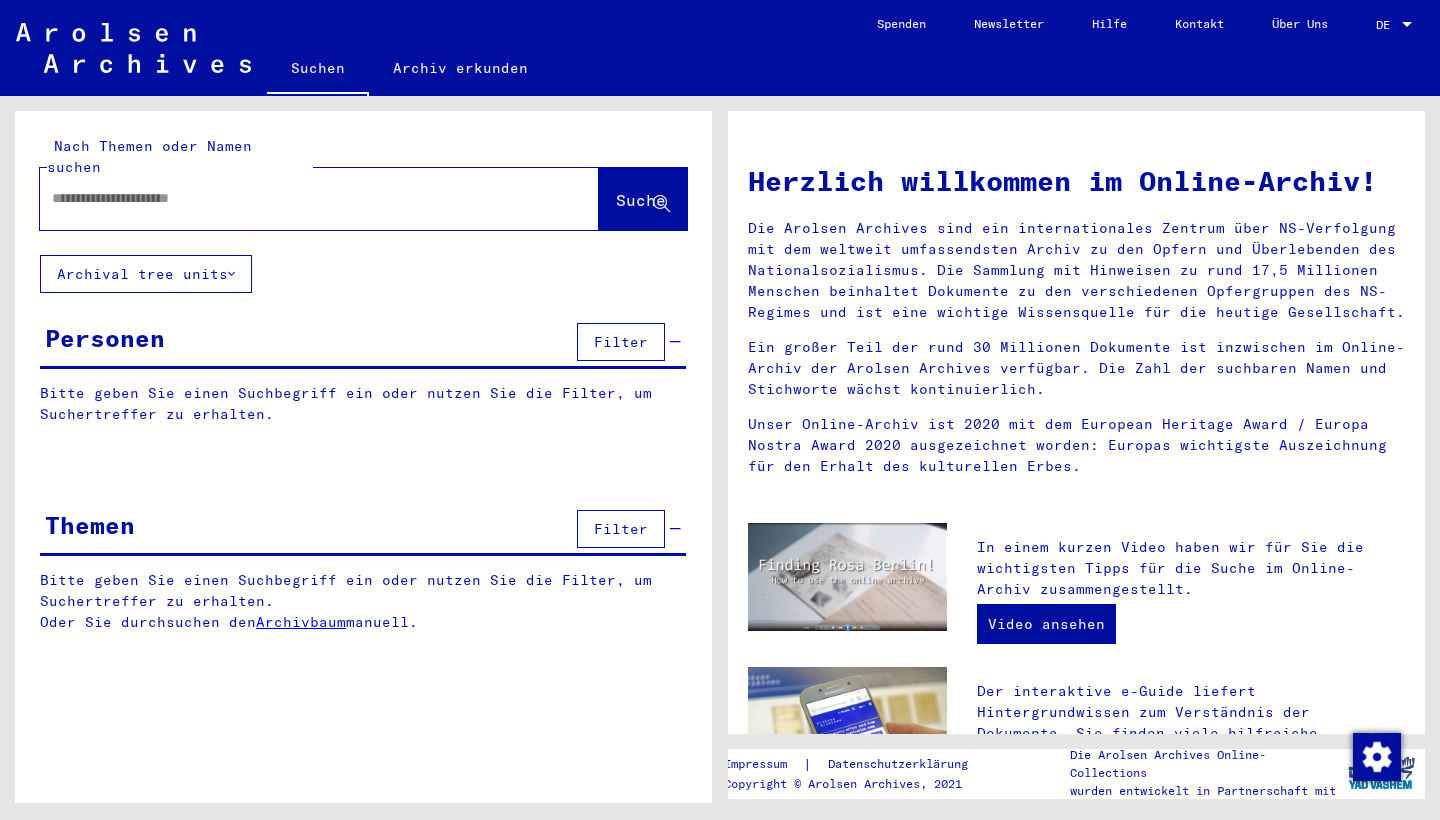 click 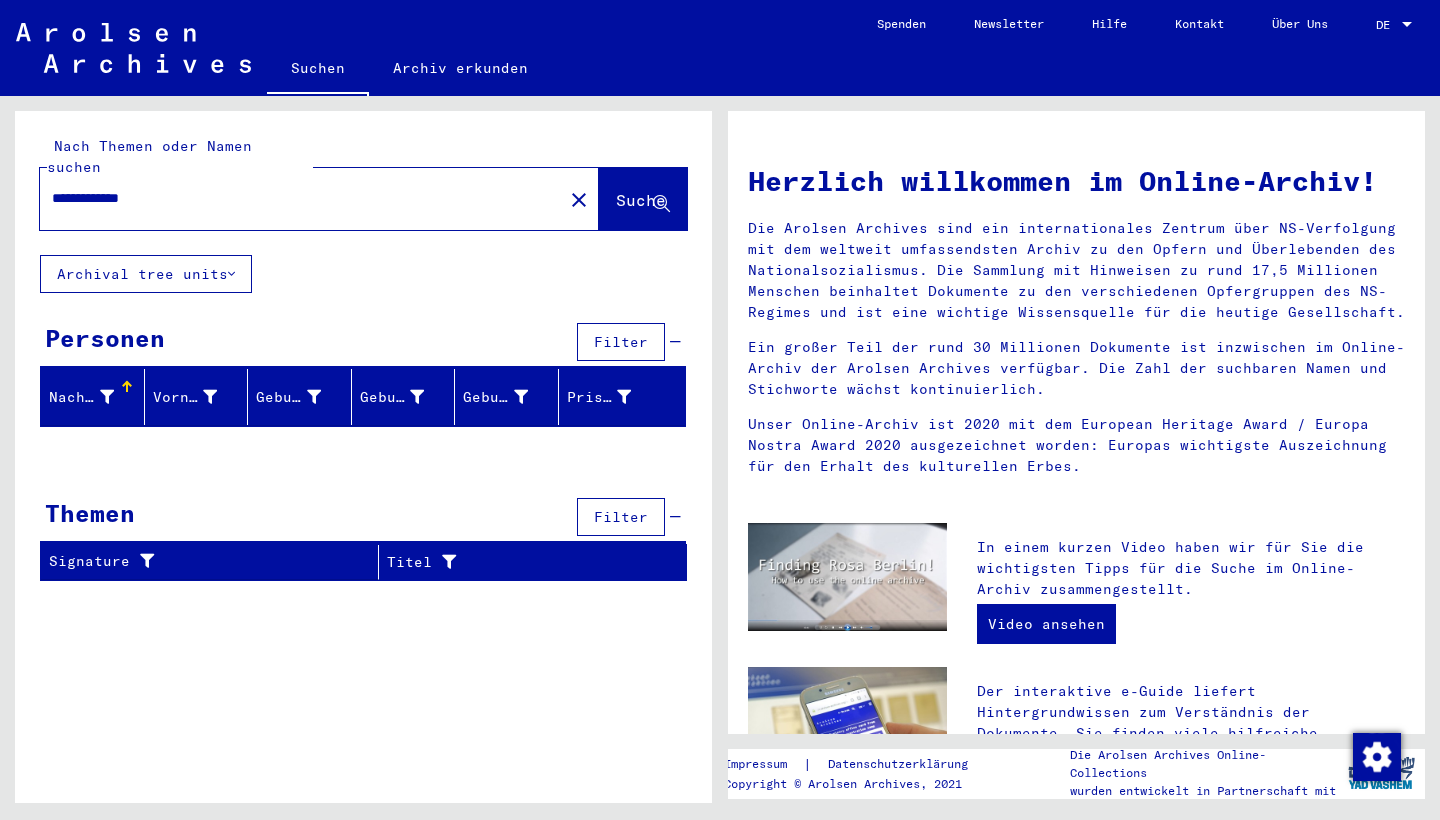 click on "**********" 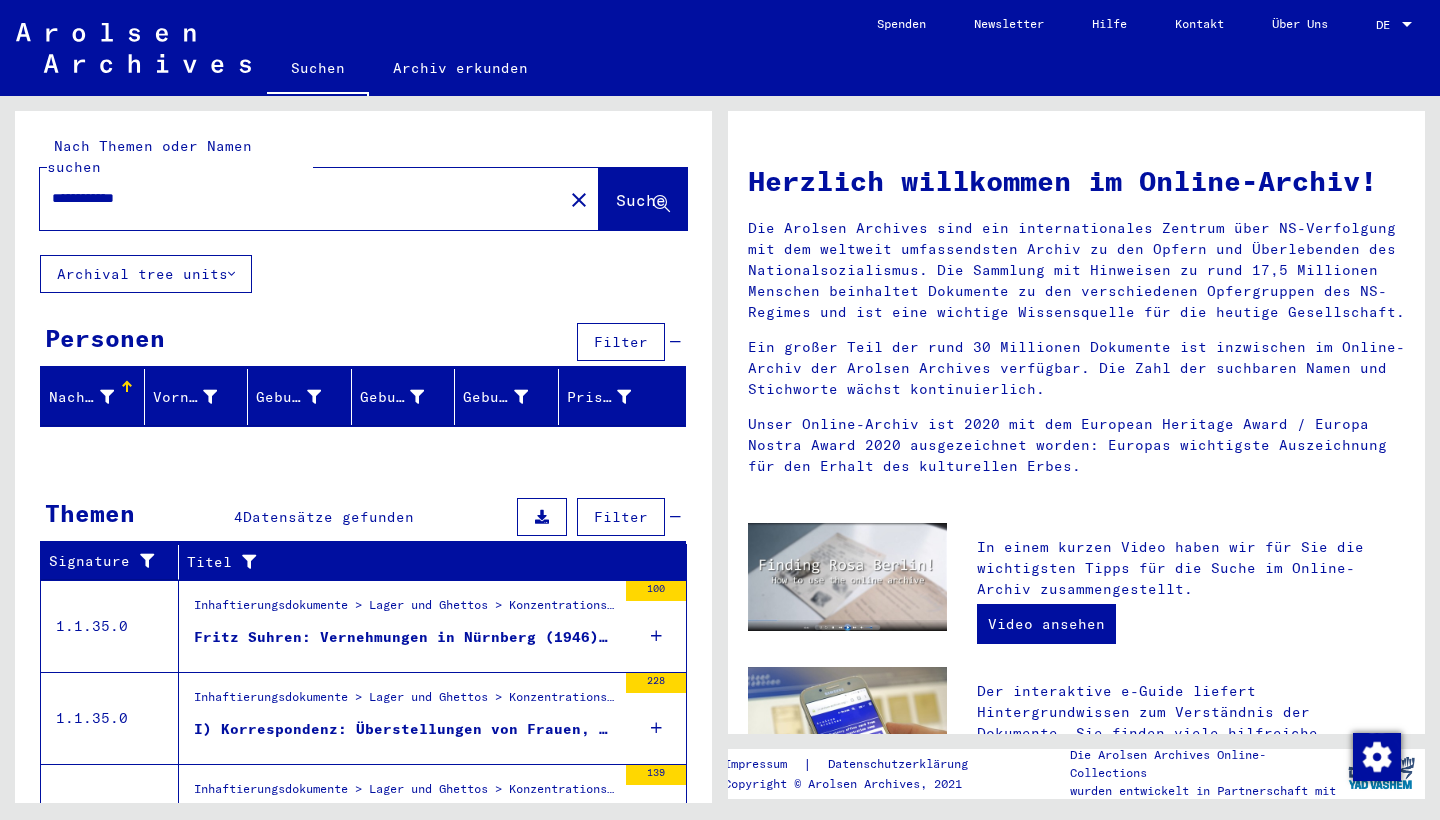 click on "Inhaftierungsdokumente > Lager und Ghettos > Konzentrationslager Ravensbrück > Allgemeine Informationen Konzentrationslager Ravensbrück > I) Korrespondenz: Überstellungen von Frauen, Schwangeren und jüdischen      Frauen; Verlegung des KL Lichtenburg; Gesellschaft für Textil- und      Lederwaren Berlin (u.a. Geschäftsbericht) (1939-1945); II) Prozessmaterial      gegen Fritz Suhren; Untersuchungen zu alliiertem Luftangriff auf      Peenemünde; Aktenüberlieferung Schutzhaft (1945-1947)" at bounding box center [405, 610] 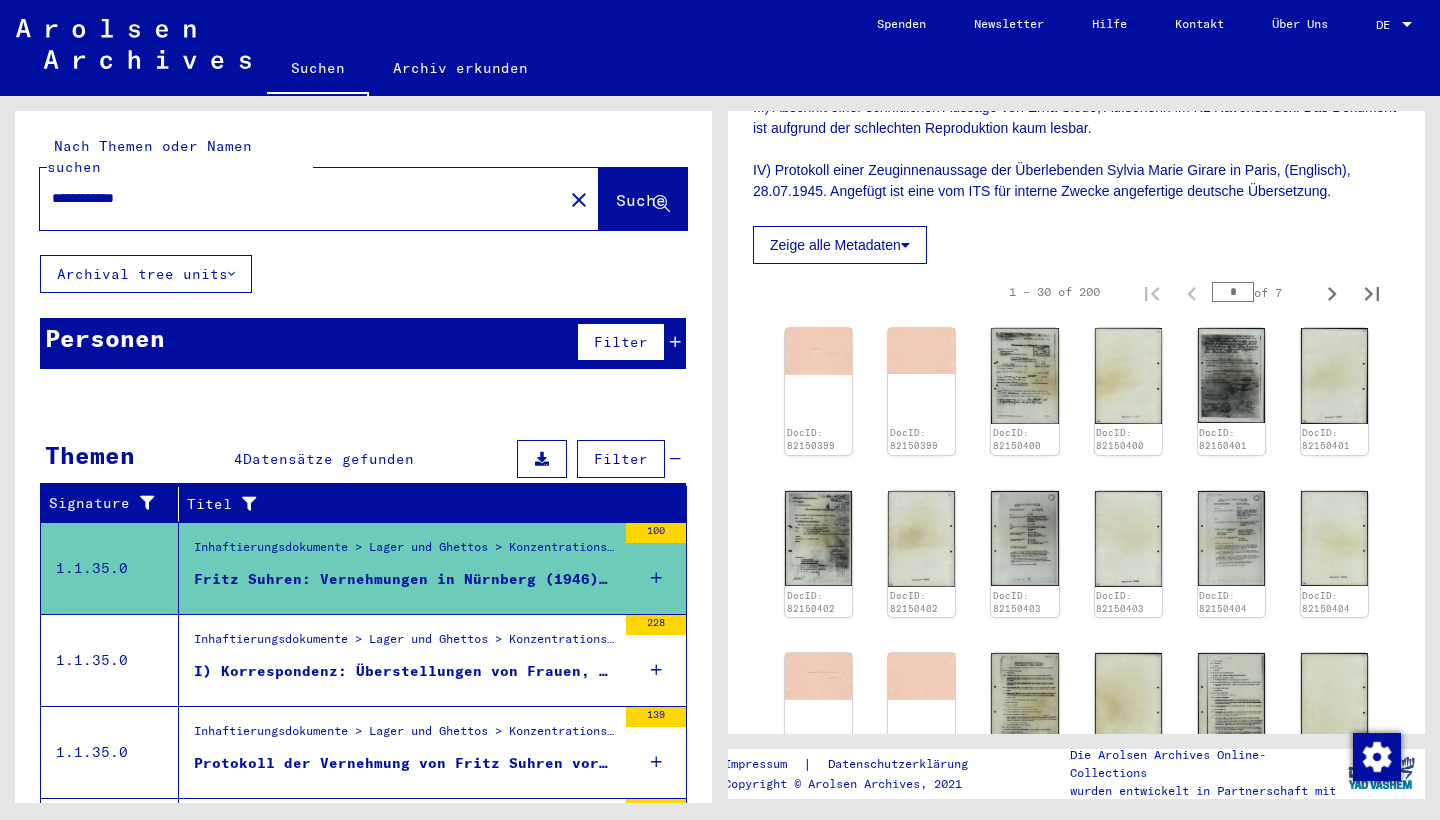 scroll, scrollTop: 594, scrollLeft: 0, axis: vertical 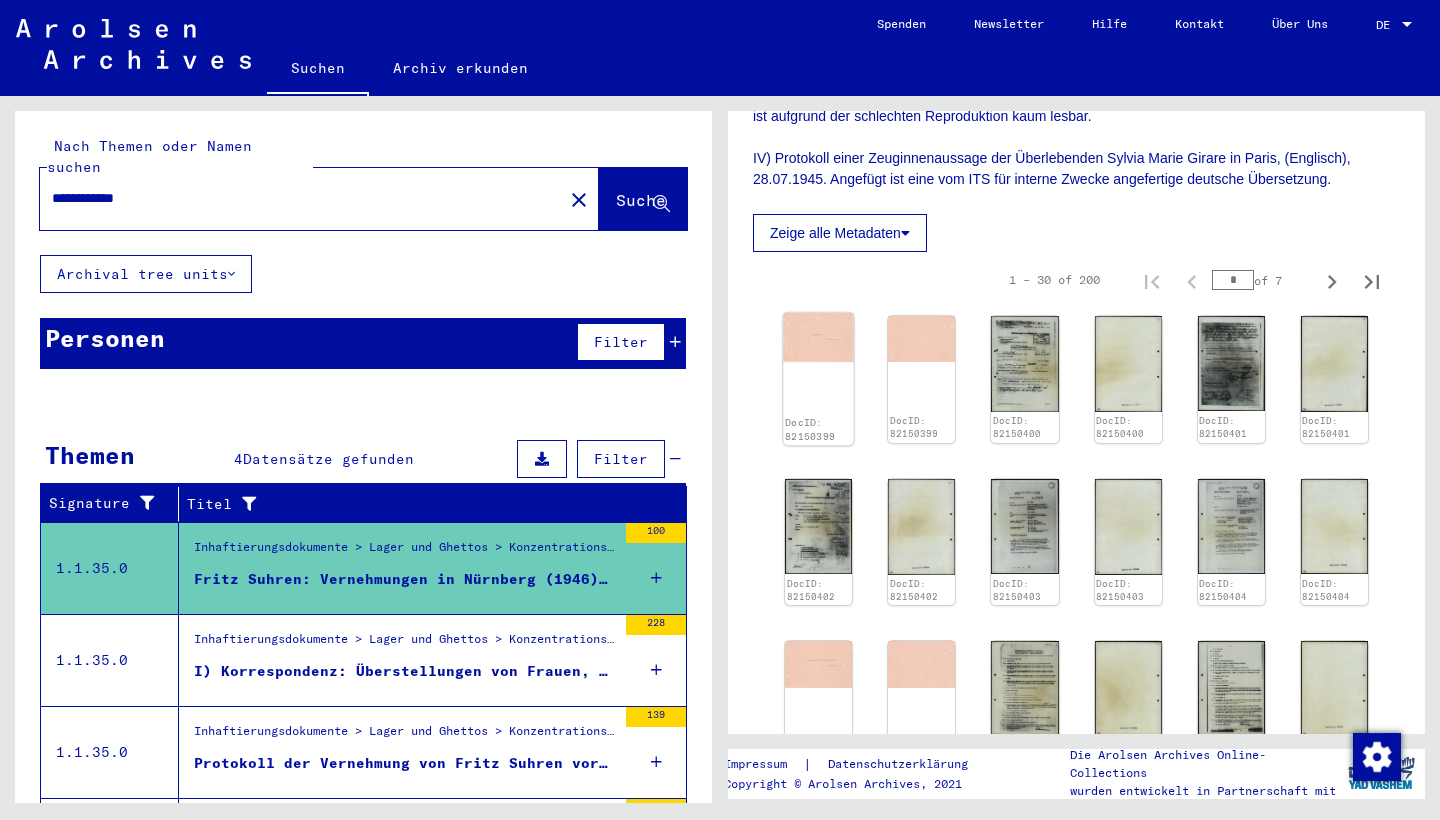 click on "DocID: 82150399" 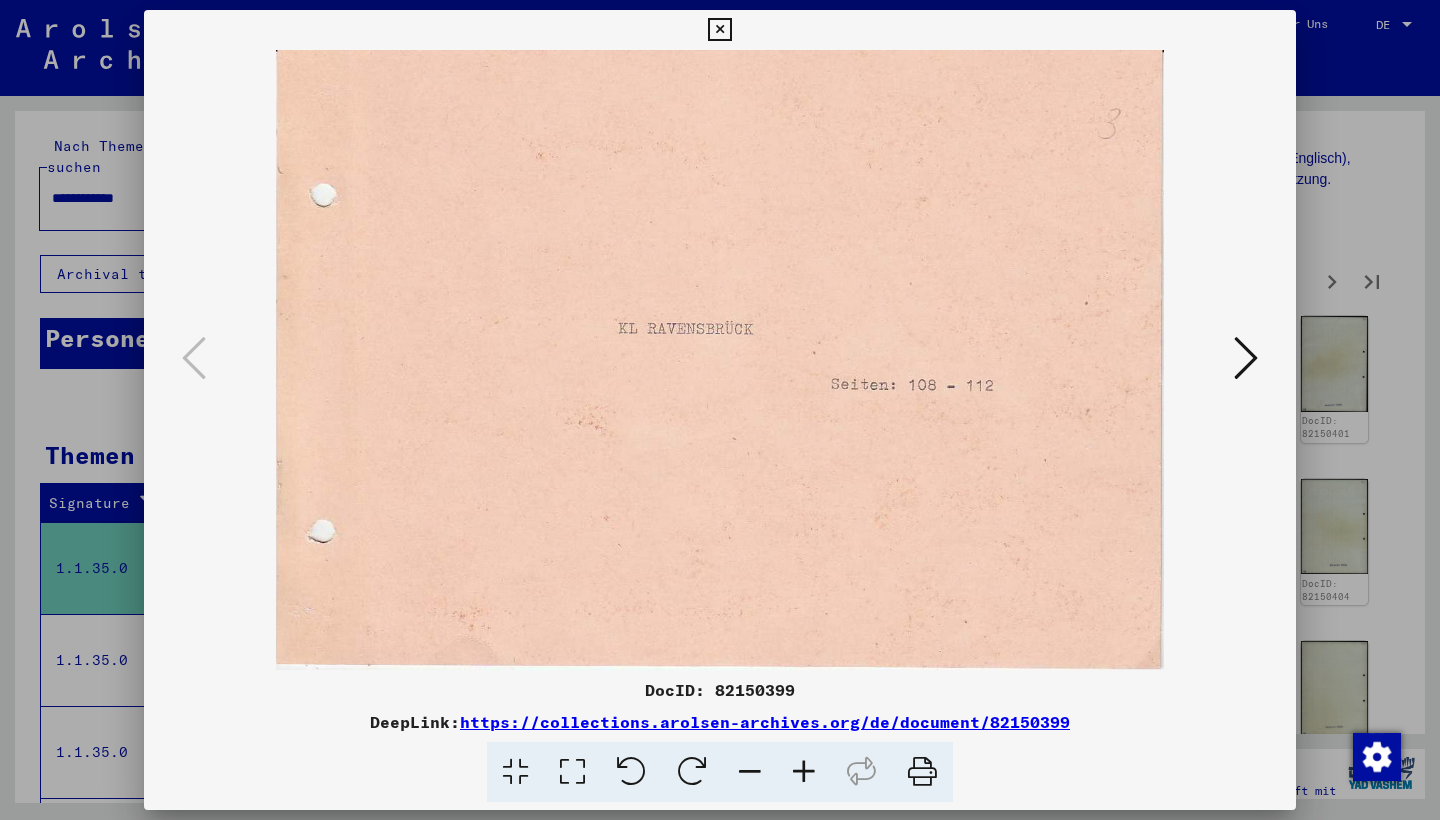 click at bounding box center [1246, 358] 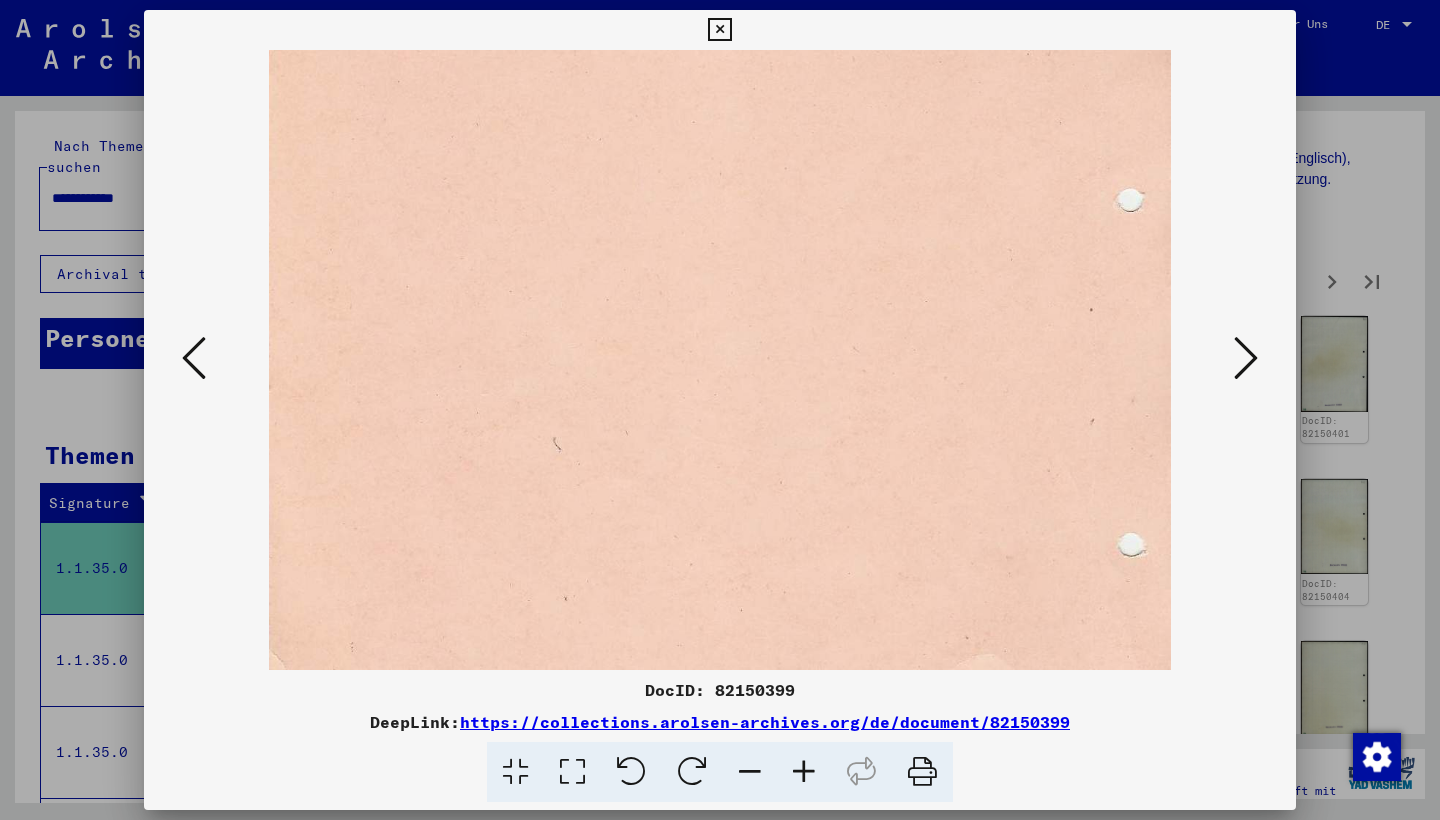 click at bounding box center (1246, 358) 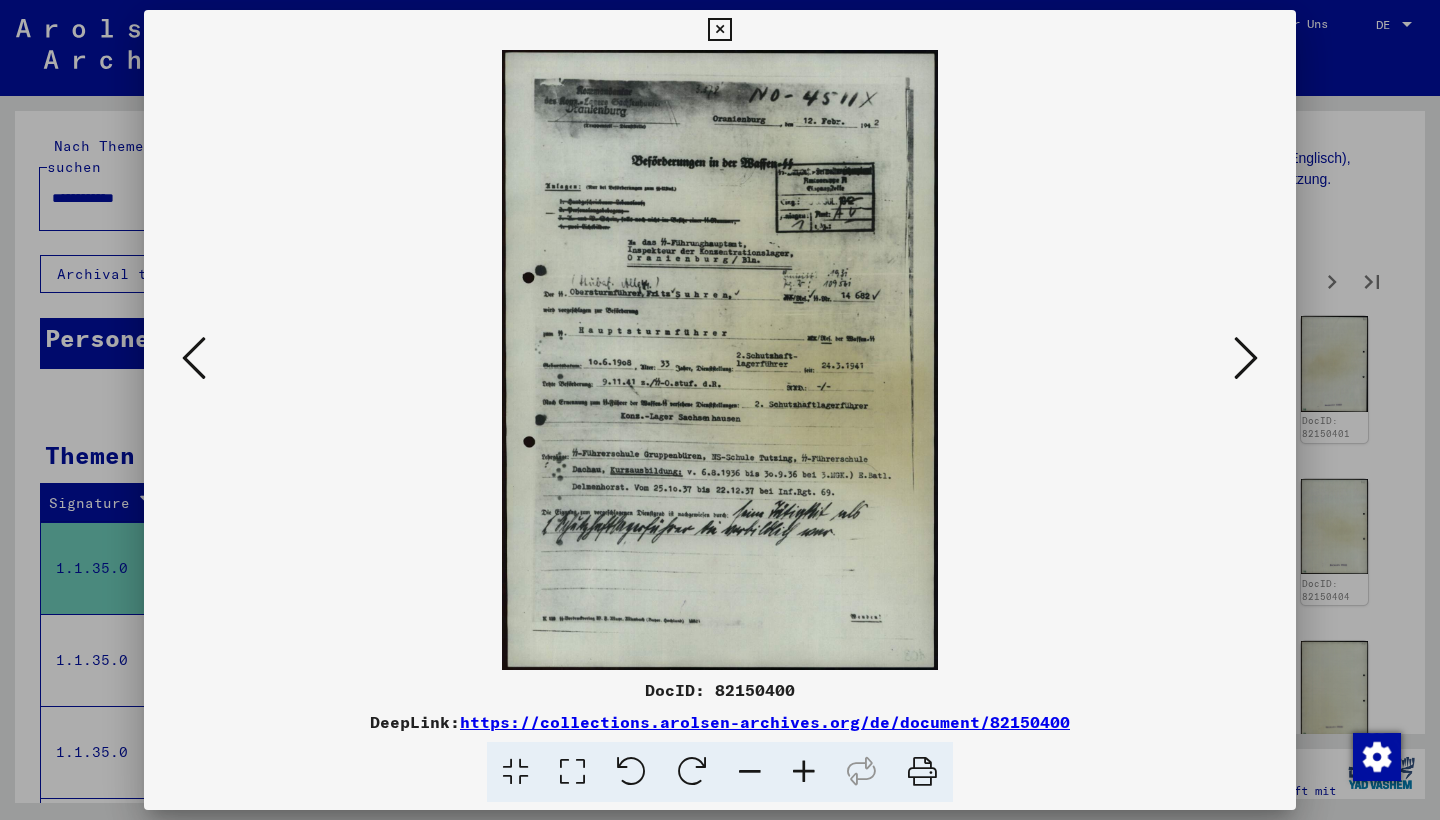 click at bounding box center (720, 360) 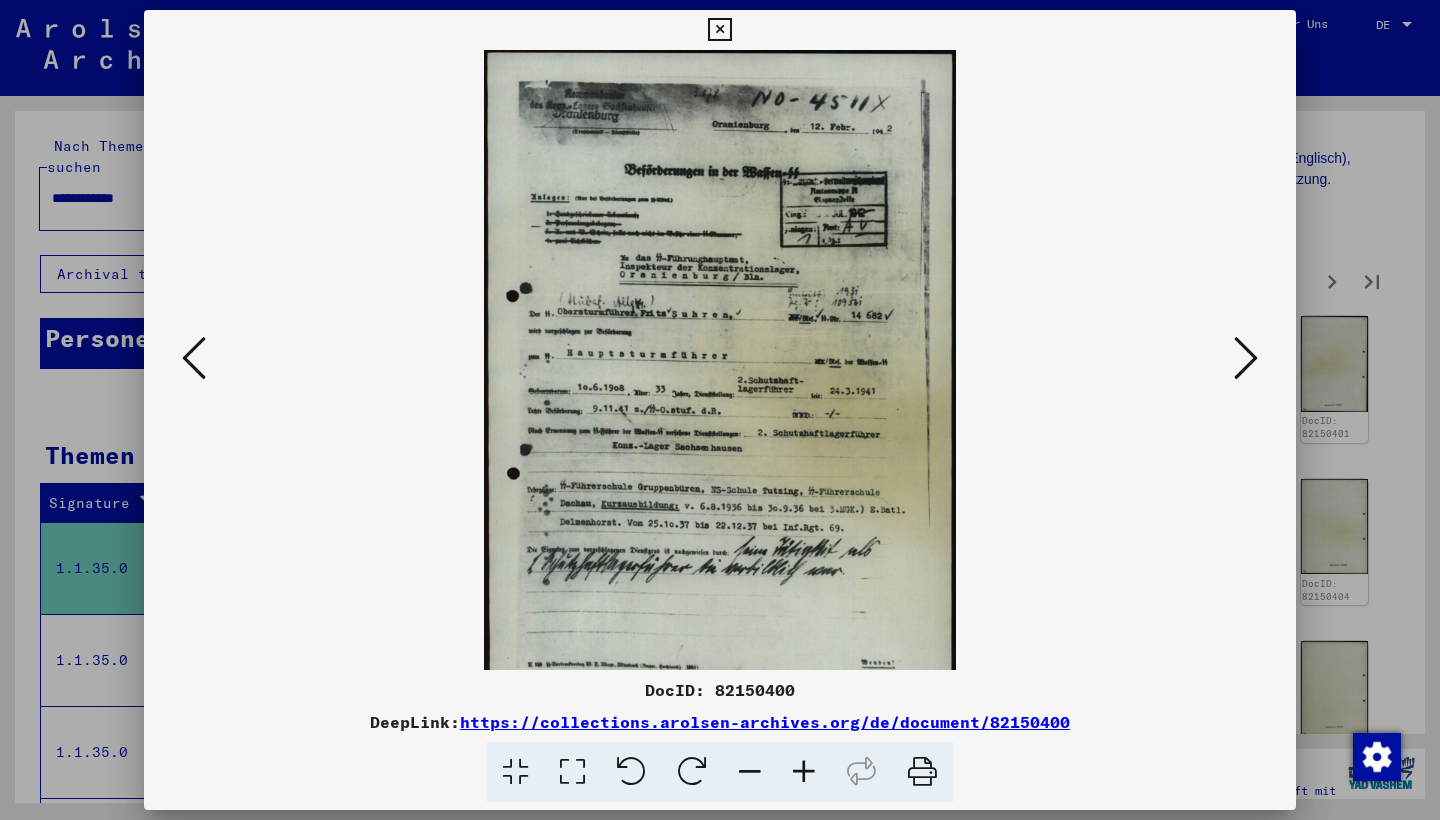 click at bounding box center (804, 772) 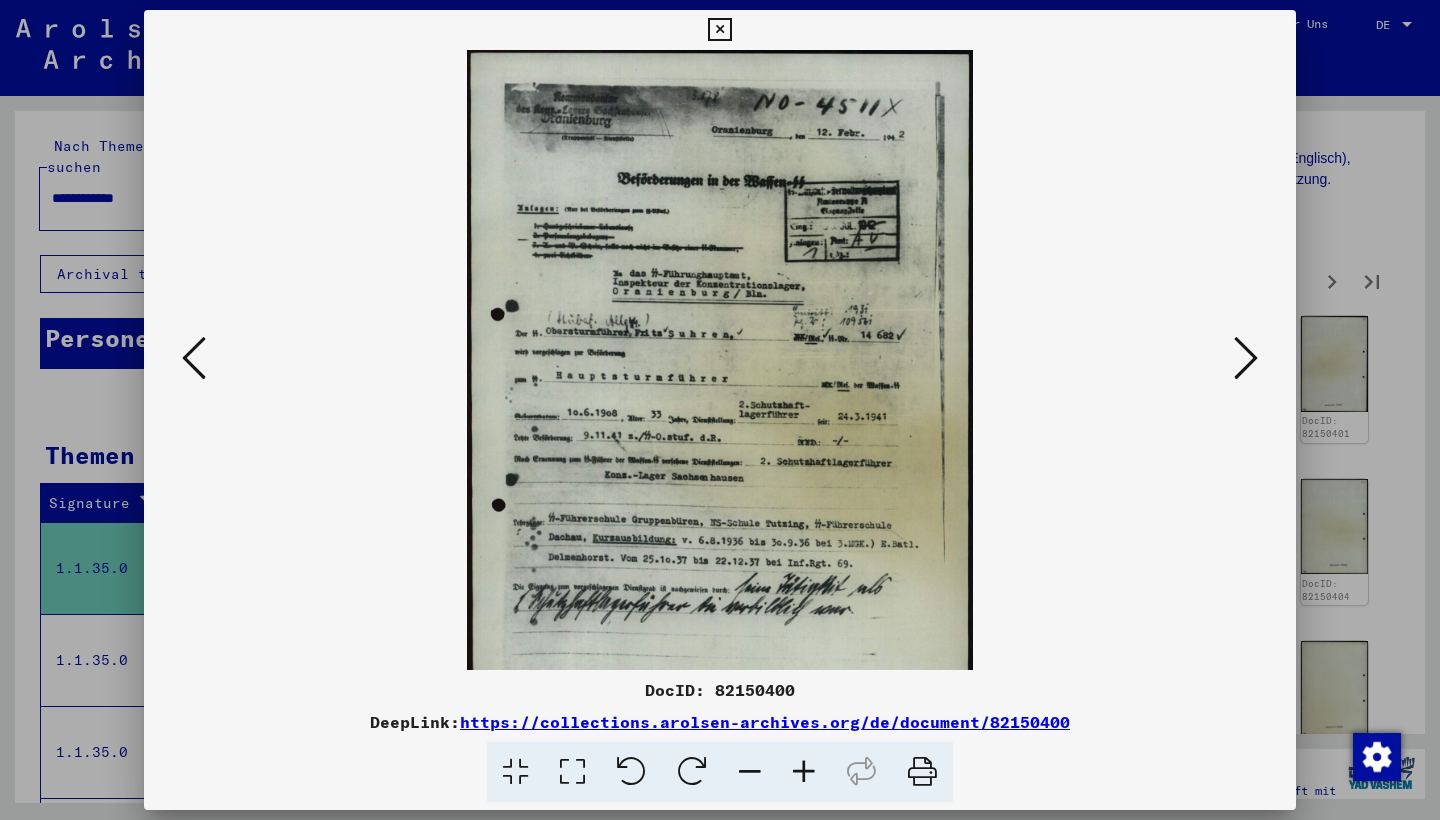 click at bounding box center (804, 772) 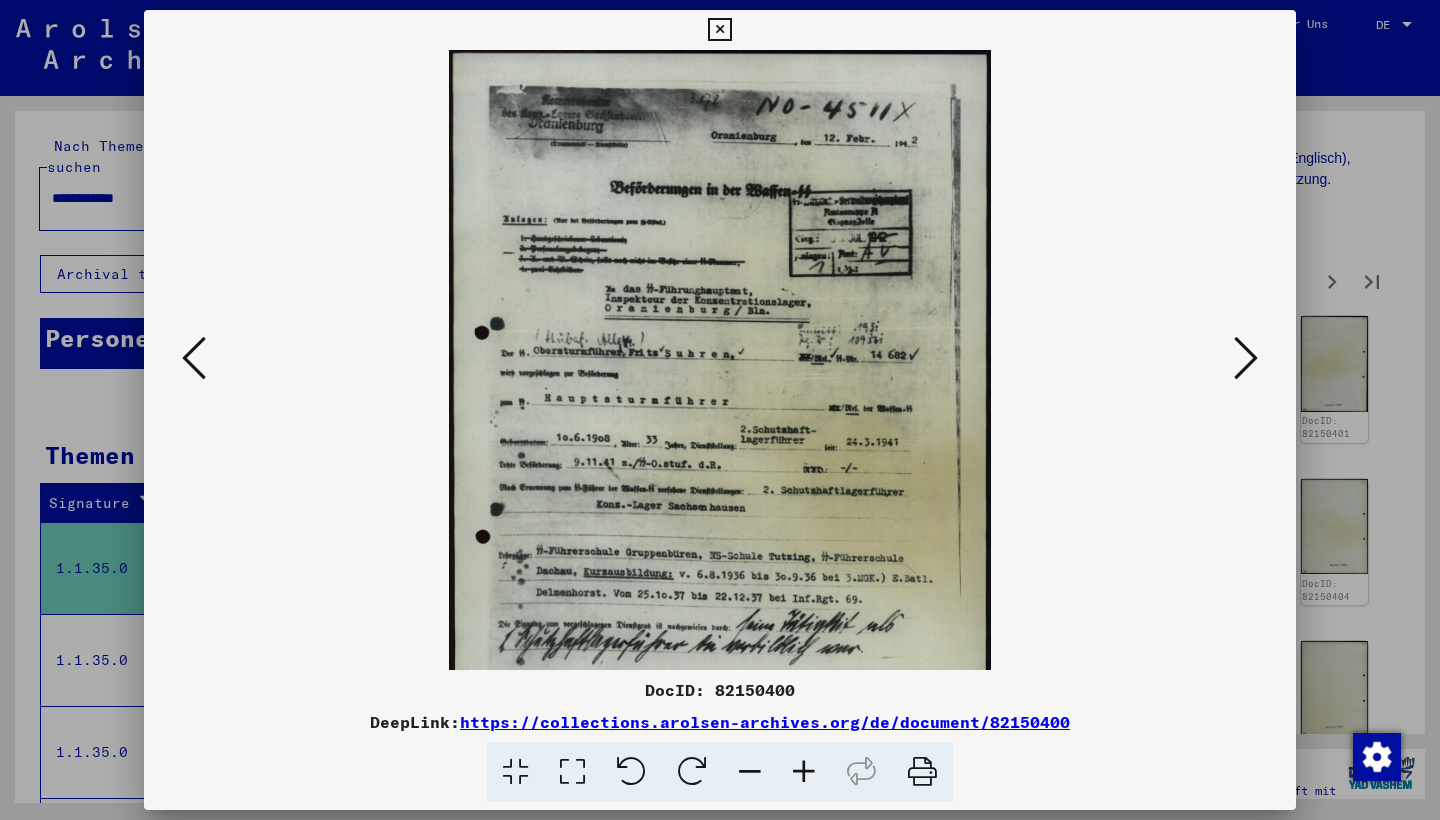 click at bounding box center [804, 772] 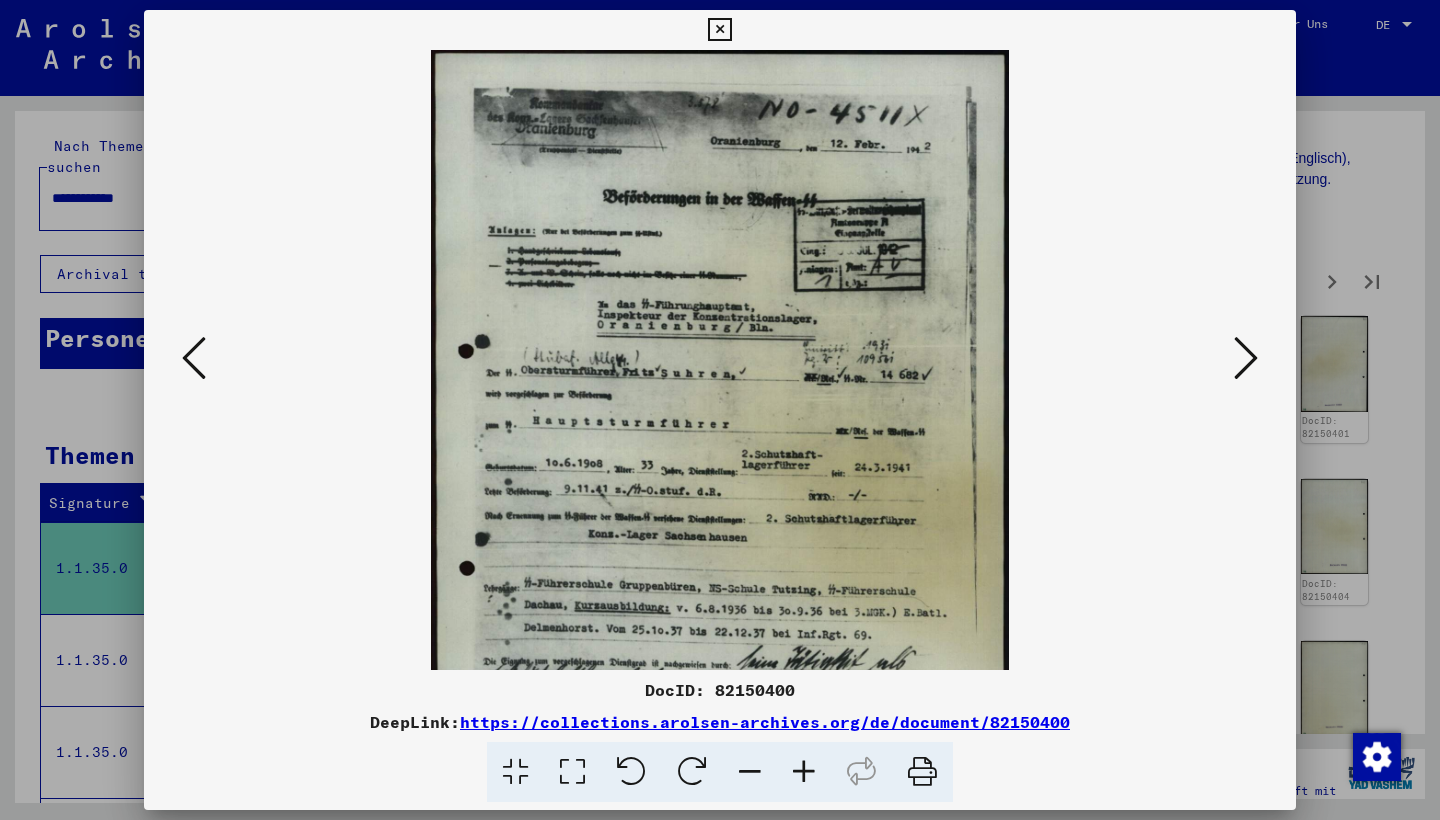 click at bounding box center (804, 772) 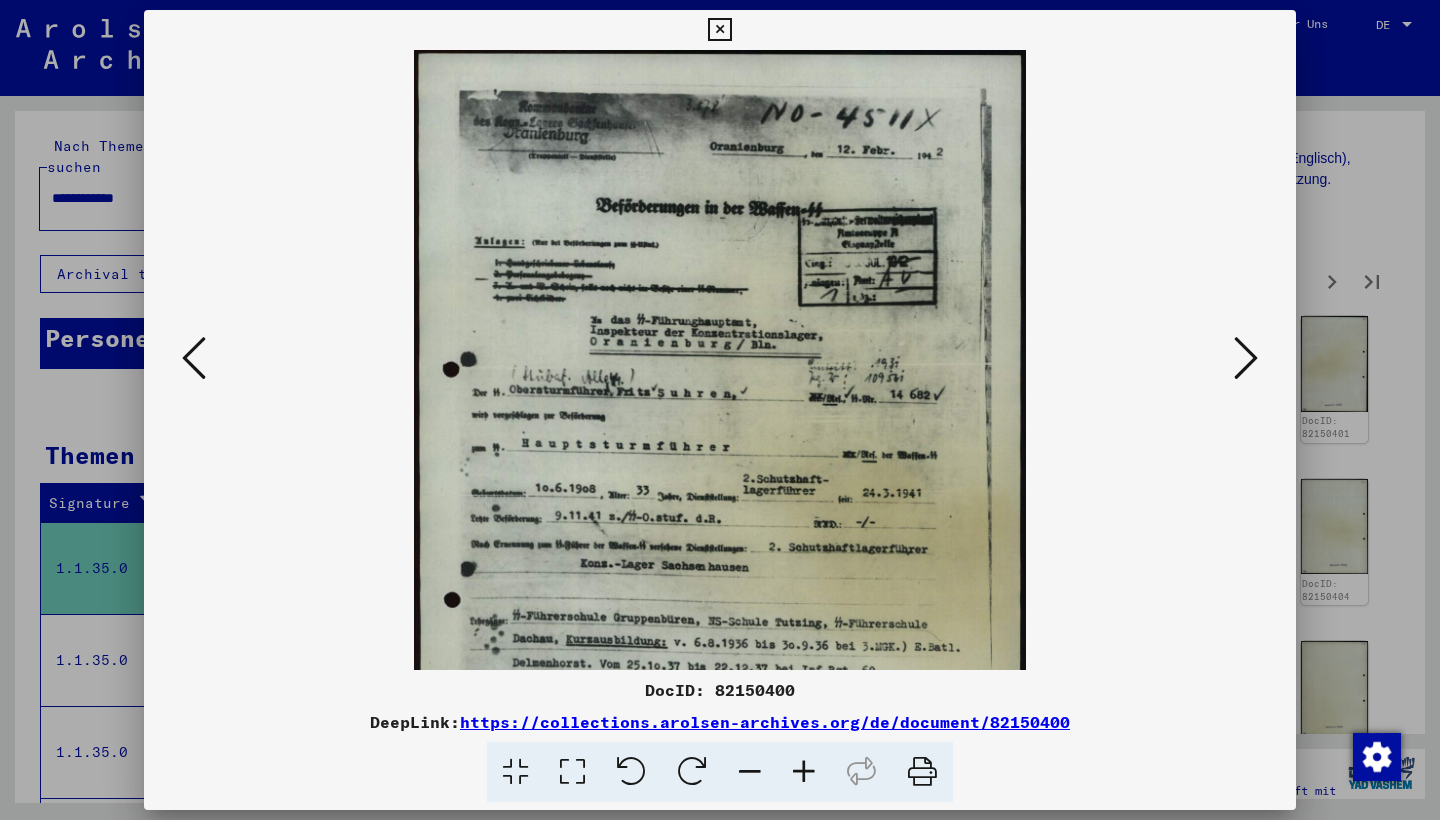 click at bounding box center [804, 772] 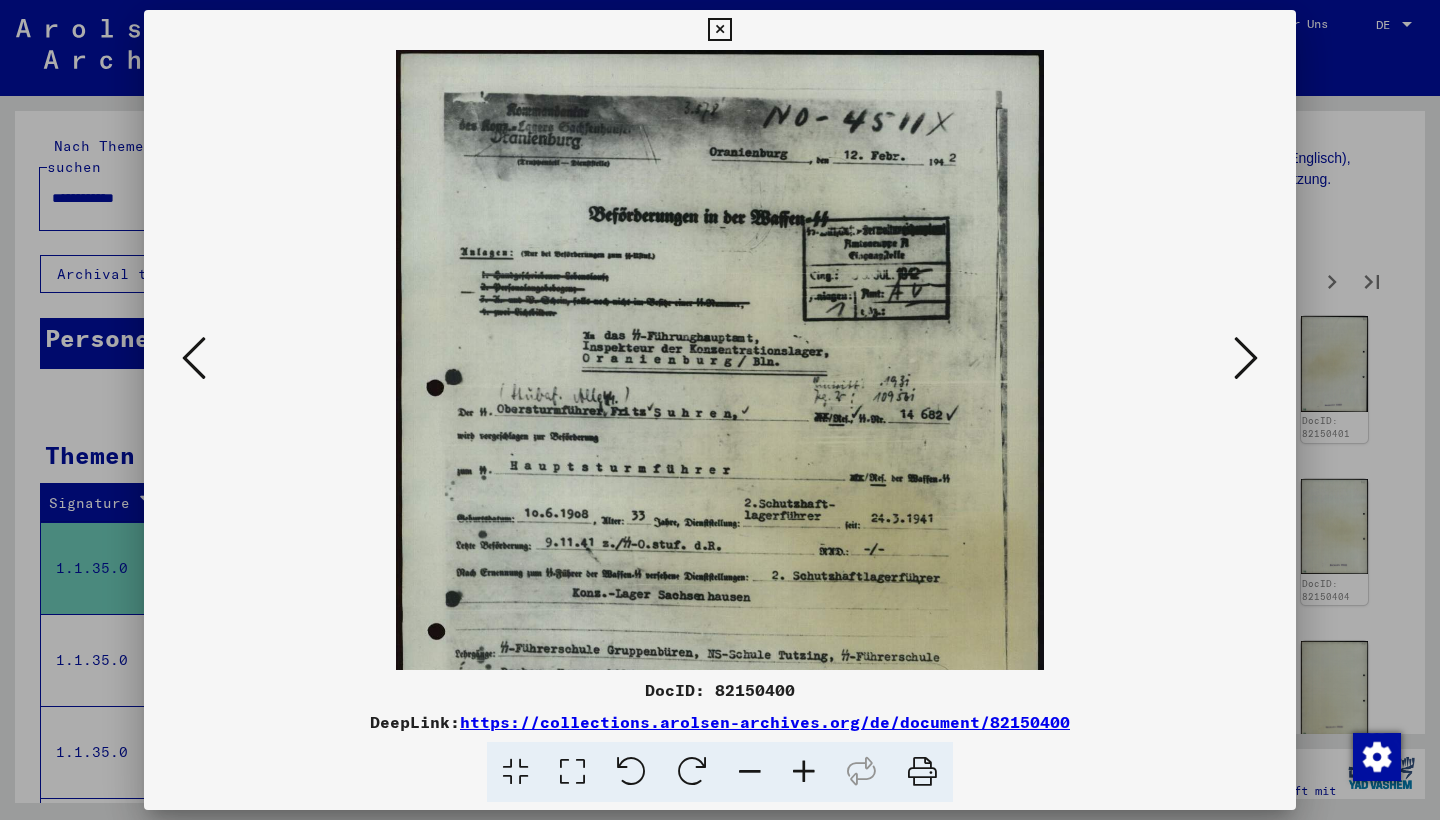 scroll, scrollTop: 0, scrollLeft: 0, axis: both 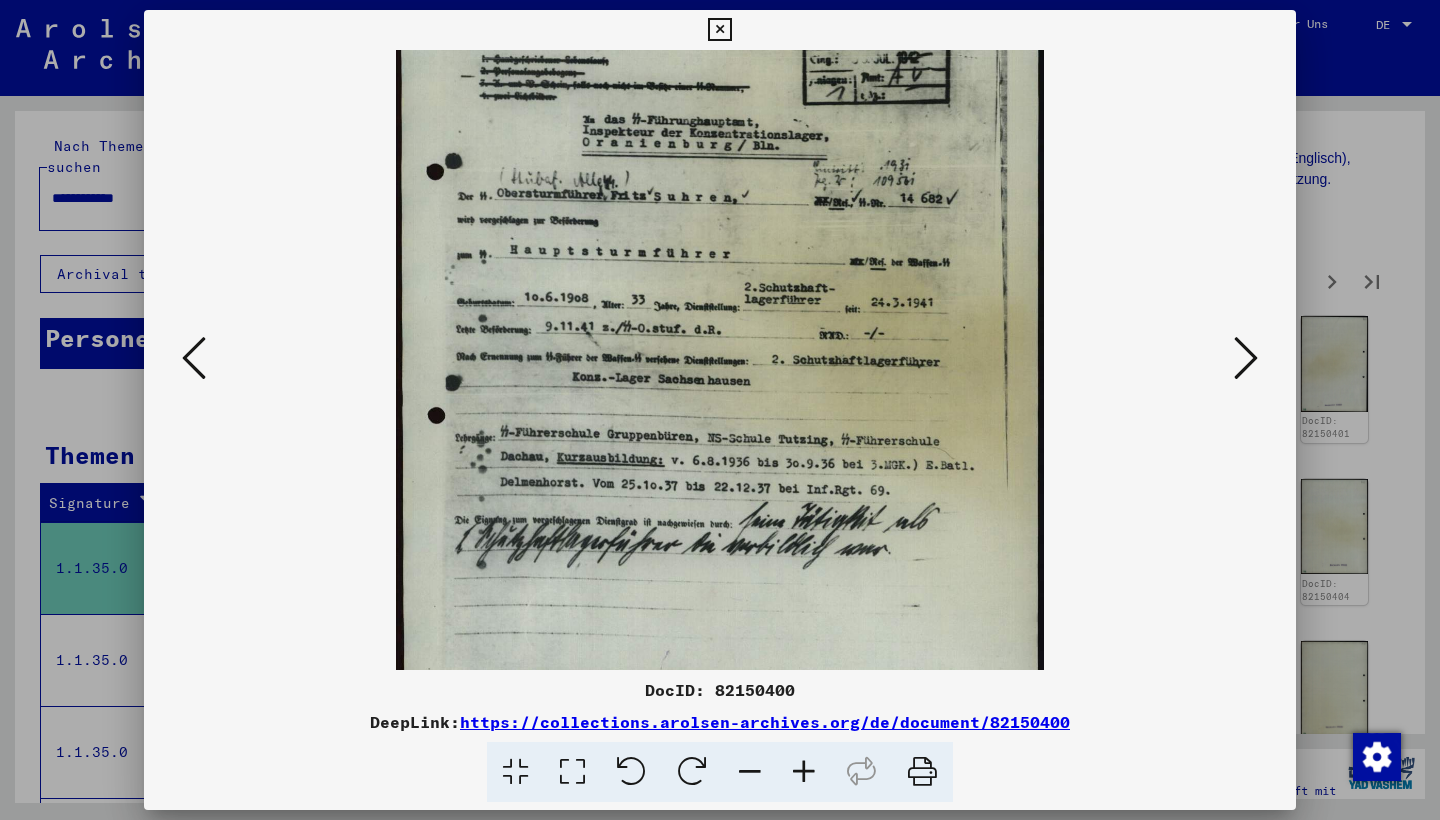 drag, startPoint x: 770, startPoint y: 593, endPoint x: 771, endPoint y: 377, distance: 216.00232 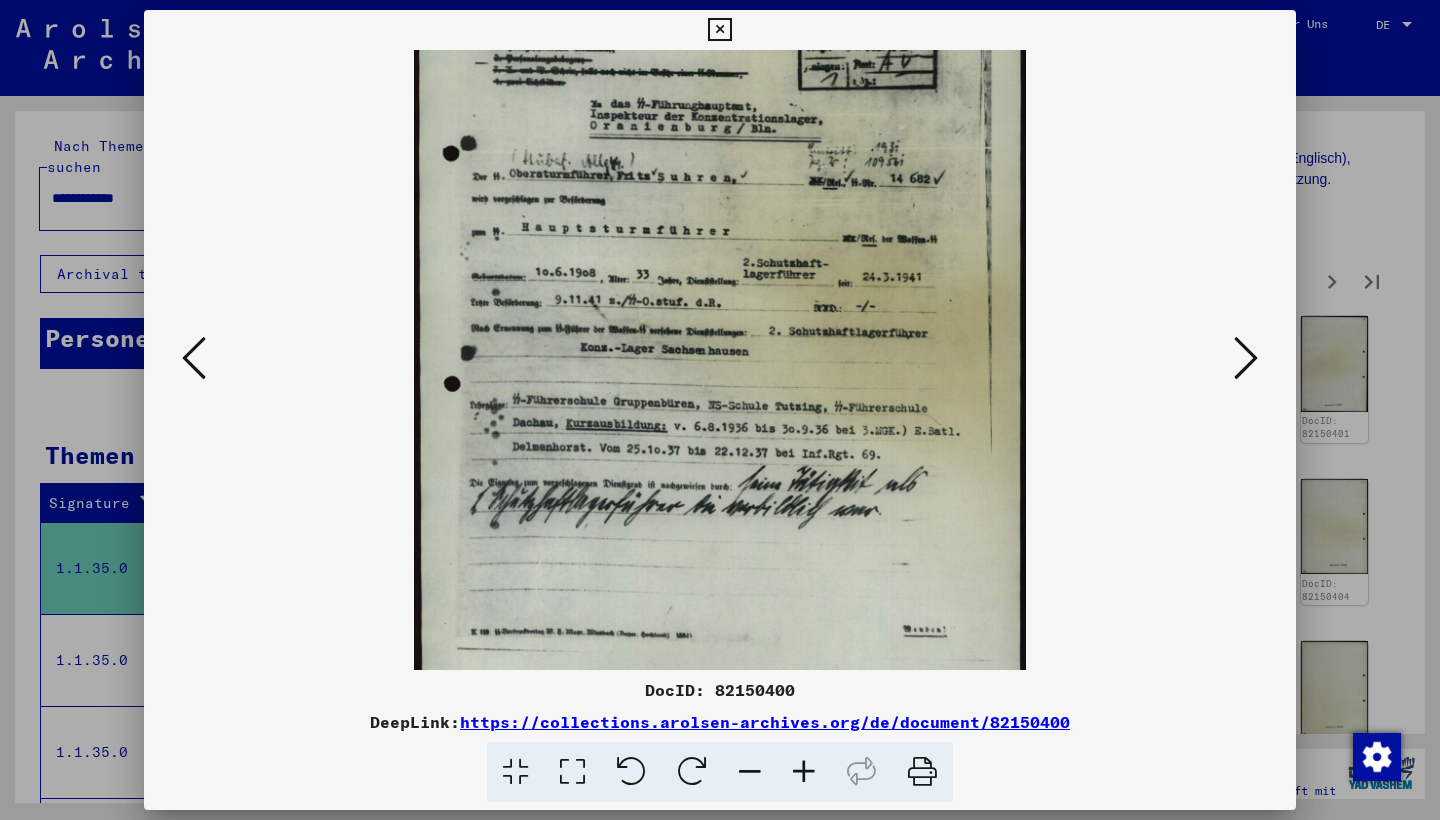 click at bounding box center [750, 772] 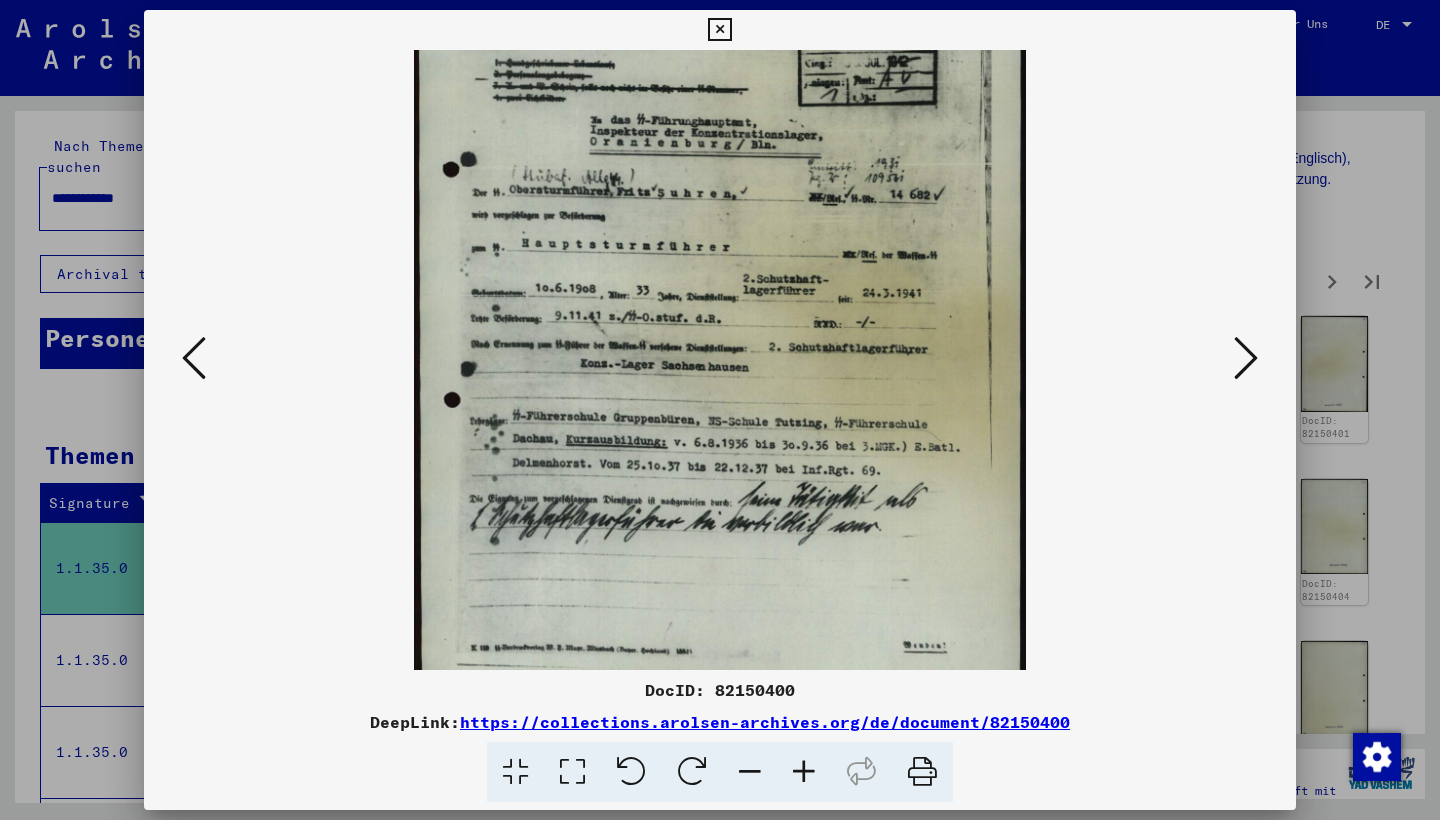 click at bounding box center (750, 772) 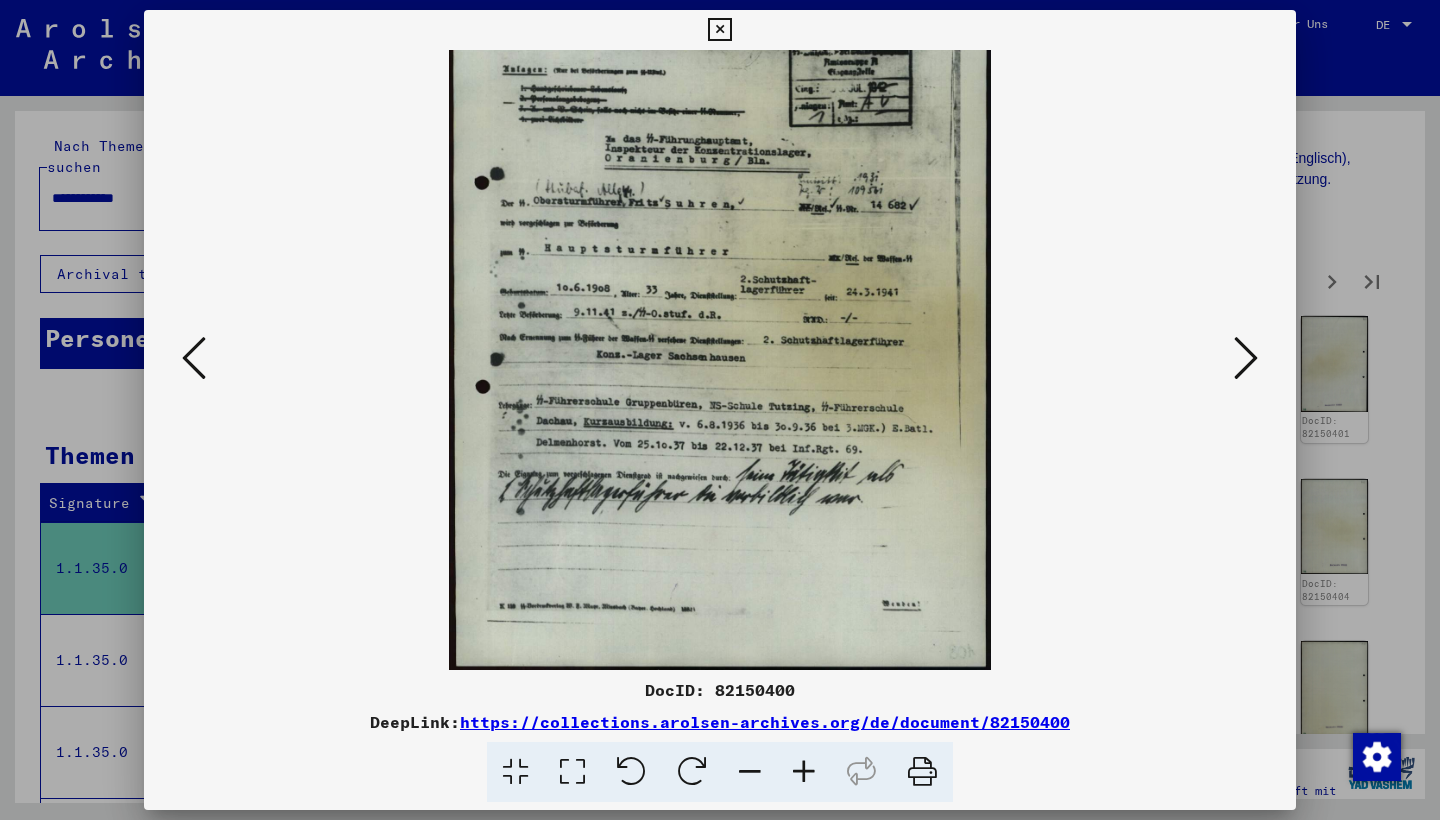 click at bounding box center (750, 772) 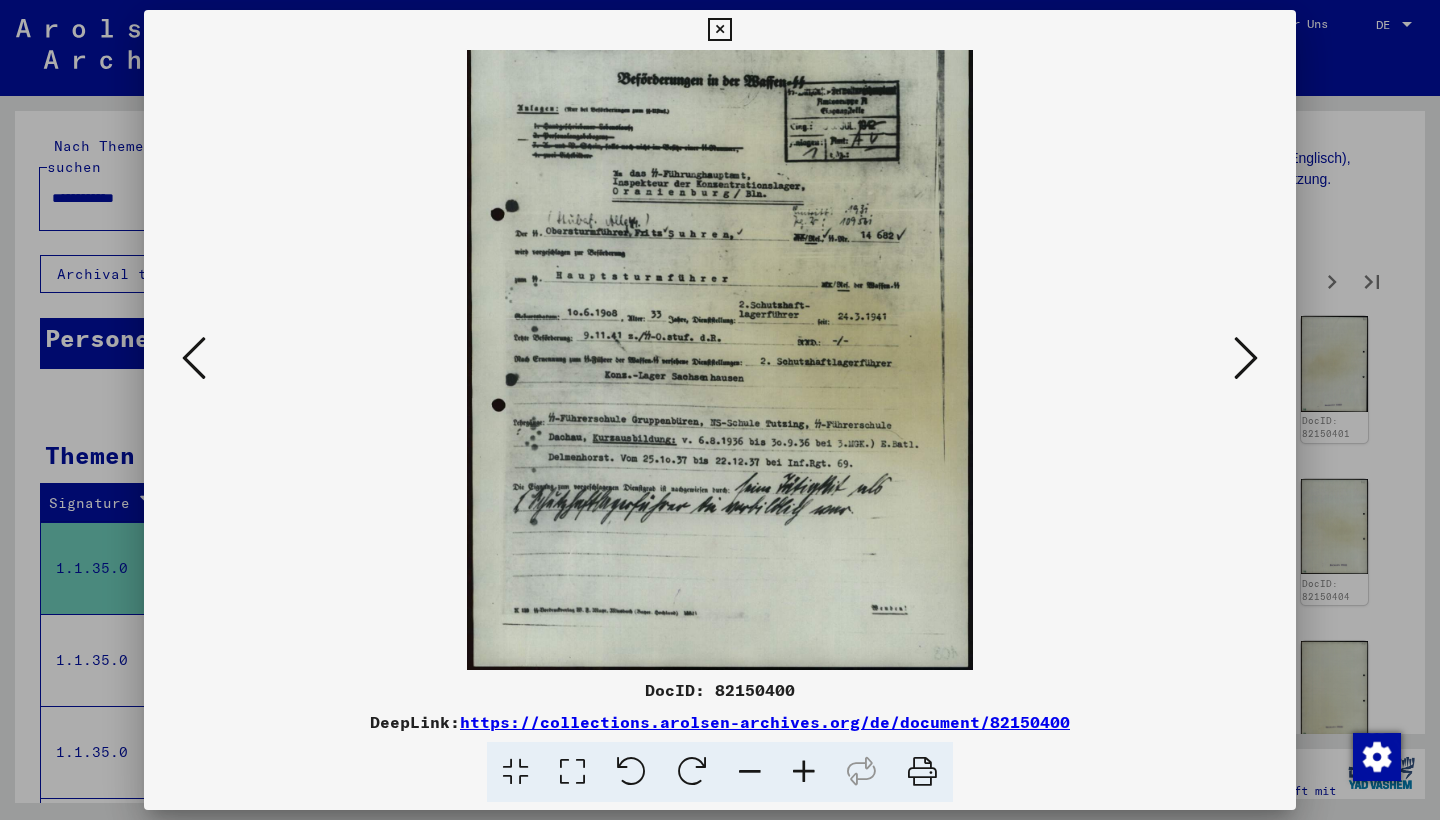 click at bounding box center (719, 30) 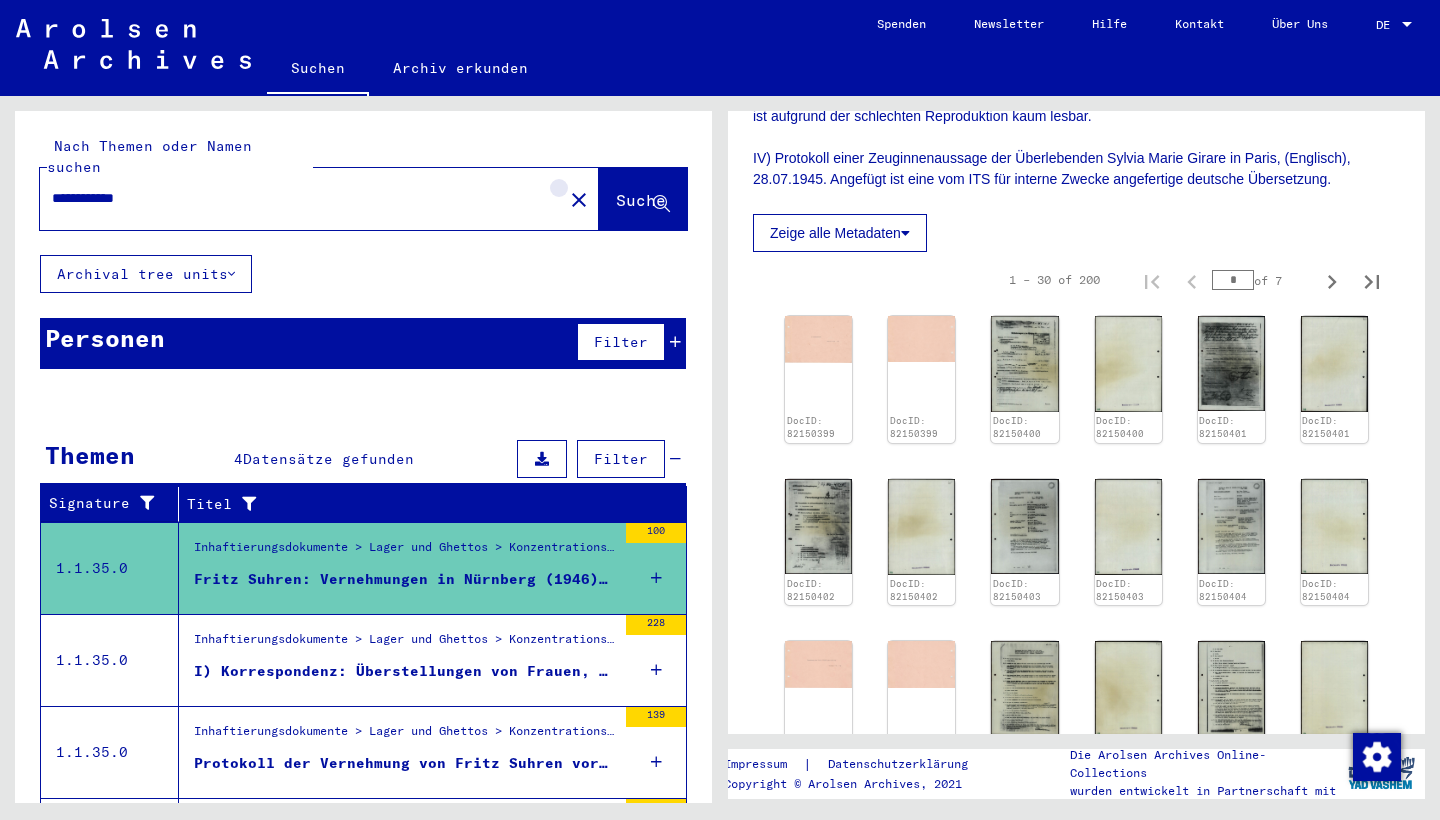 click on "close" 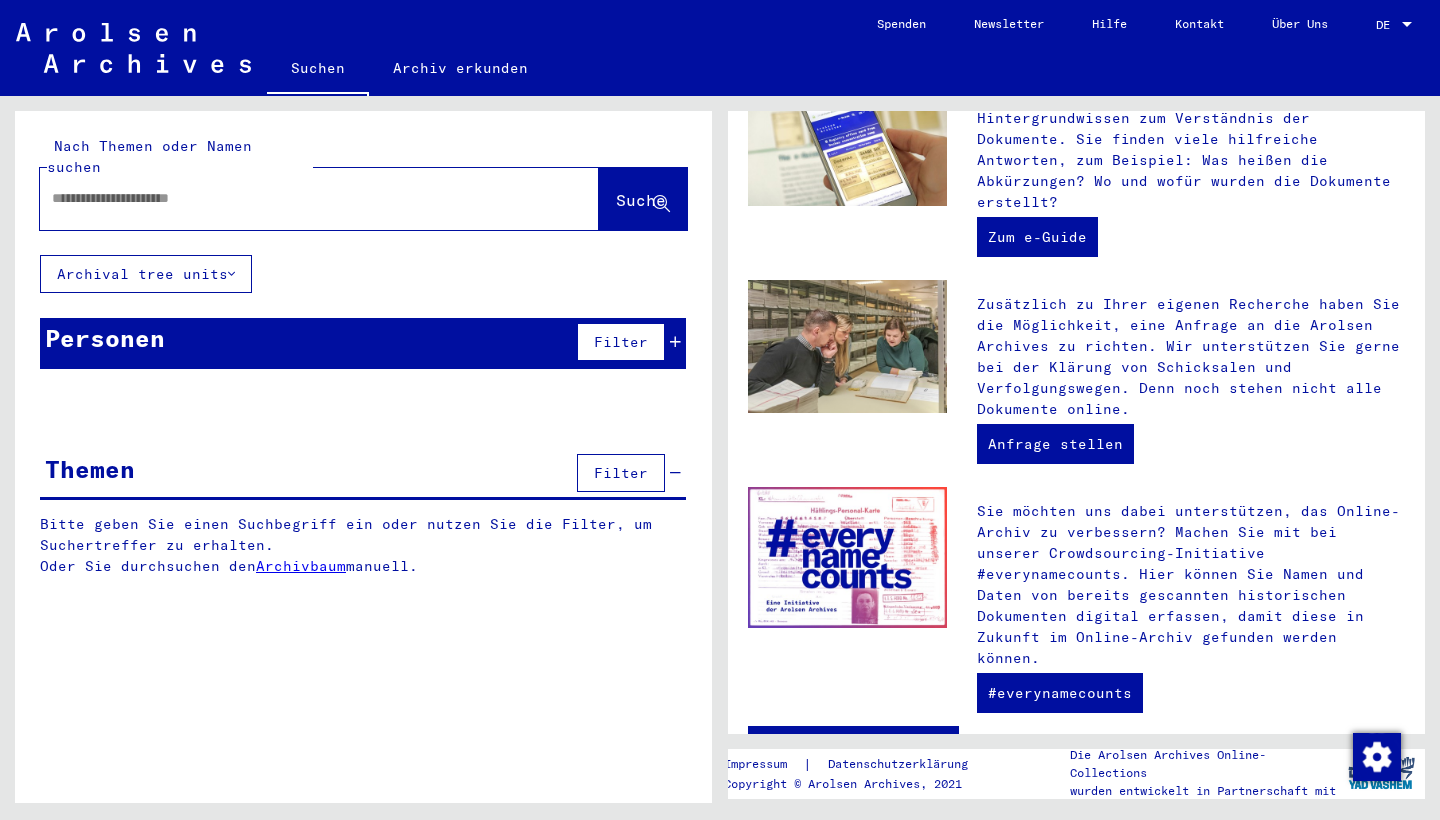 click at bounding box center (295, 198) 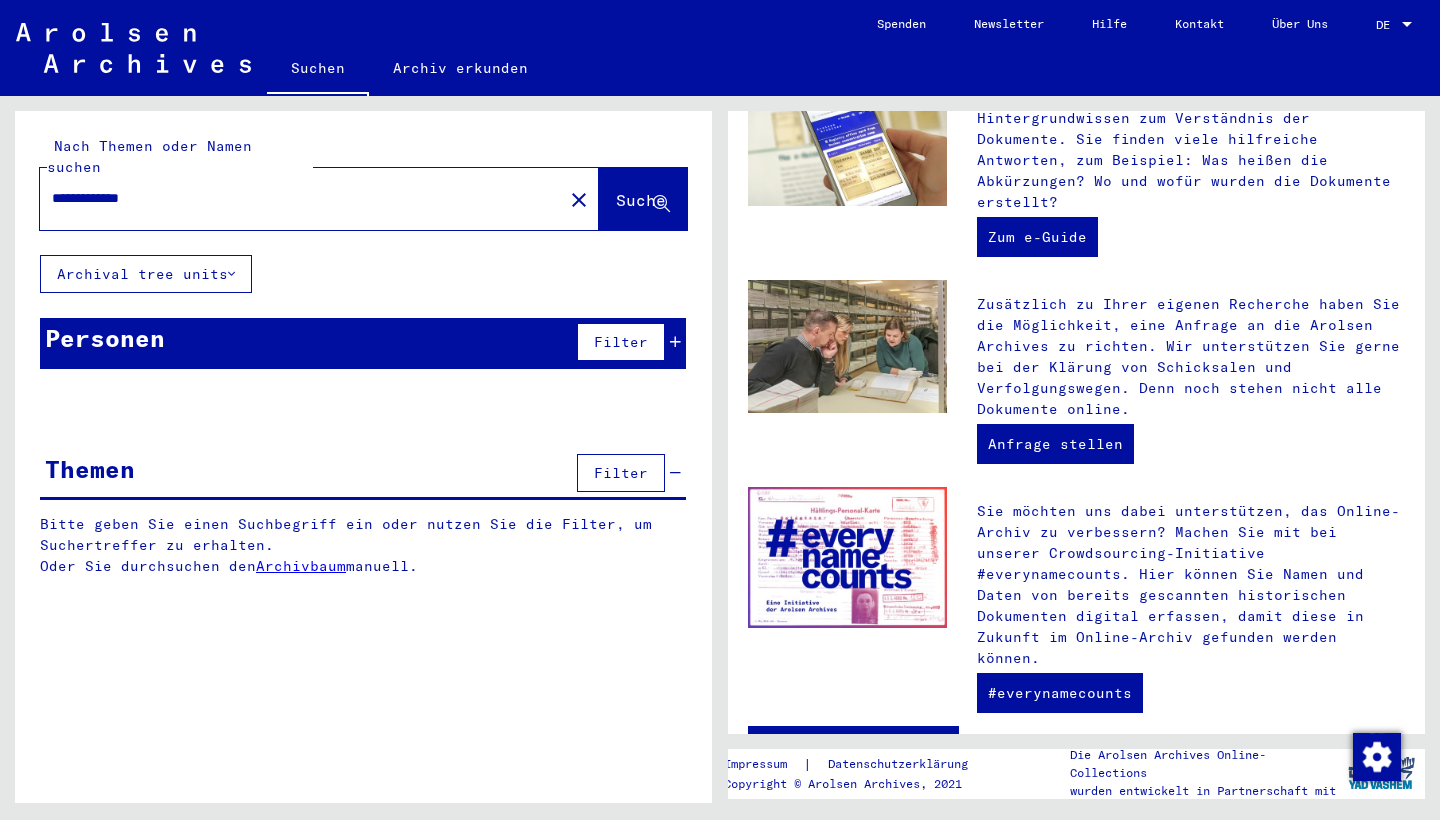 type on "**********" 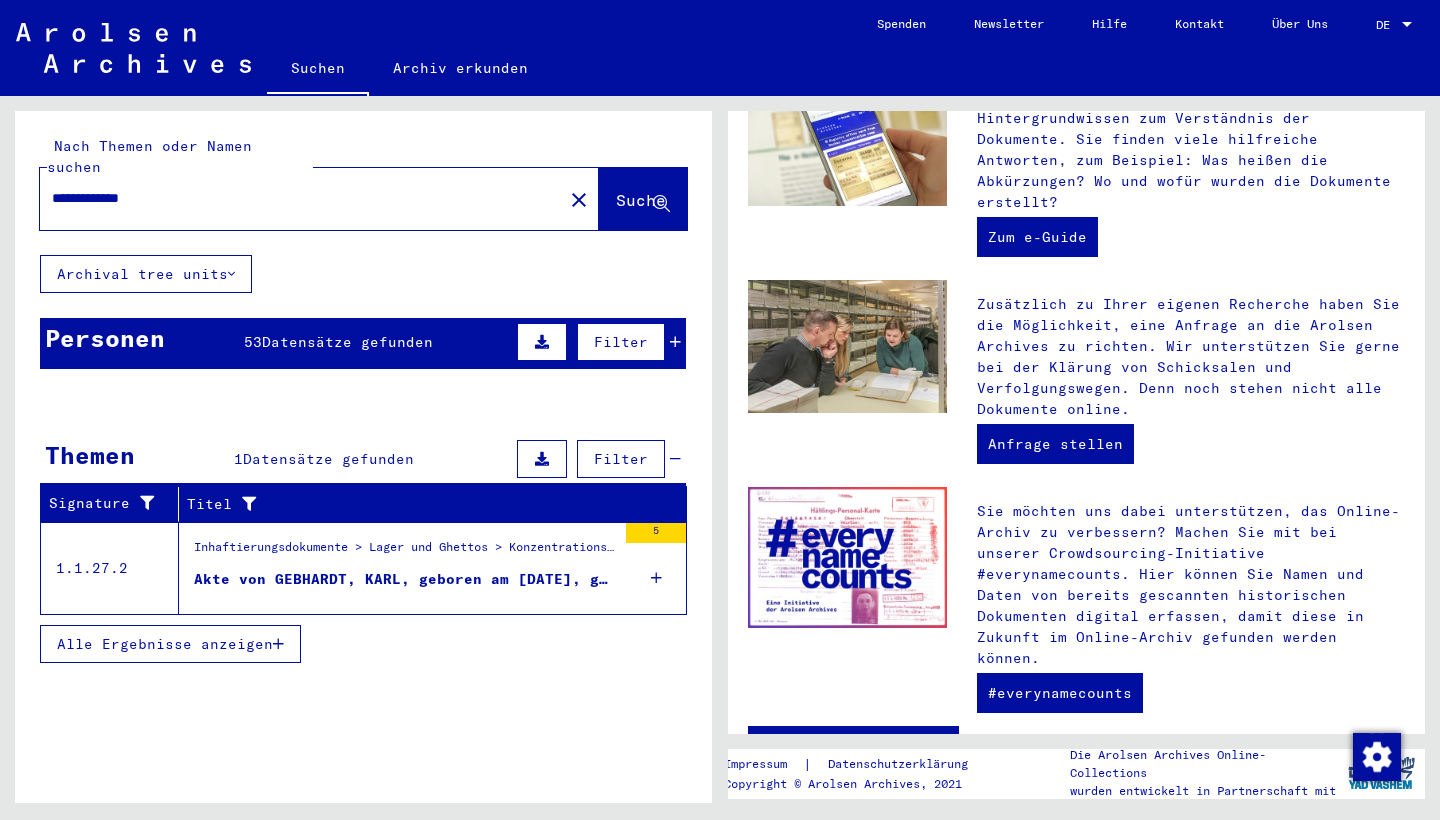 click on "Inhaftierungsdokumente > Lager und Ghettos > Konzentrationslager Mittelbau (Dora) > Konzentrationslager Mittelbau (Dora), Einzelpersonen-bezogene Unterlagen > Individuelle Häftlings Unterlagen - KL Mittelbau (Dora) > Akten mit Namen ab GARA" at bounding box center [405, 552] 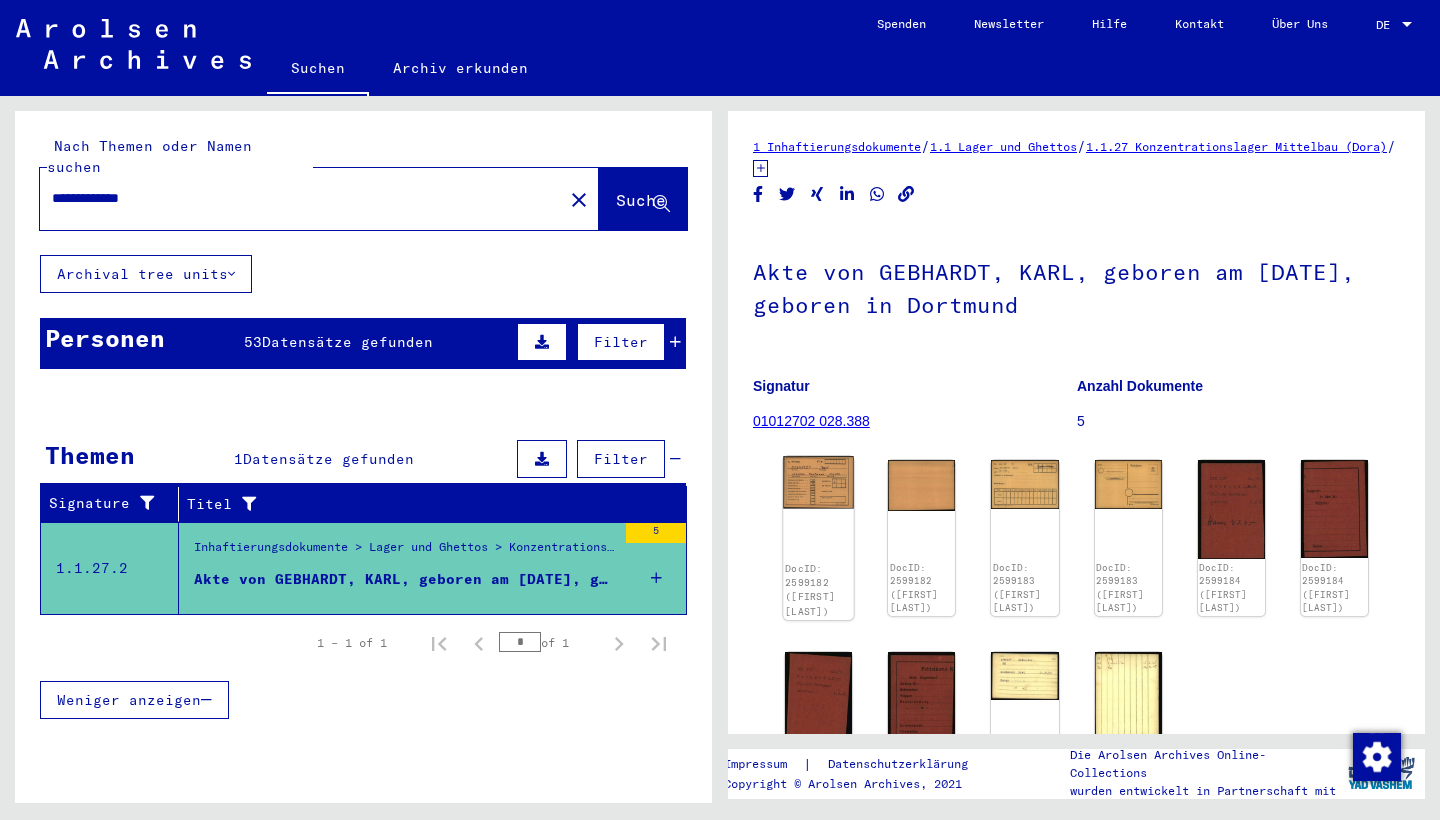 click 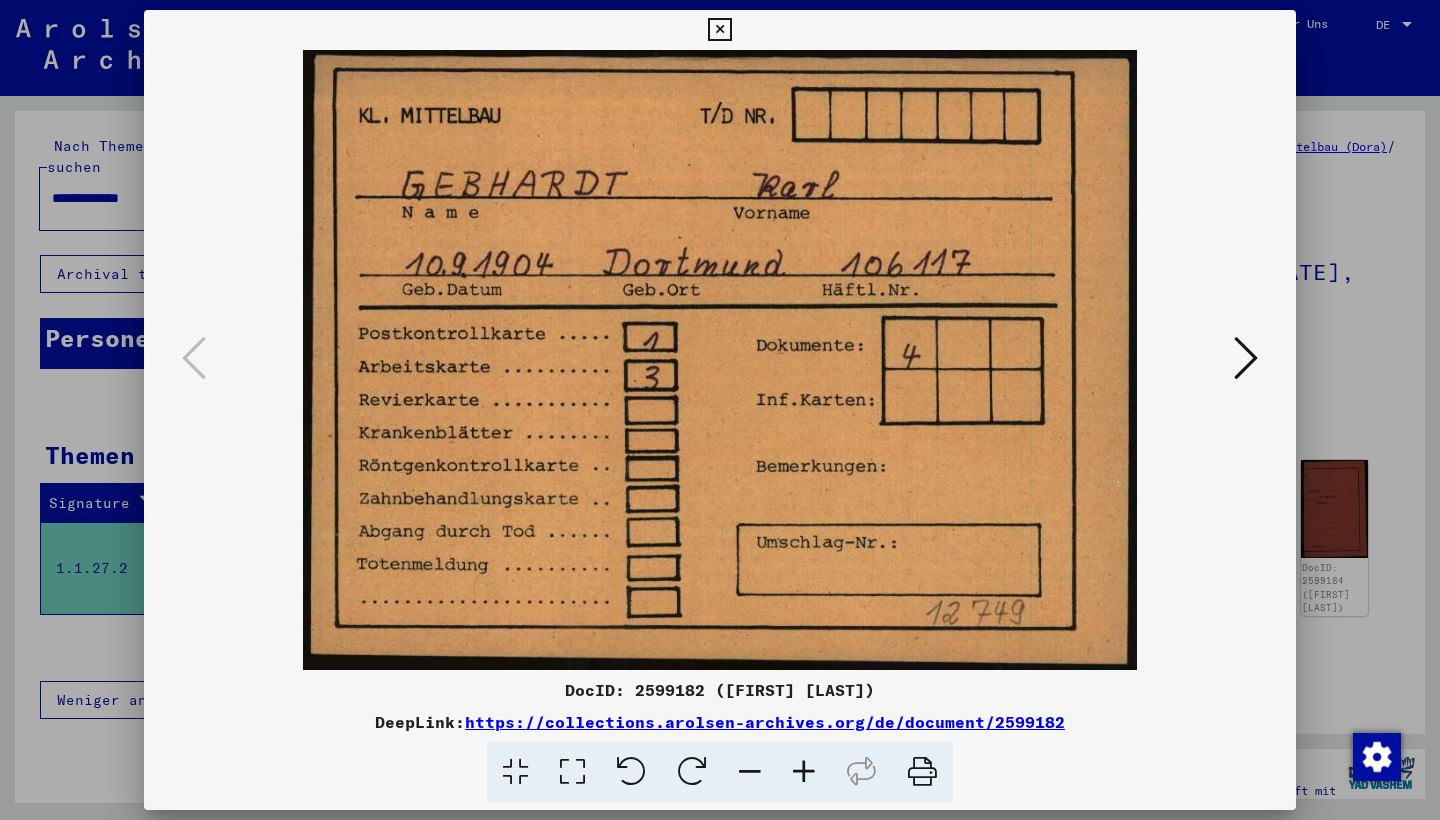 click at bounding box center [1246, 358] 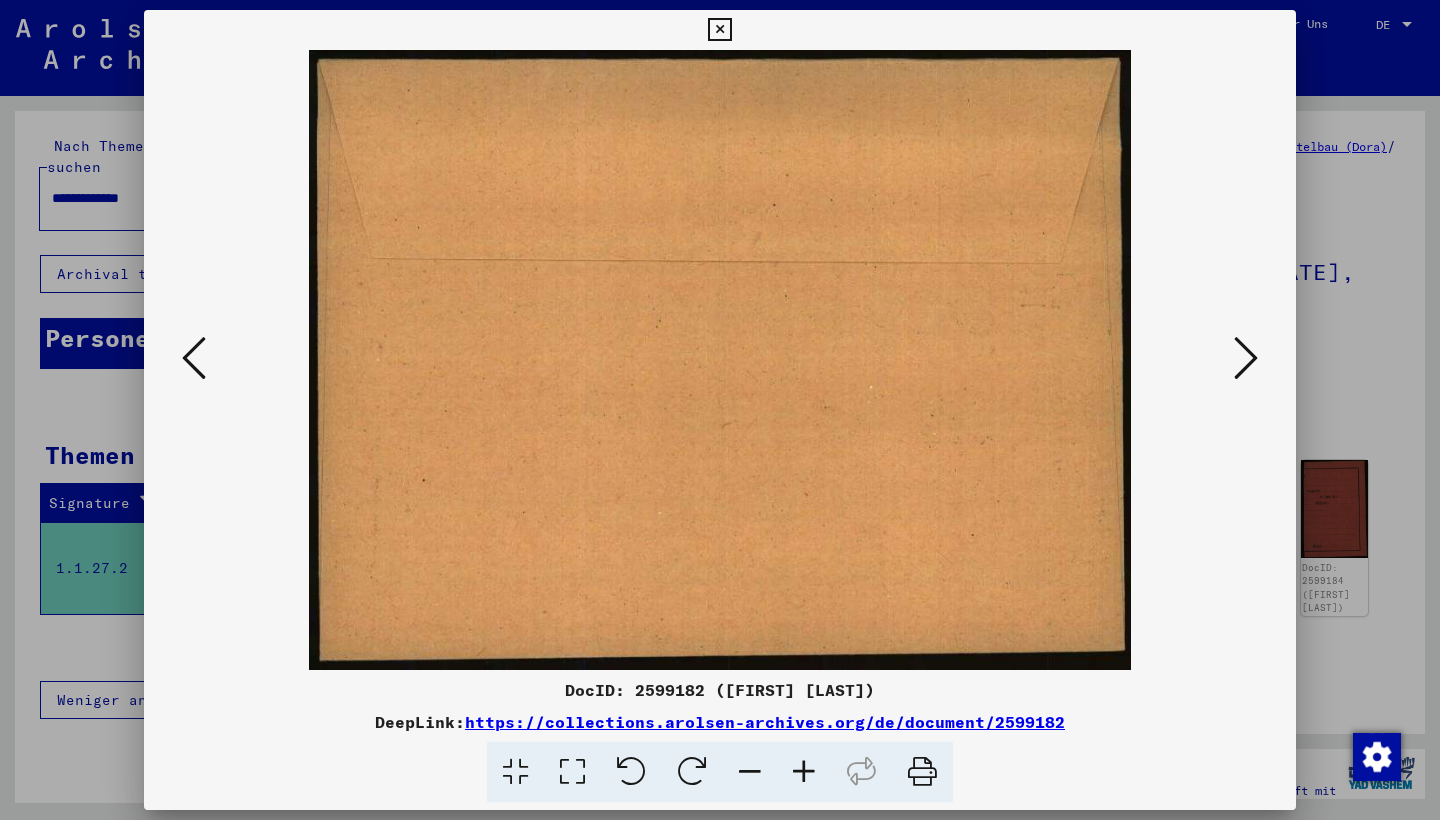 click at bounding box center (1246, 358) 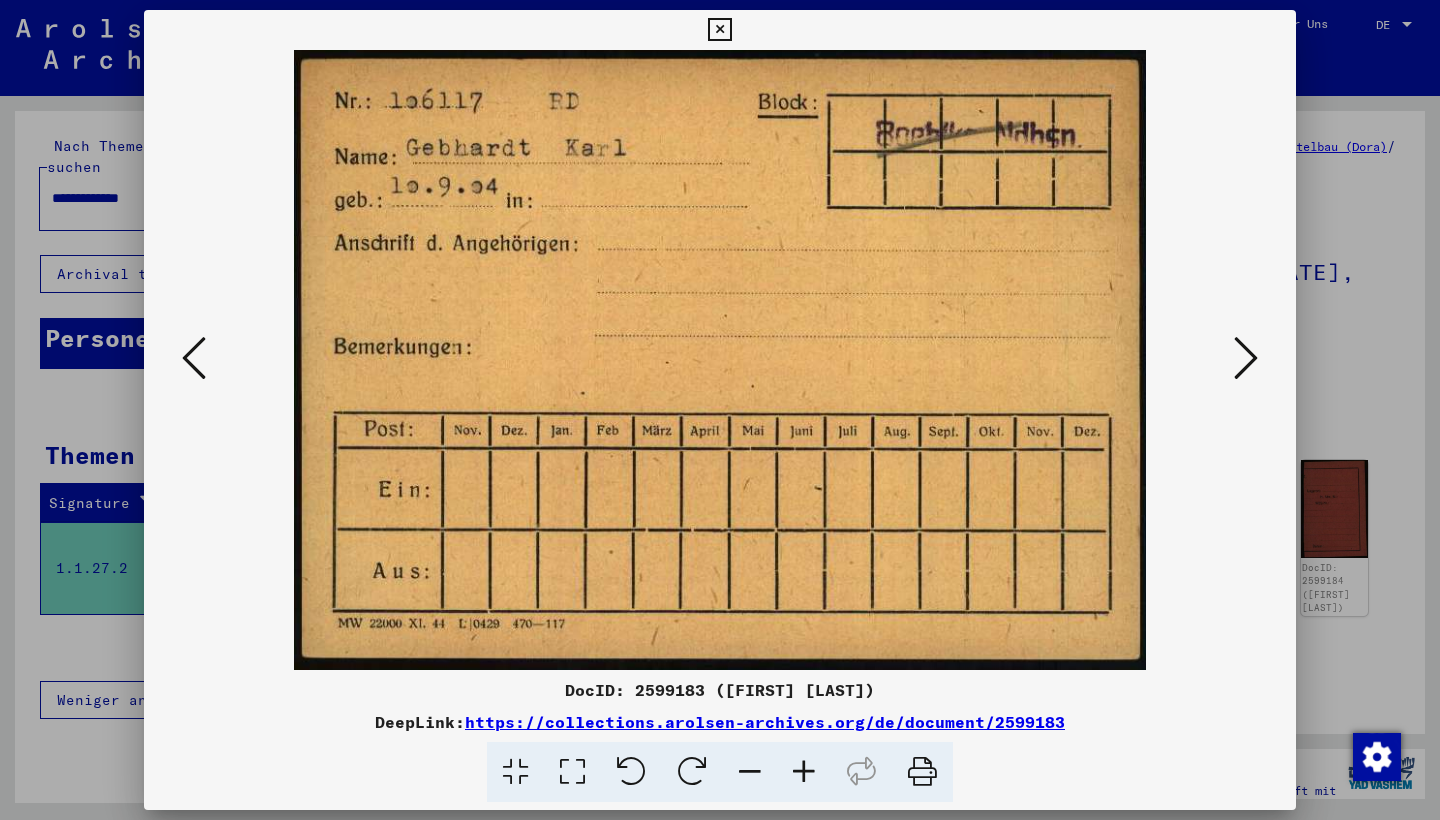 click at bounding box center [1246, 358] 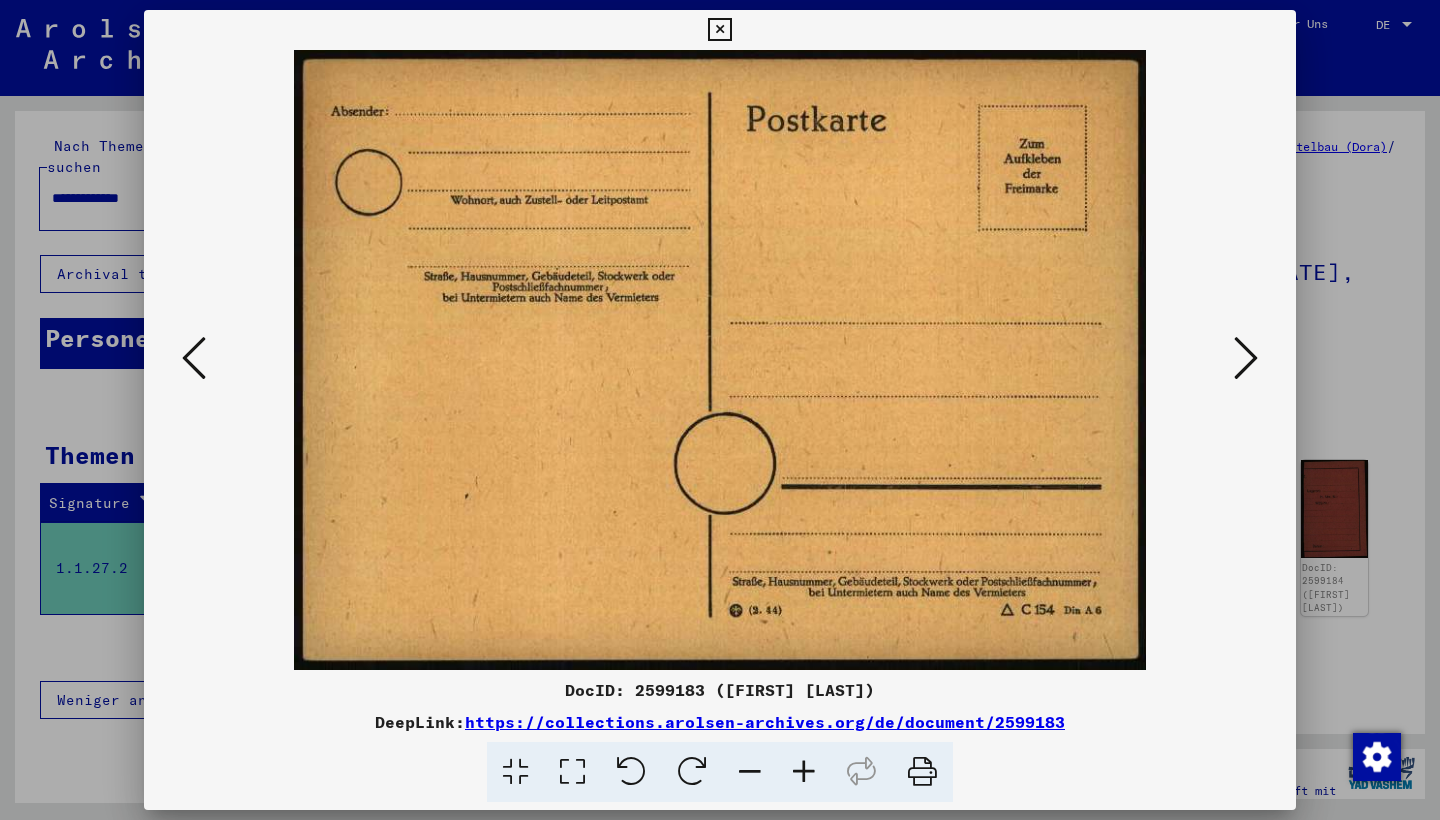 click at bounding box center [1246, 358] 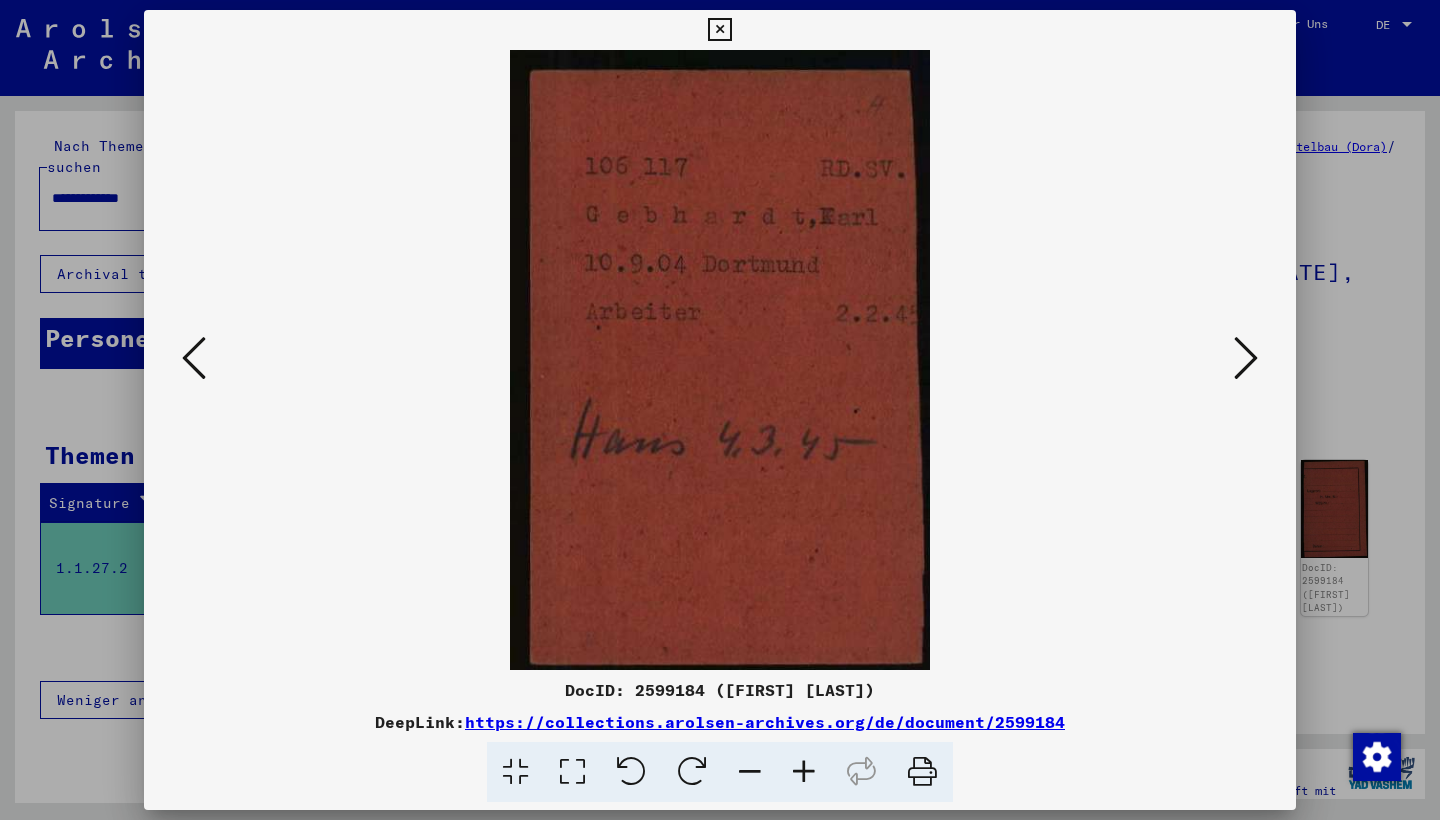 click at bounding box center (1246, 358) 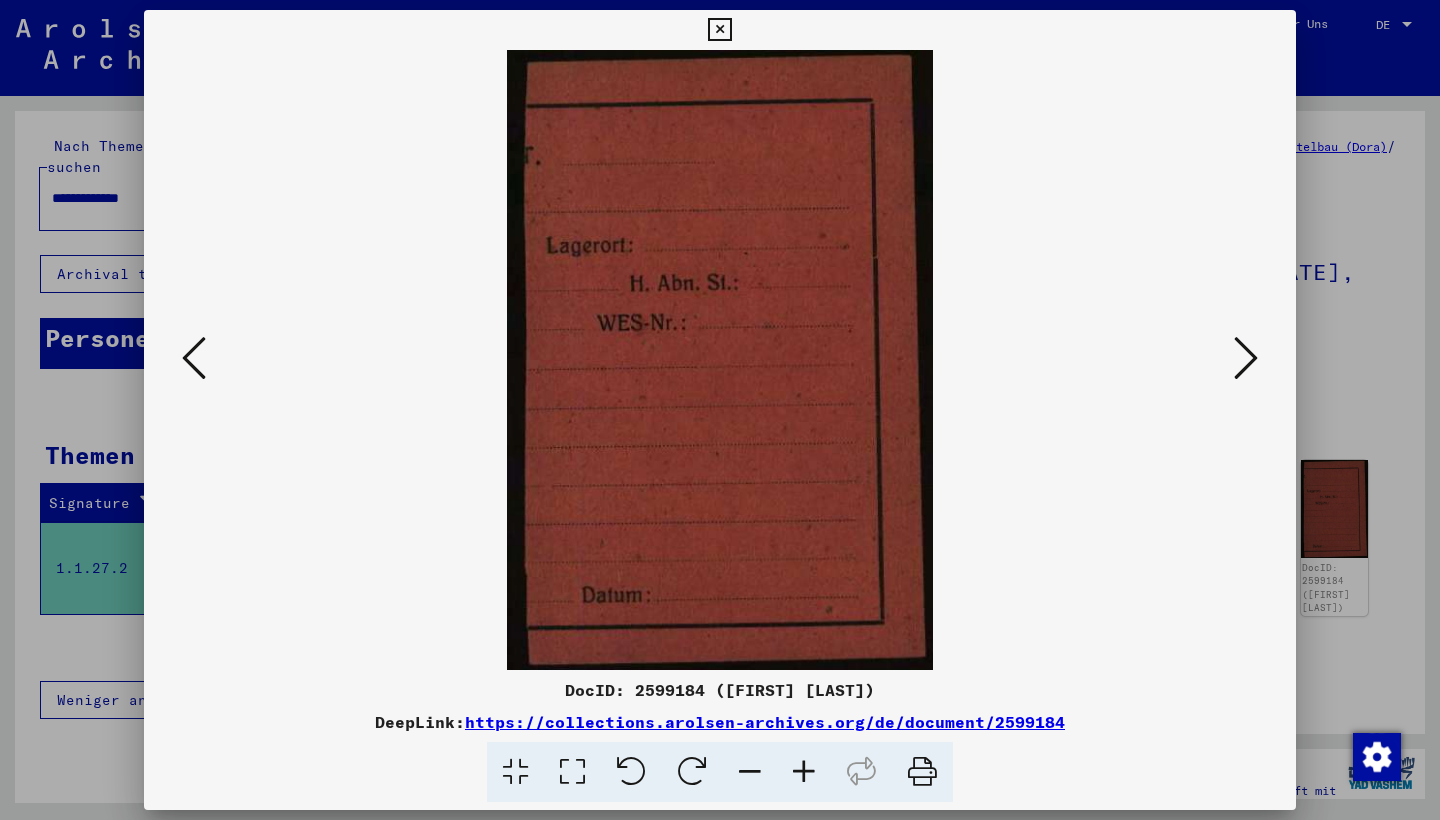 click at bounding box center (1246, 358) 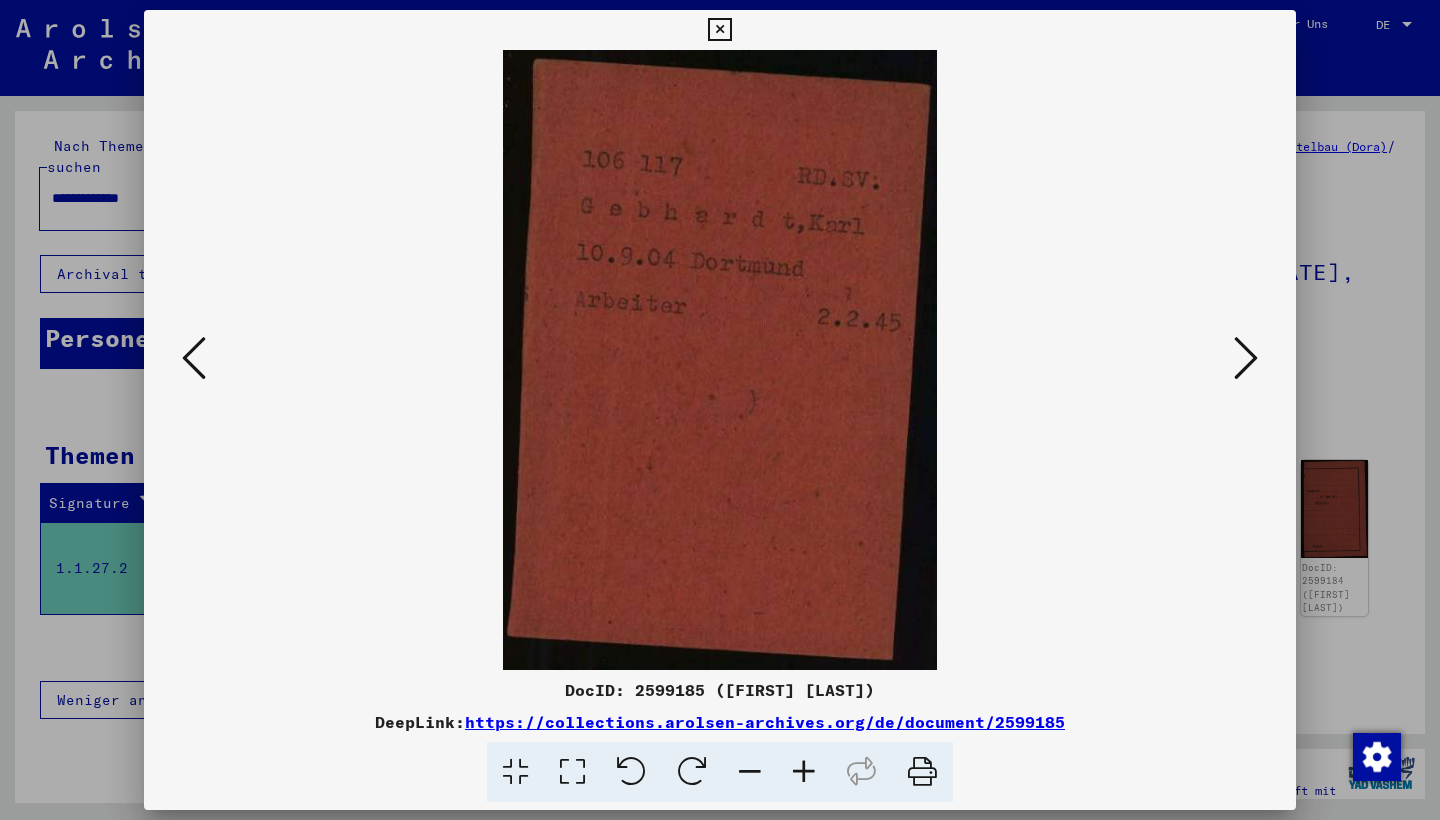 click at bounding box center [1246, 358] 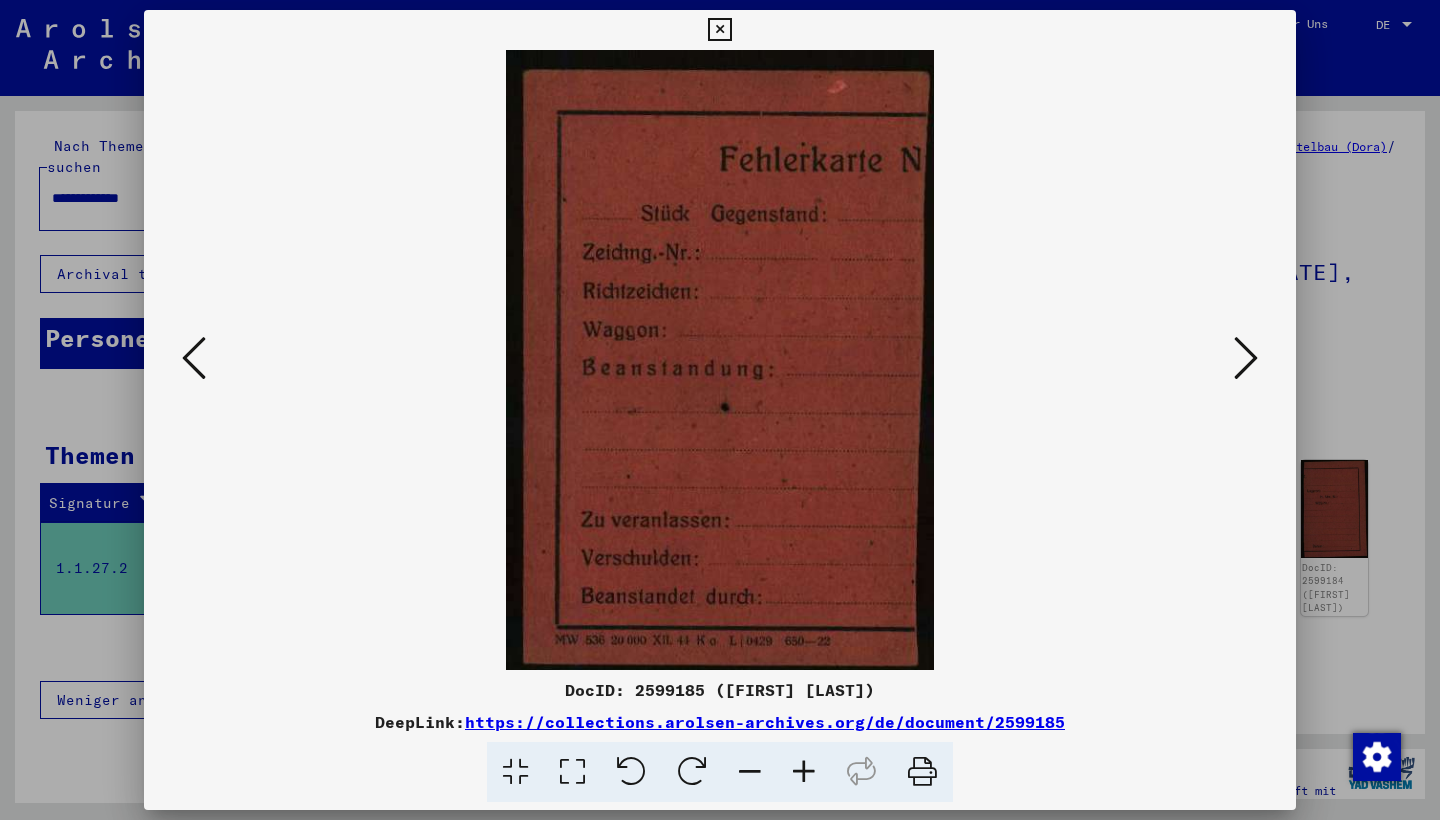 click at bounding box center [1246, 358] 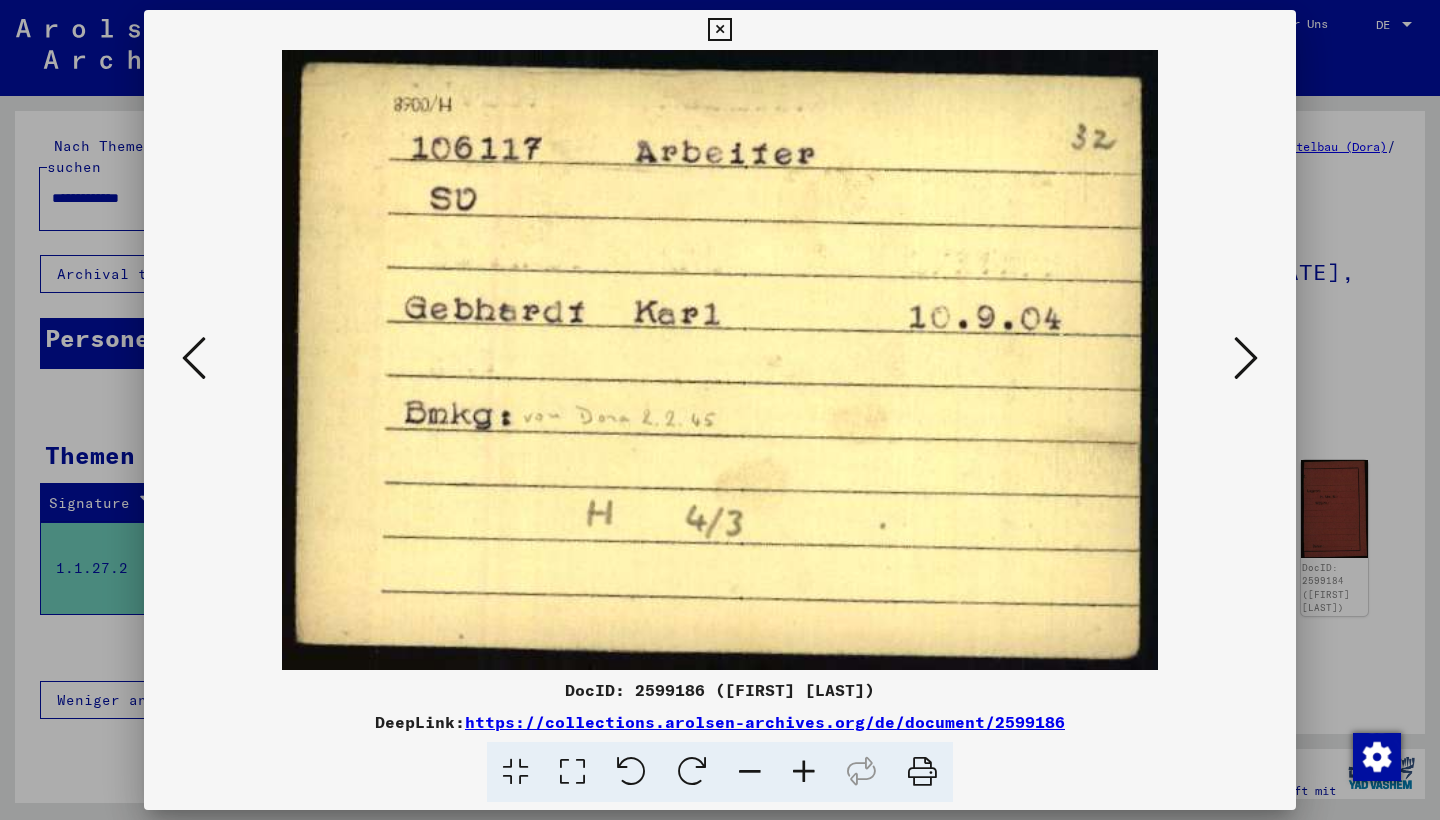 click at bounding box center (1246, 358) 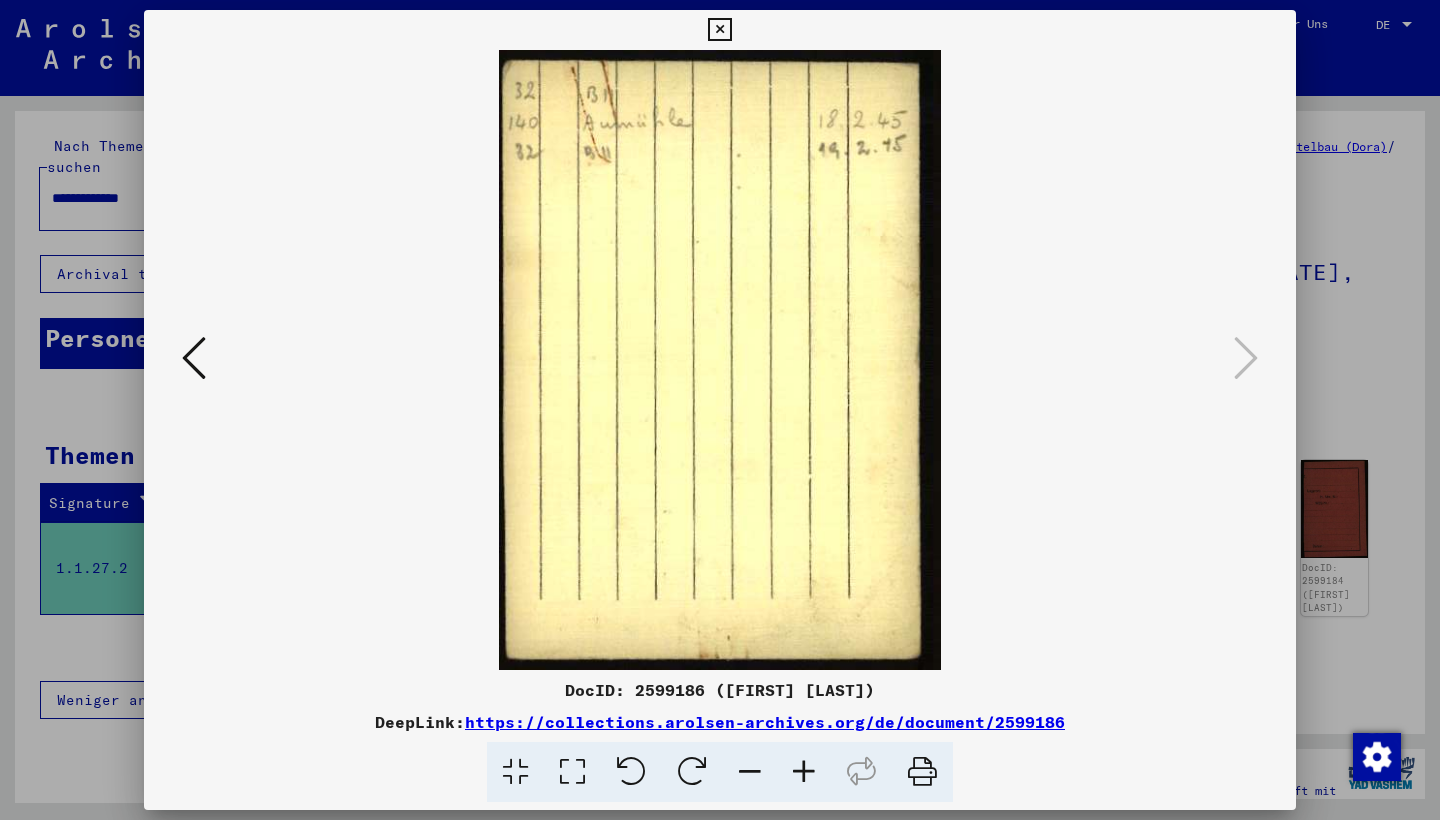 click at bounding box center (720, 410) 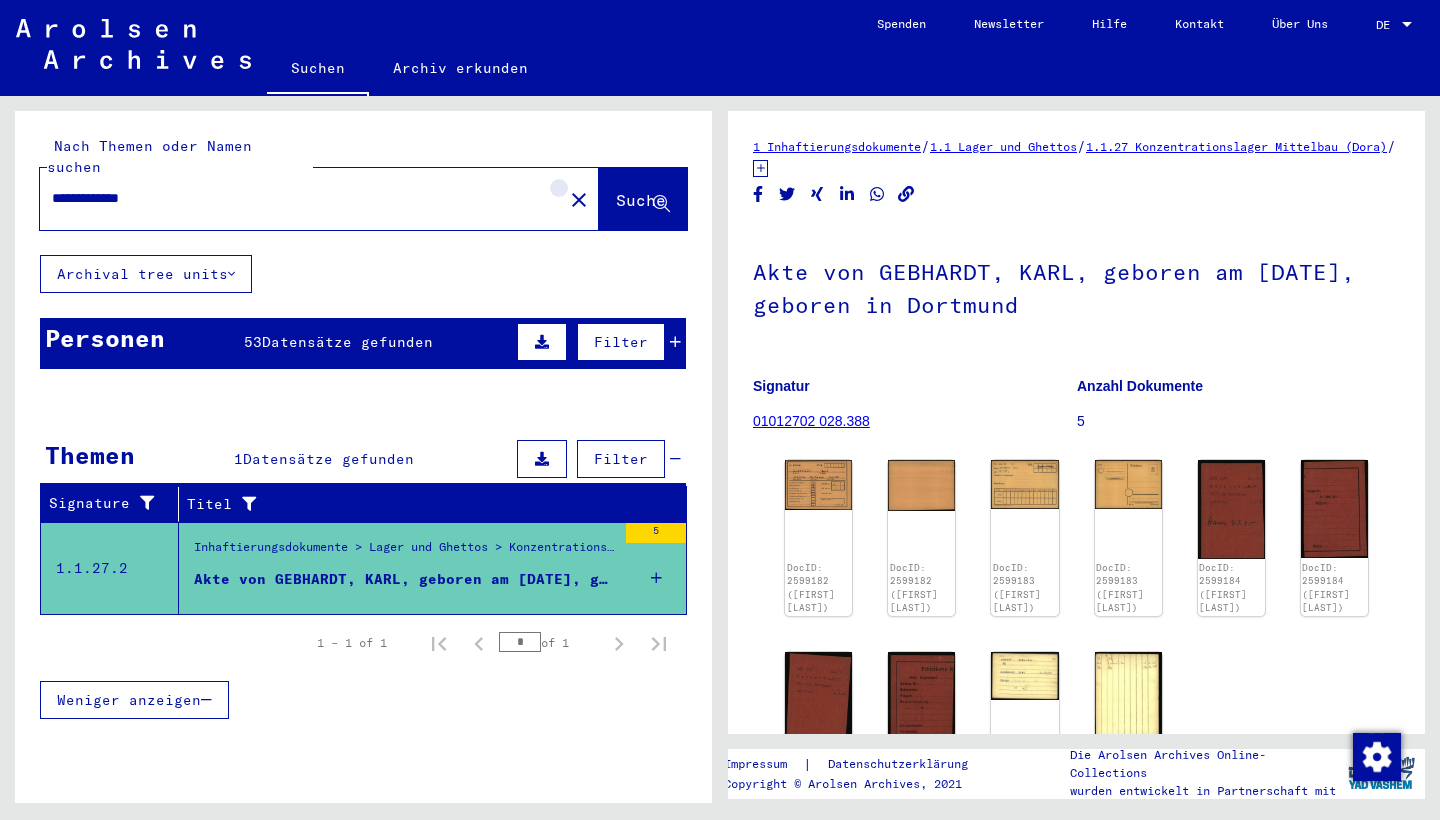click on "close" 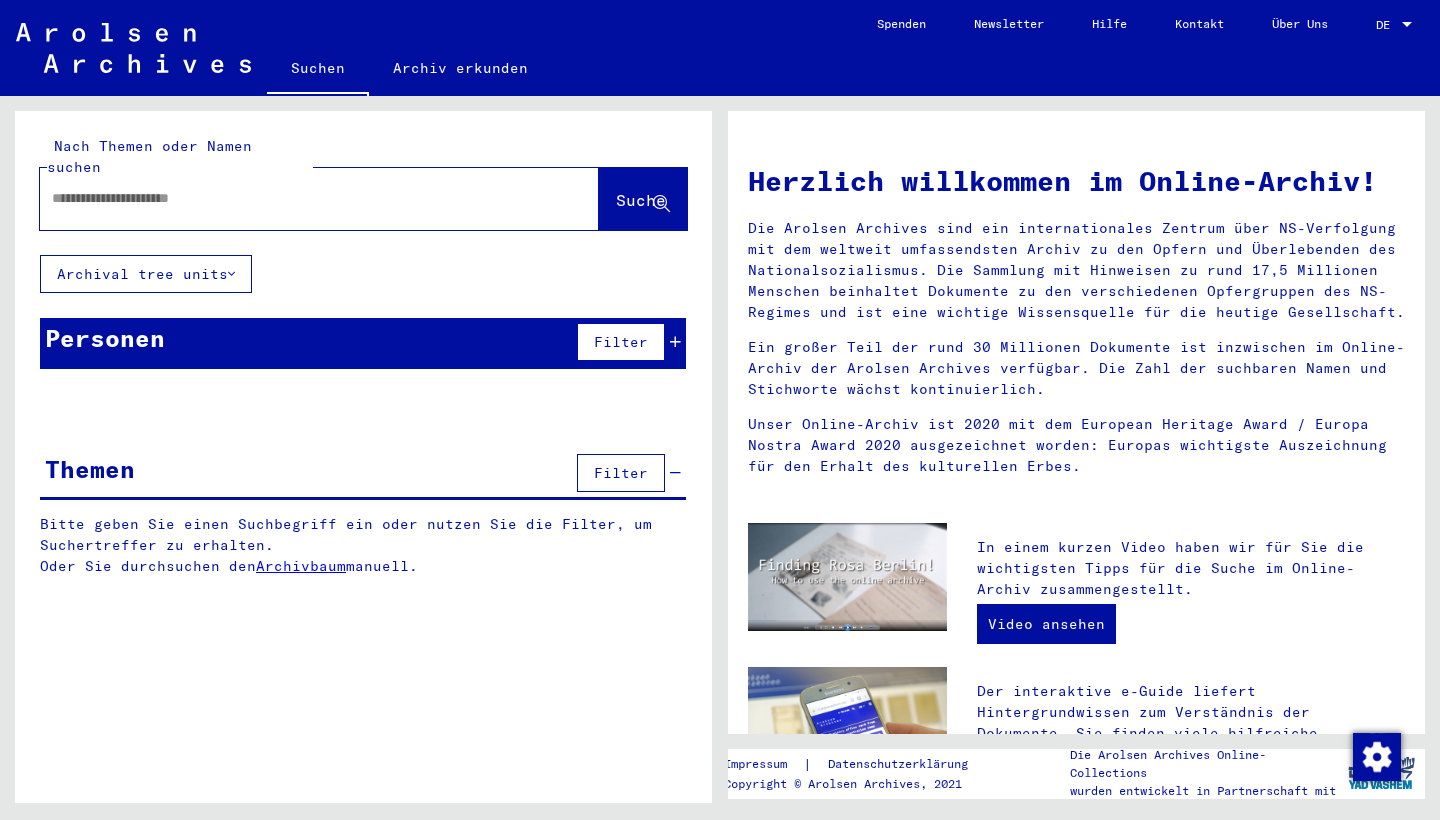 click 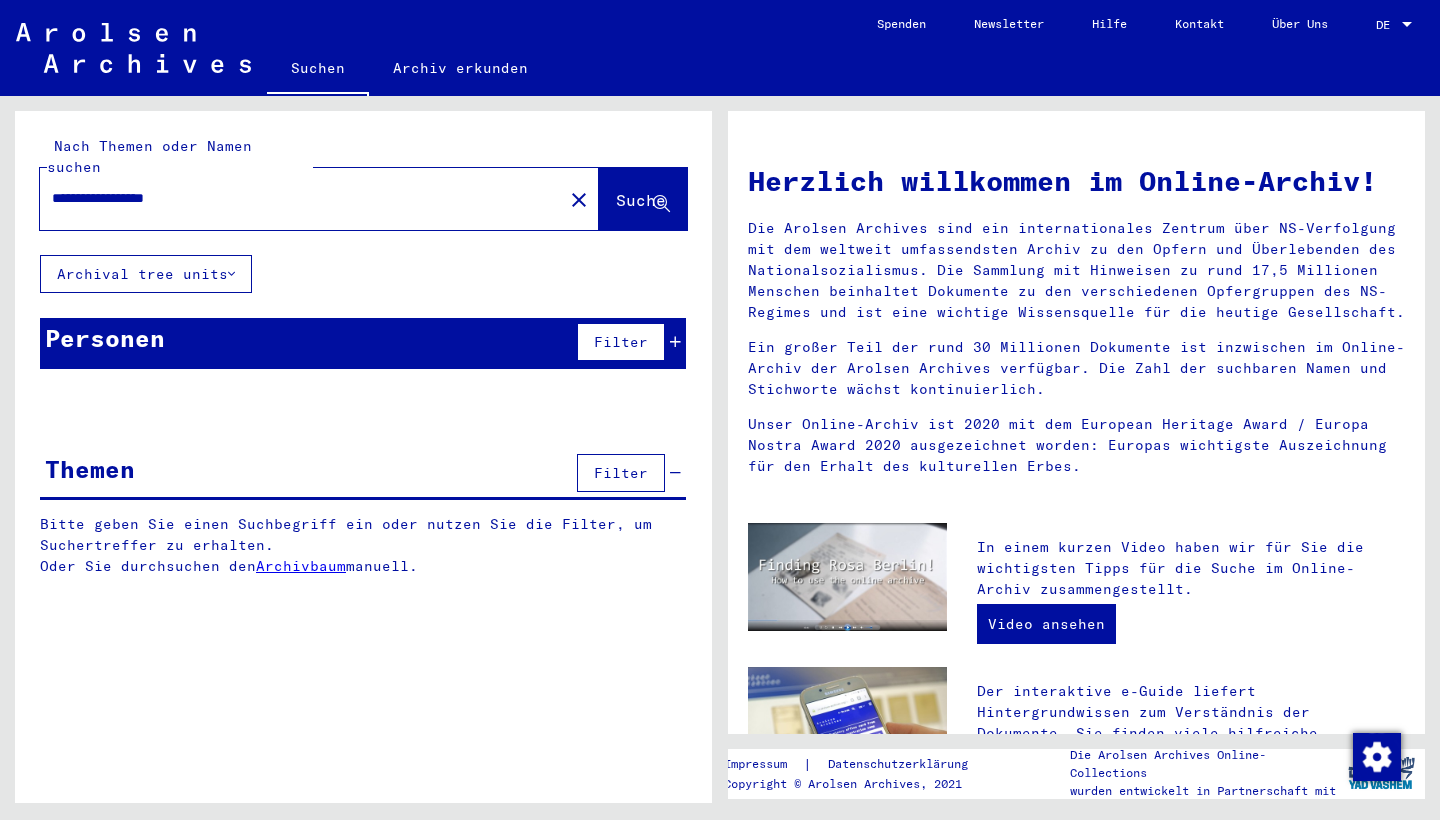 type on "**********" 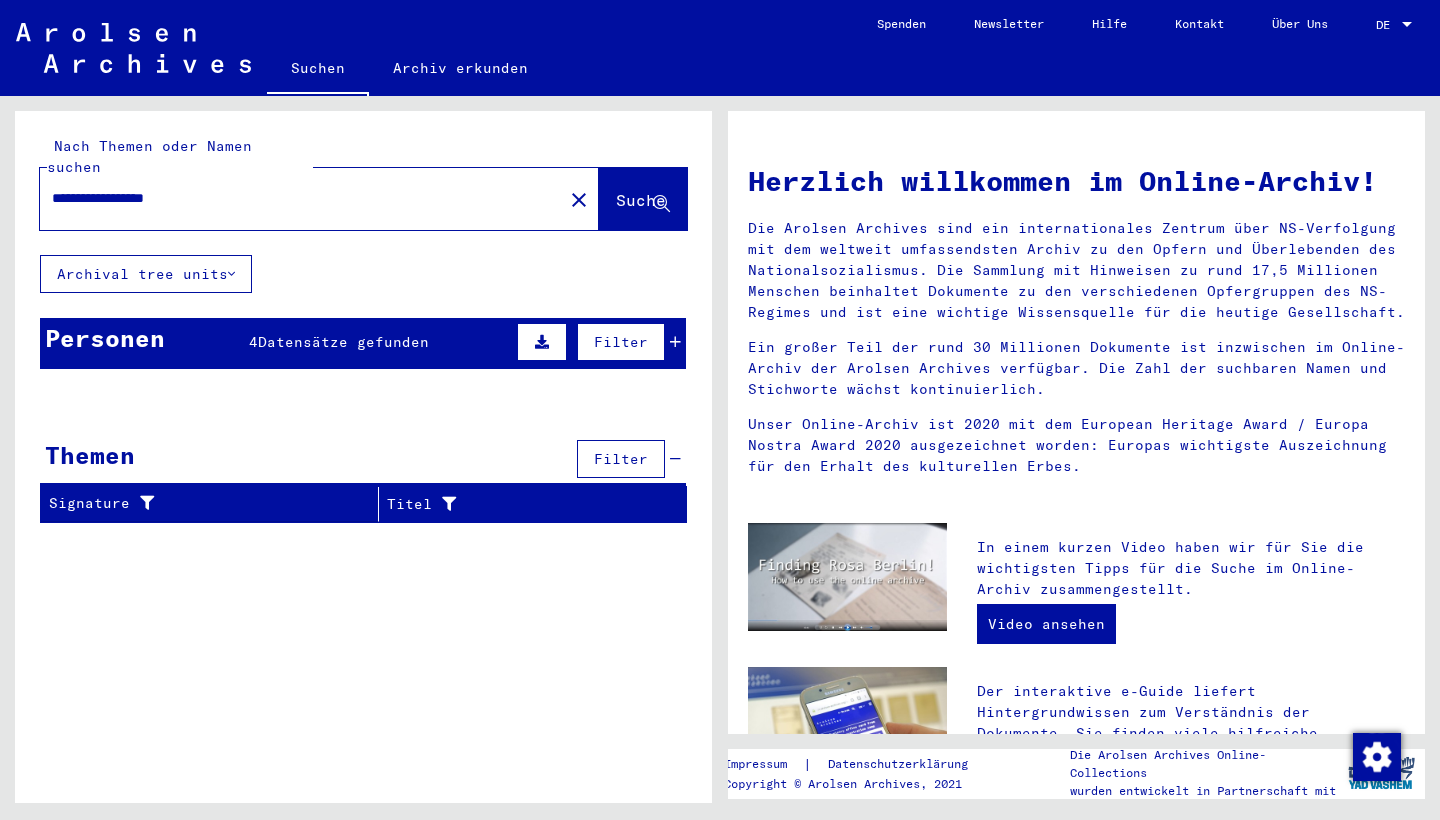 click at bounding box center [542, 342] 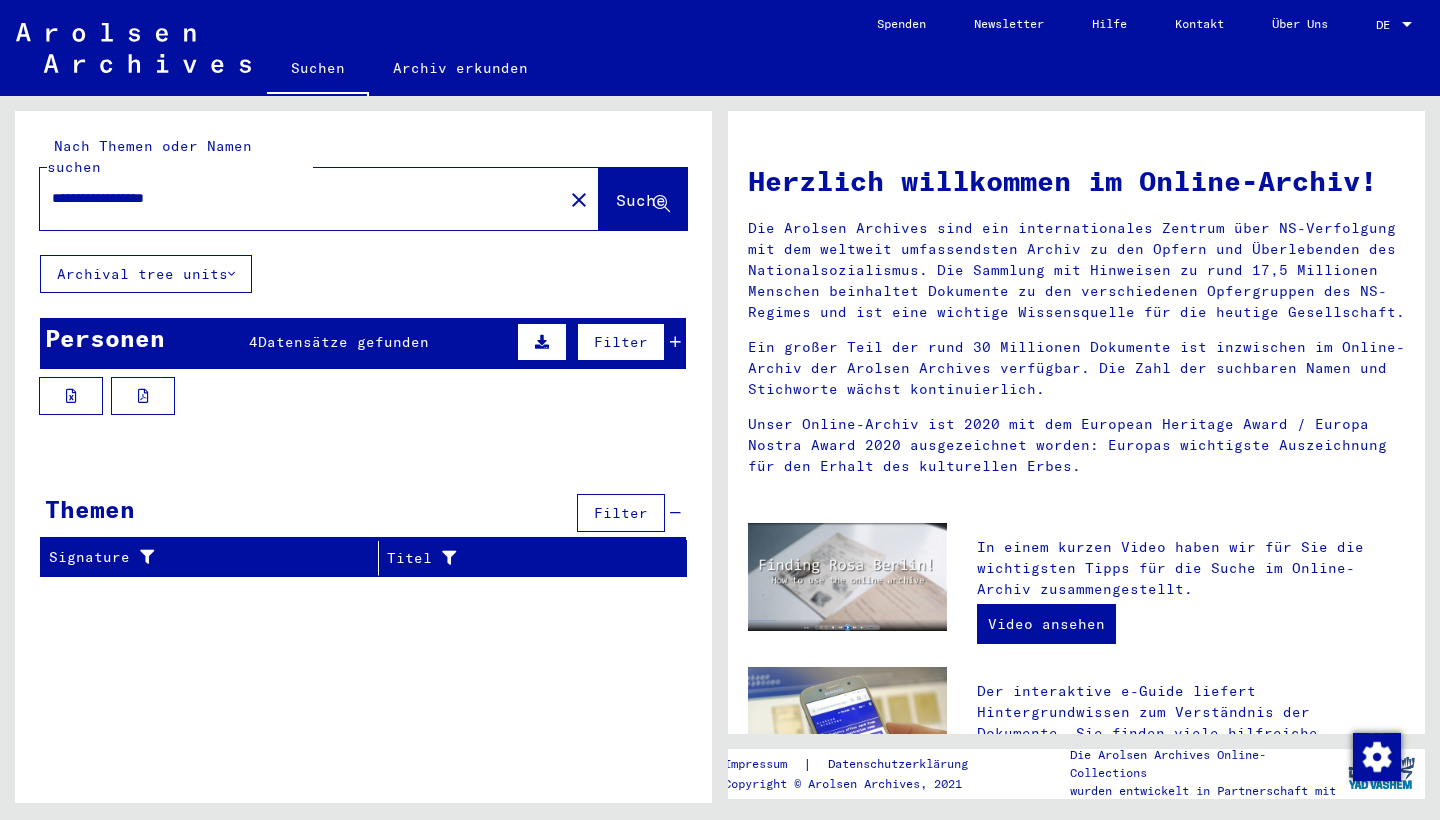 click at bounding box center (542, 342) 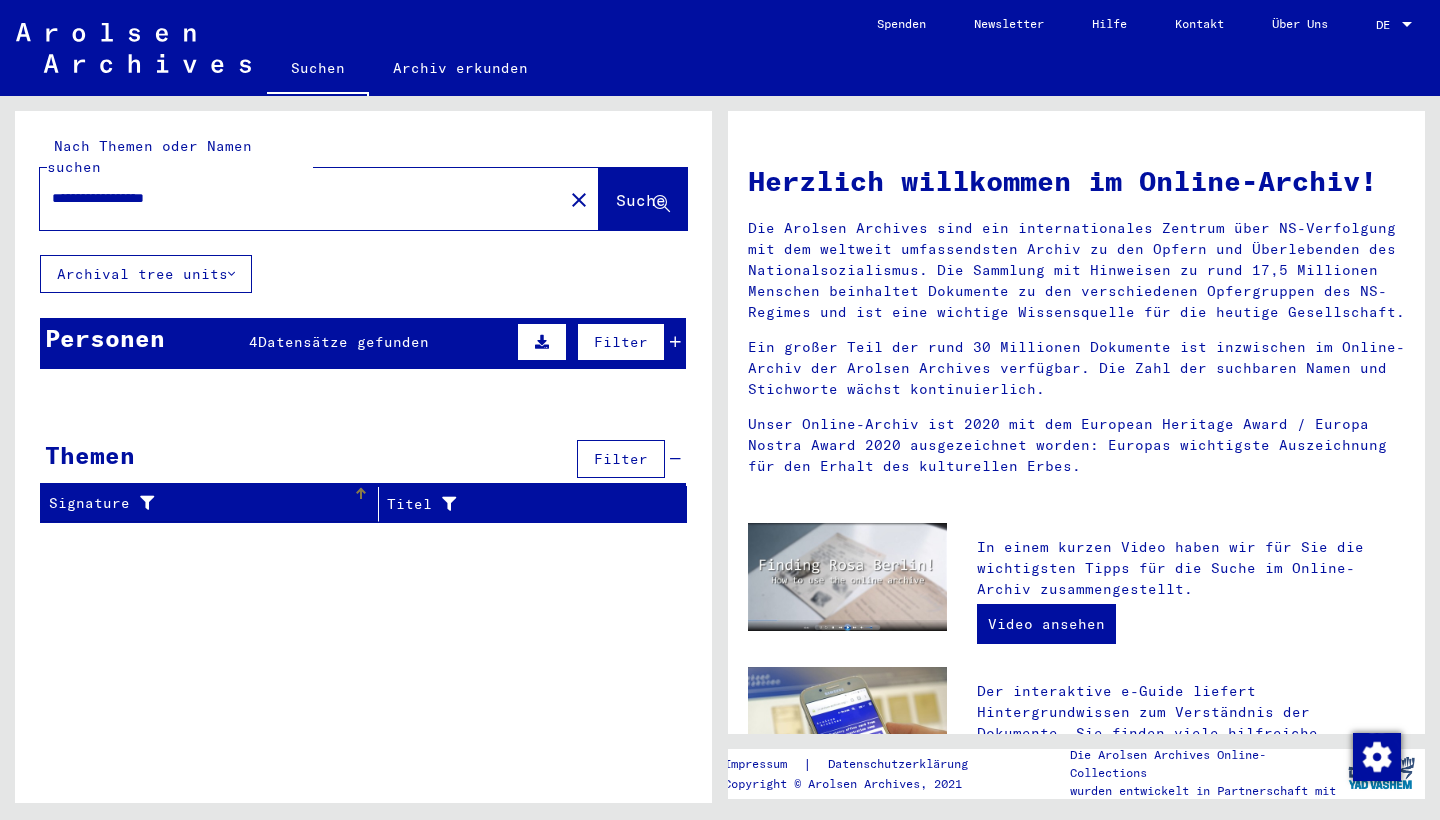 click on "Signature" at bounding box center [201, 503] 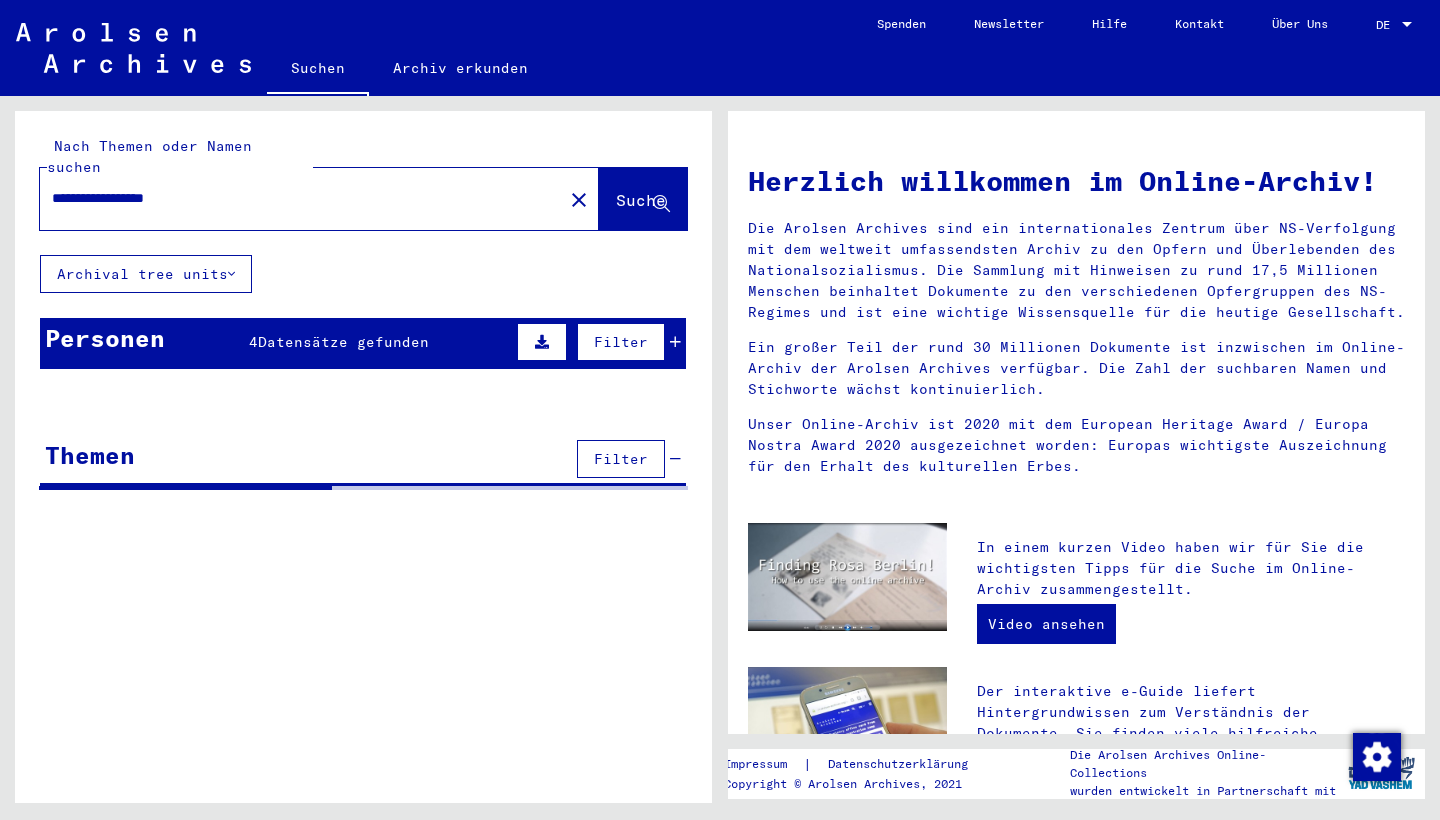 click on "Datensätze gefunden" at bounding box center (343, 342) 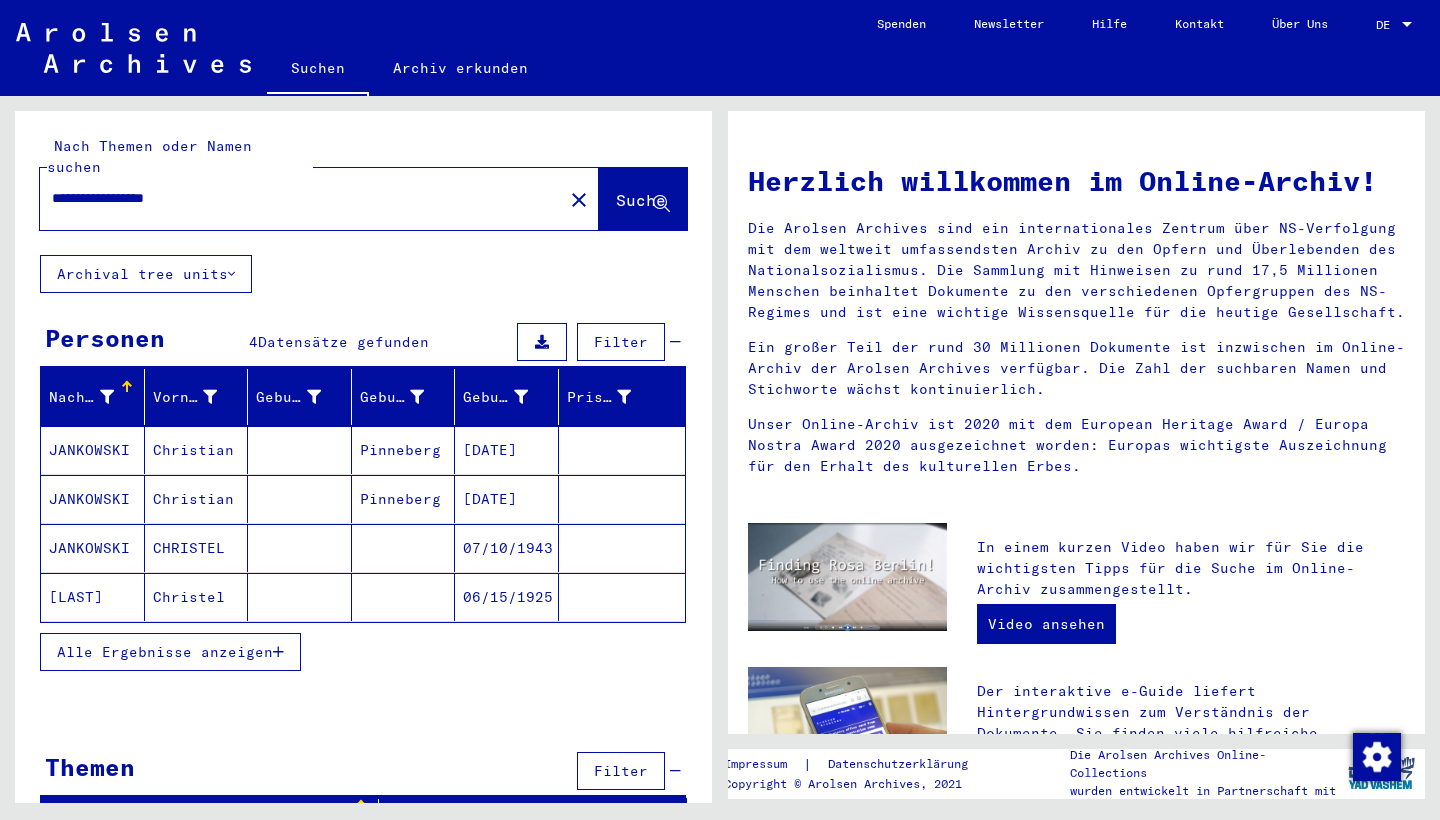 click on "Christian" at bounding box center [197, 499] 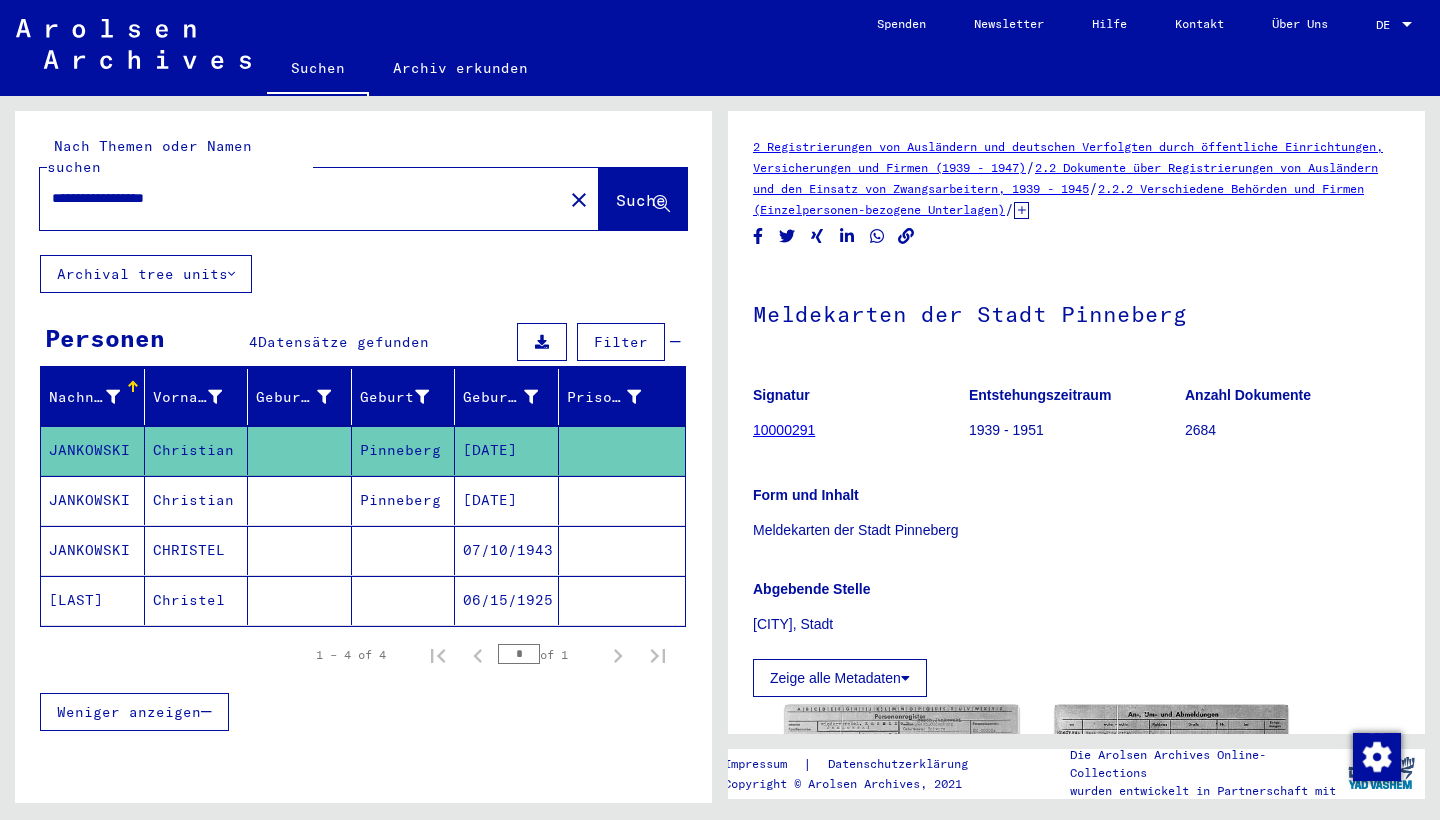 scroll, scrollTop: 0, scrollLeft: 0, axis: both 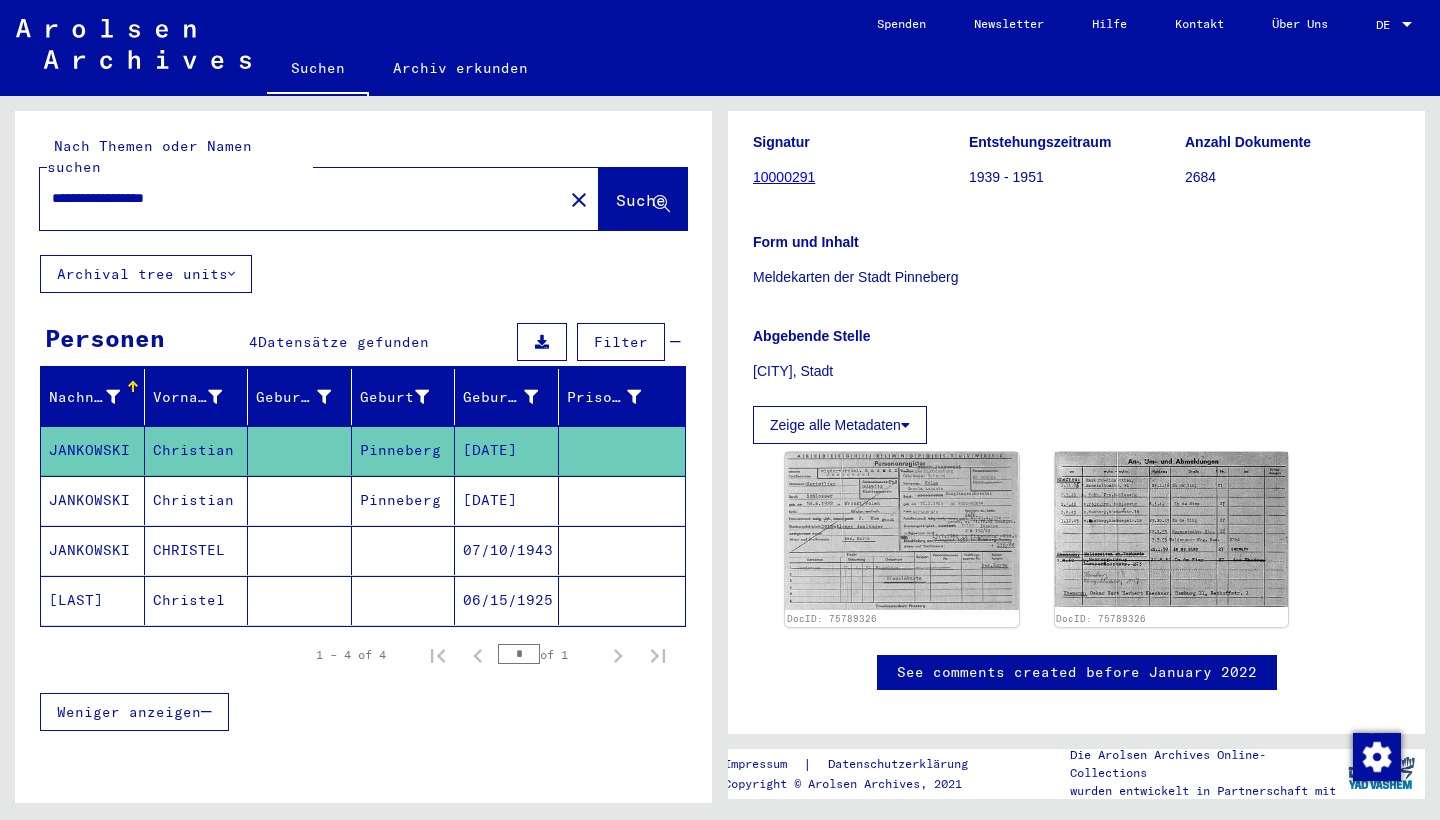 click on "Pinneberg" at bounding box center (404, 550) 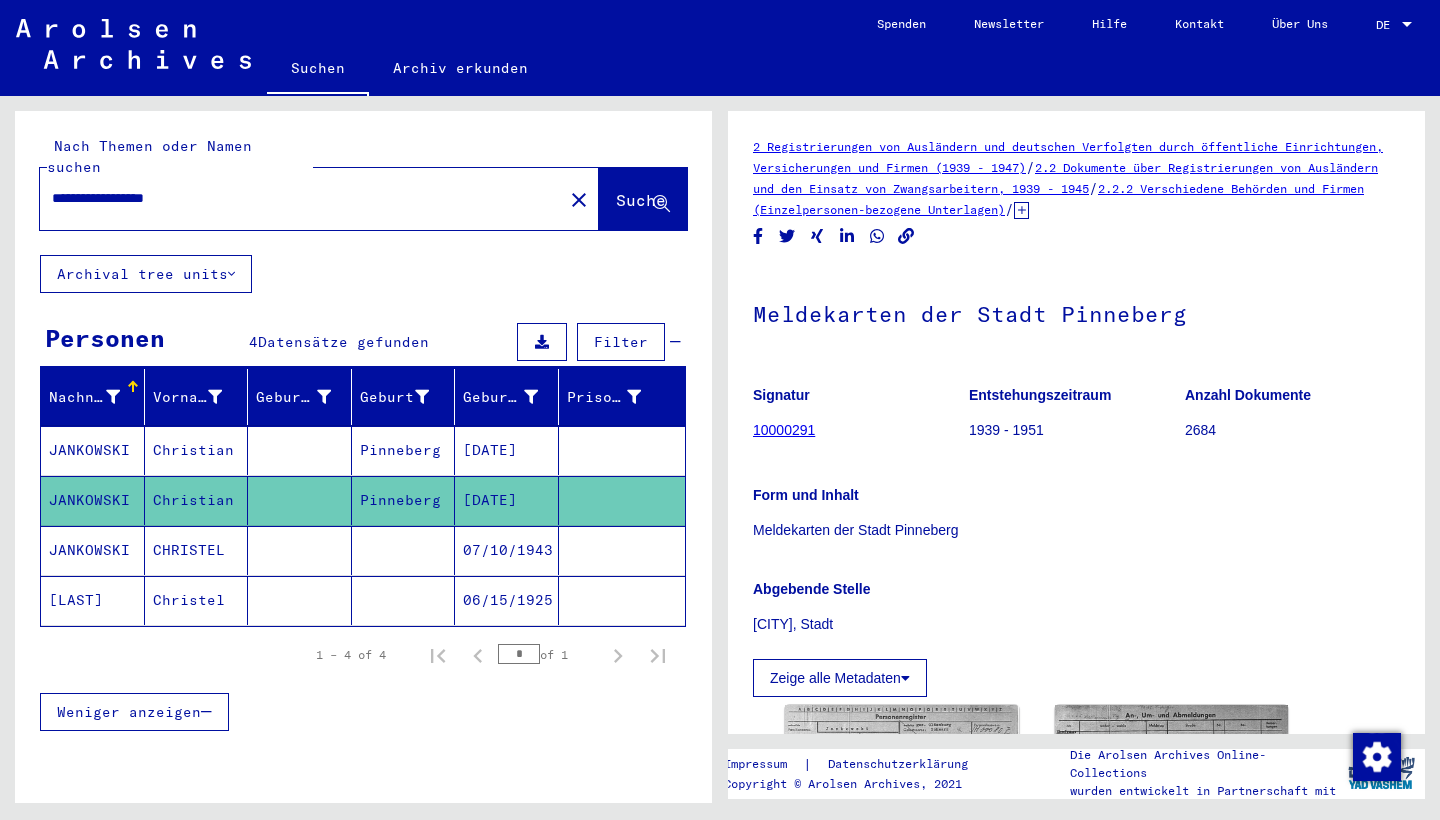 scroll, scrollTop: 0, scrollLeft: 0, axis: both 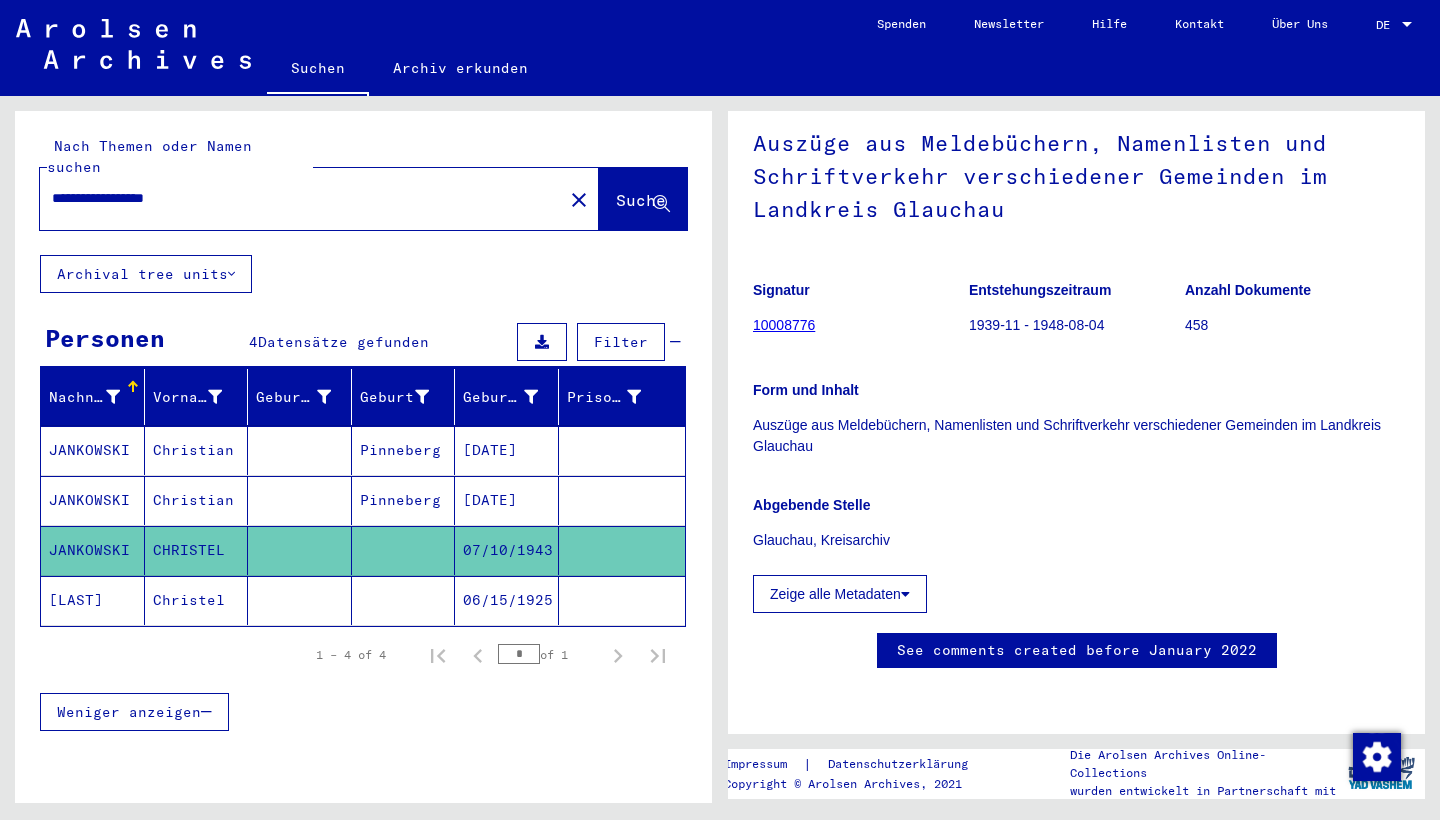 click 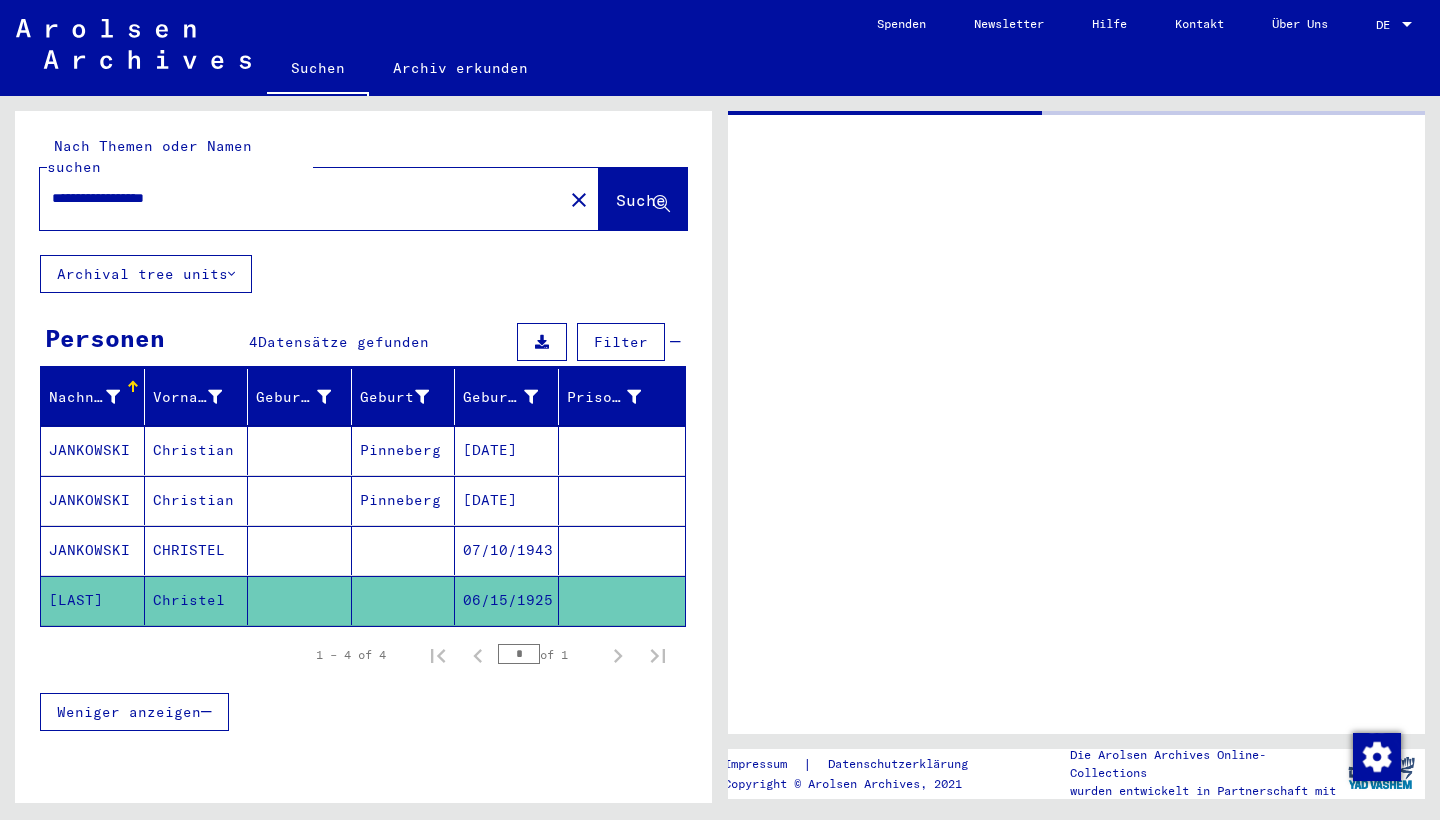 scroll, scrollTop: 0, scrollLeft: 0, axis: both 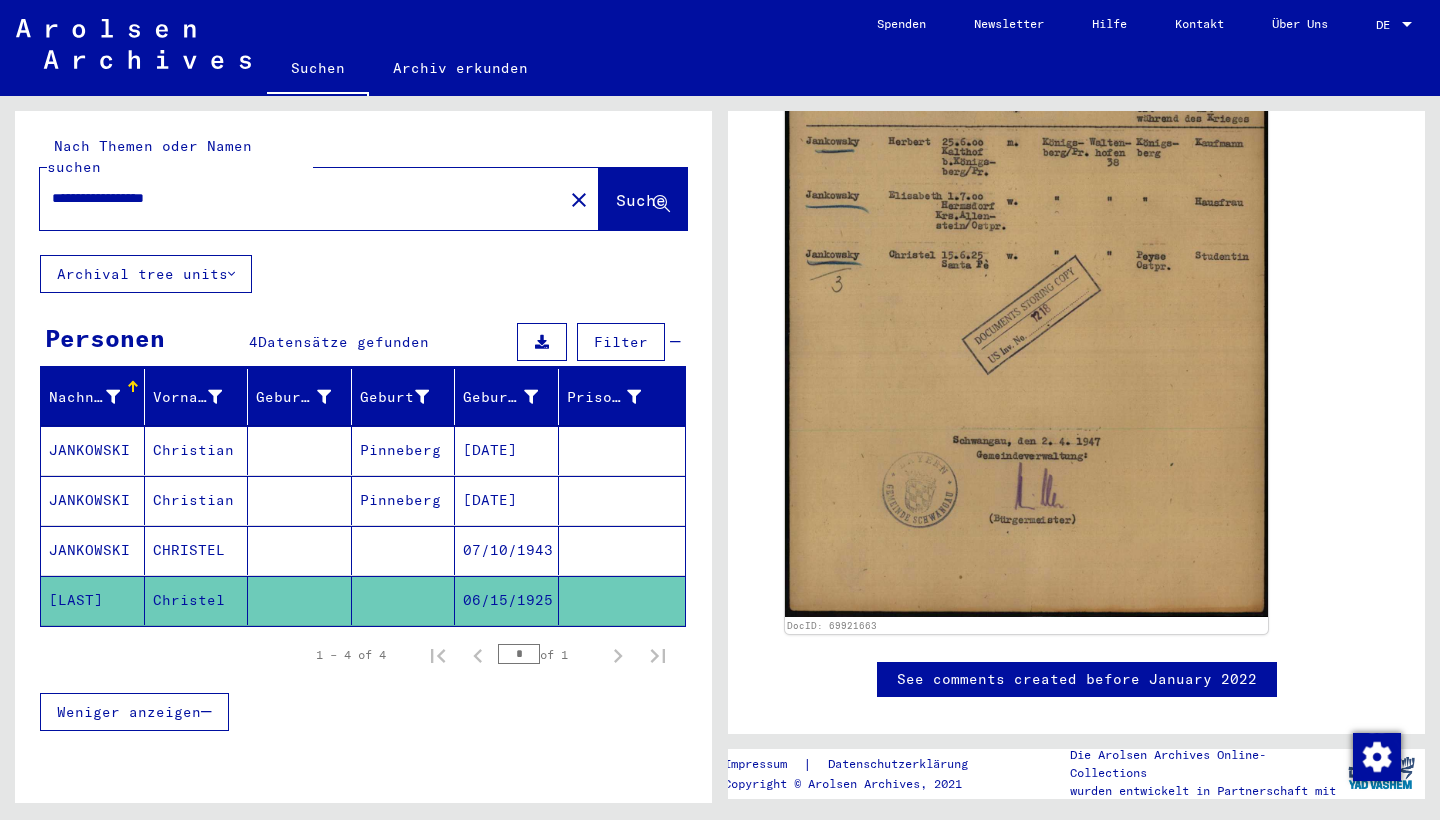 click on "close" 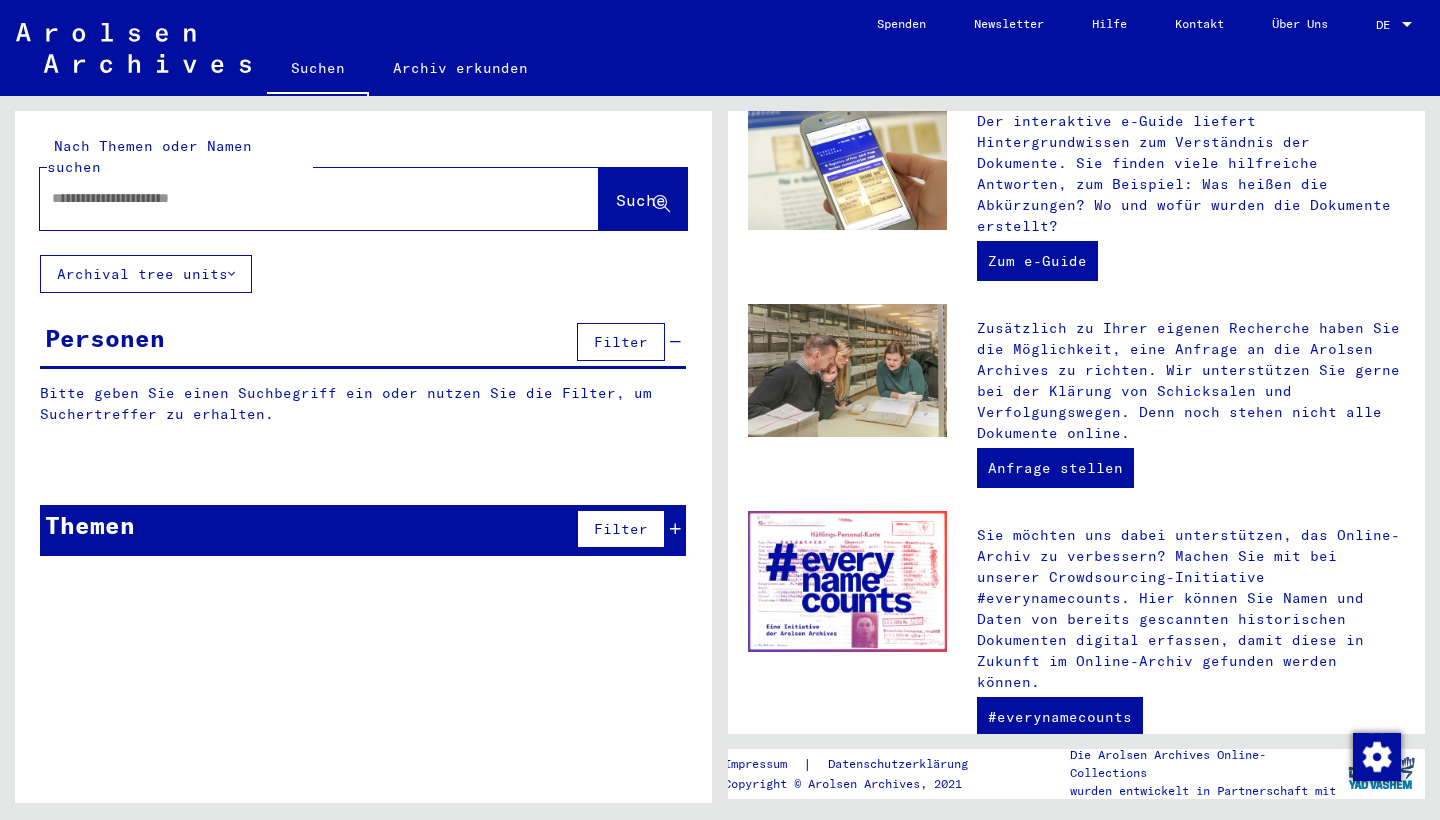 click 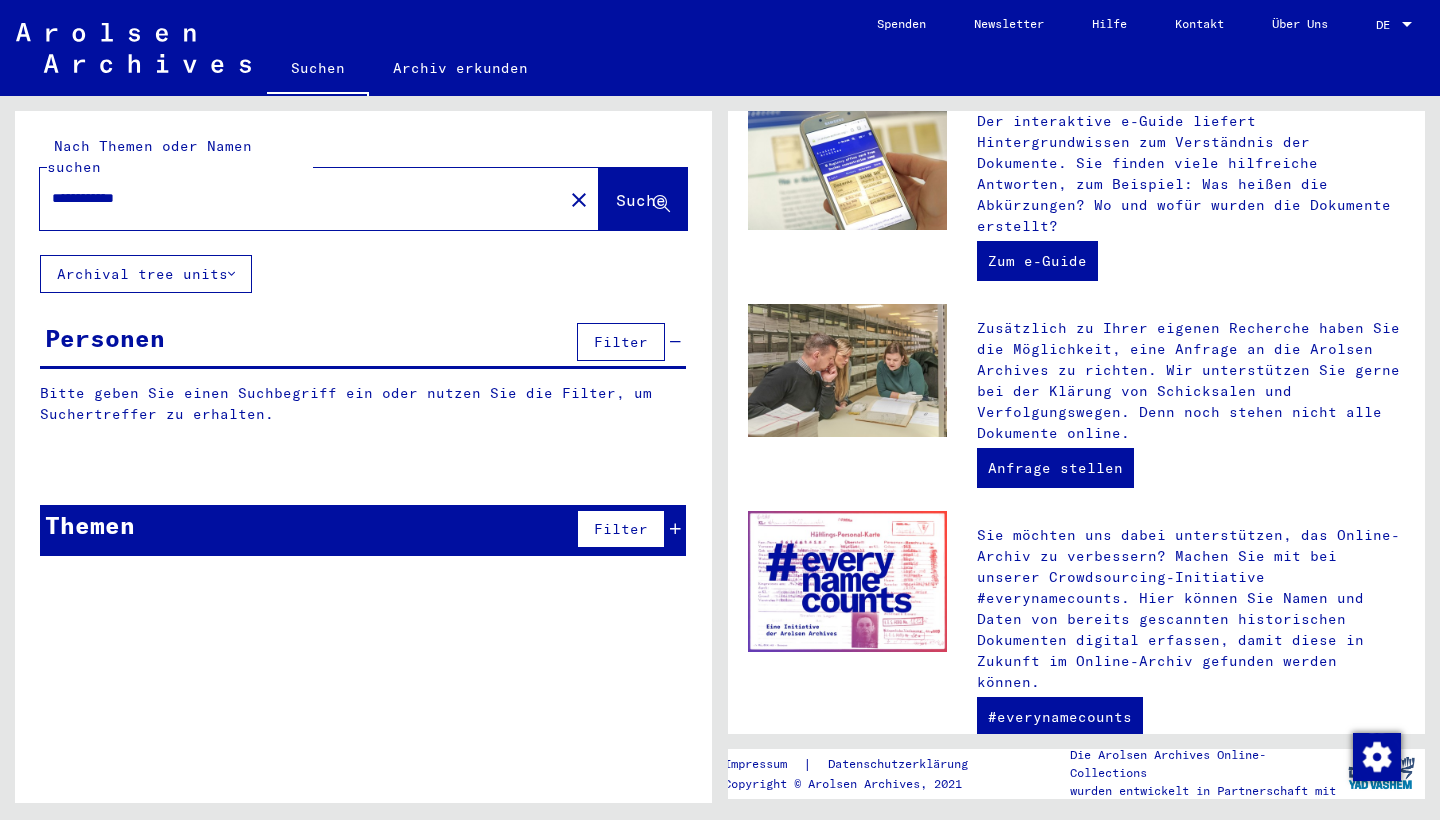 type on "**********" 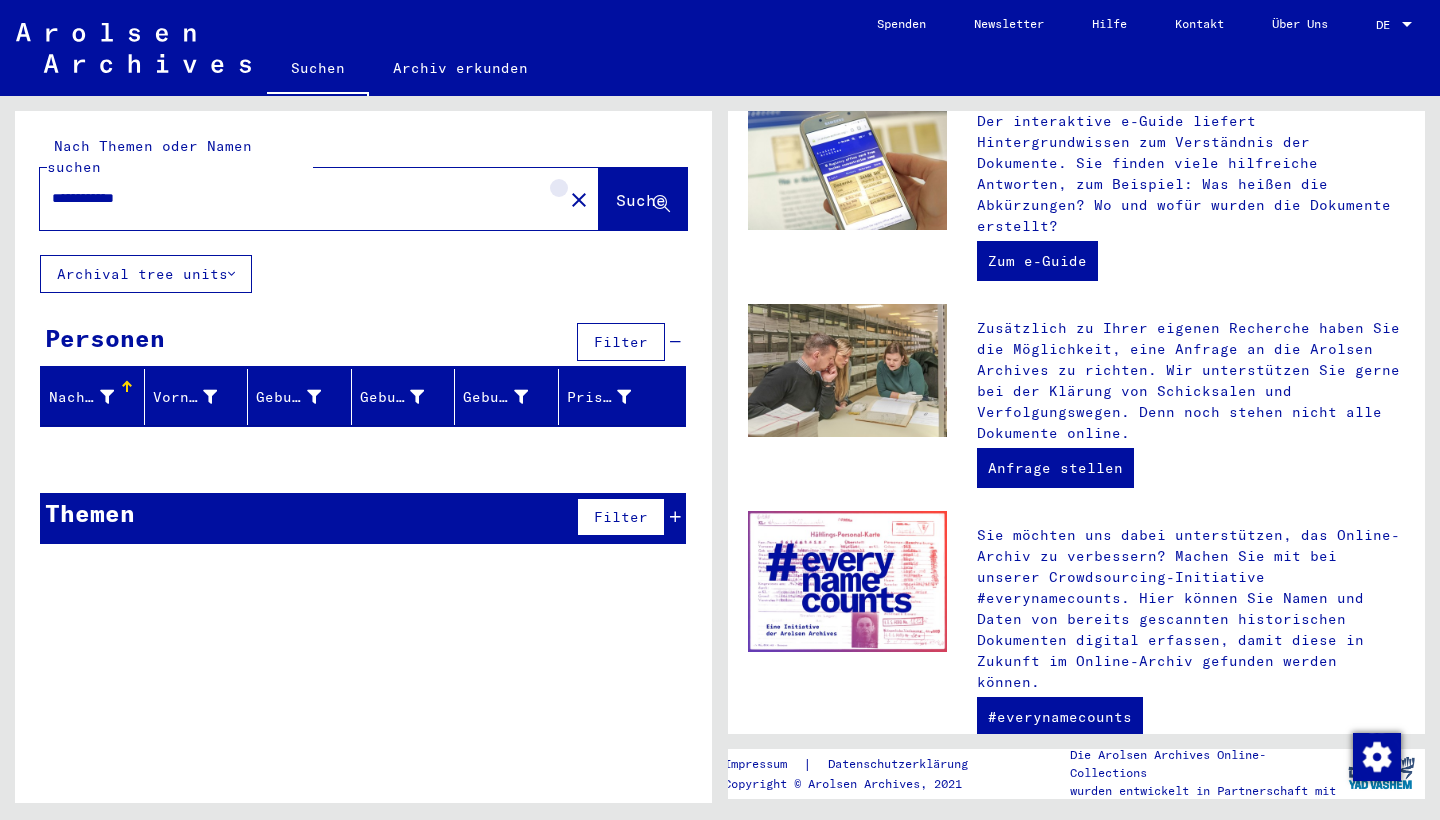 click on "close" 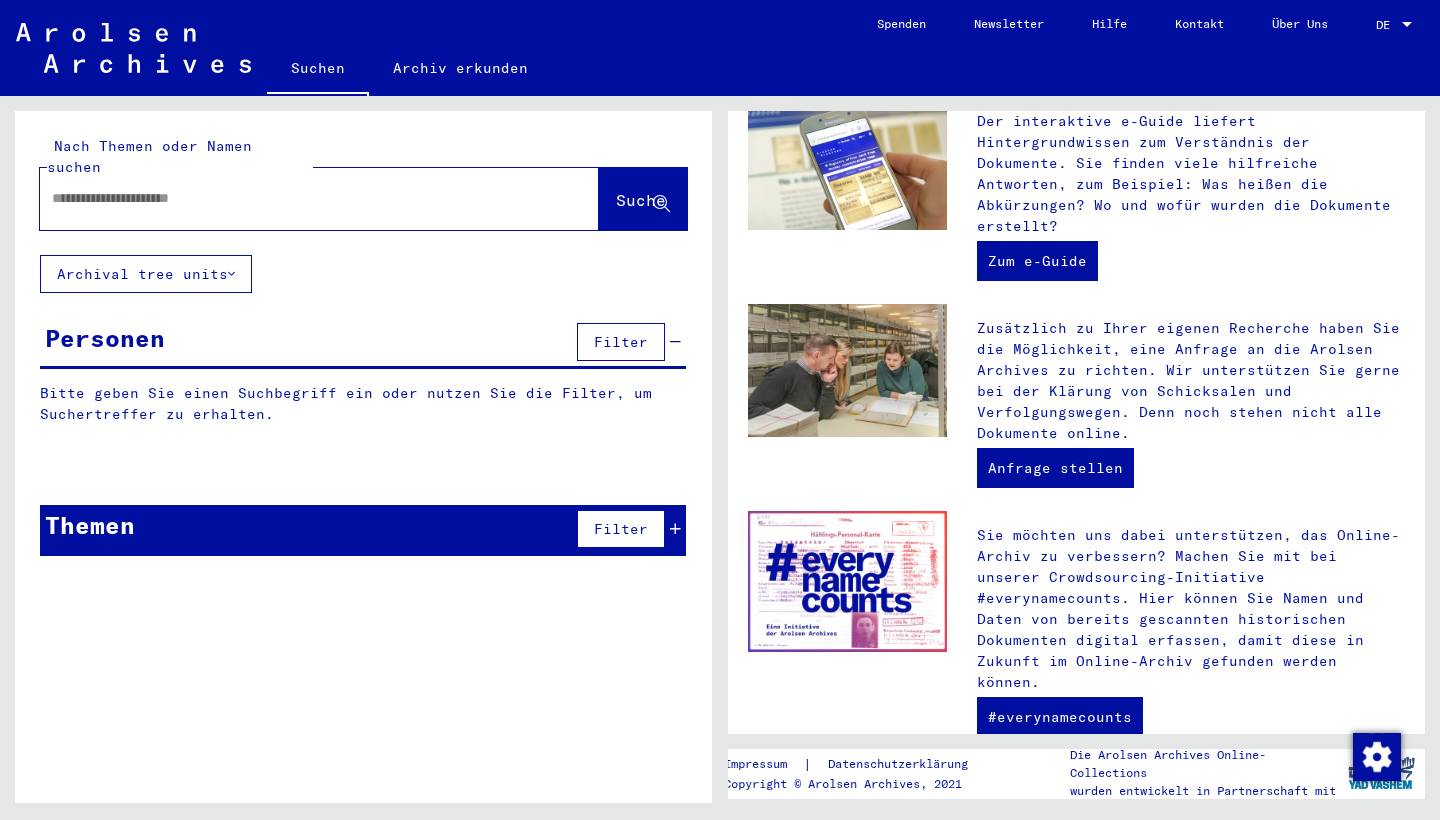 click at bounding box center [295, 198] 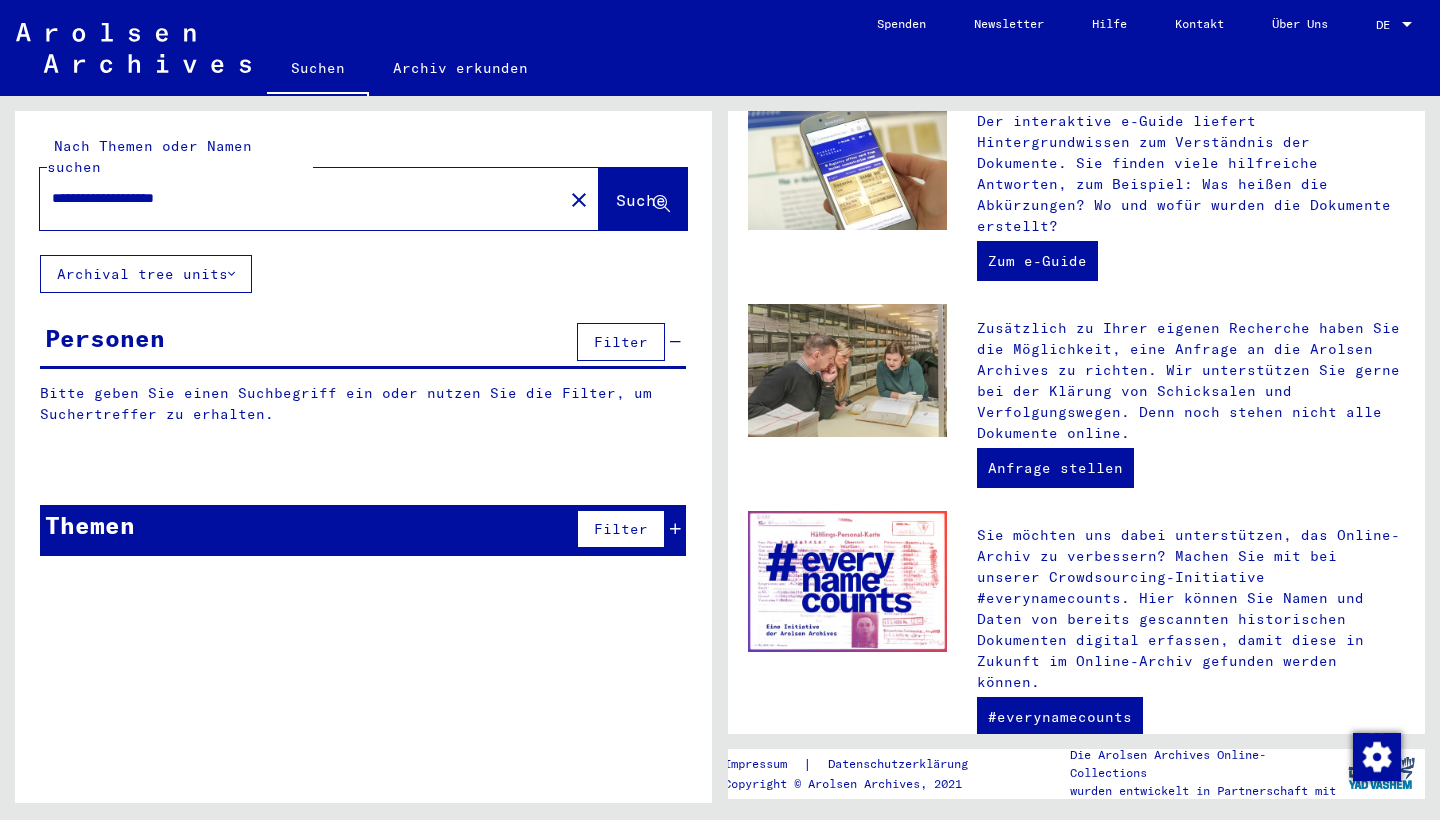 type on "**********" 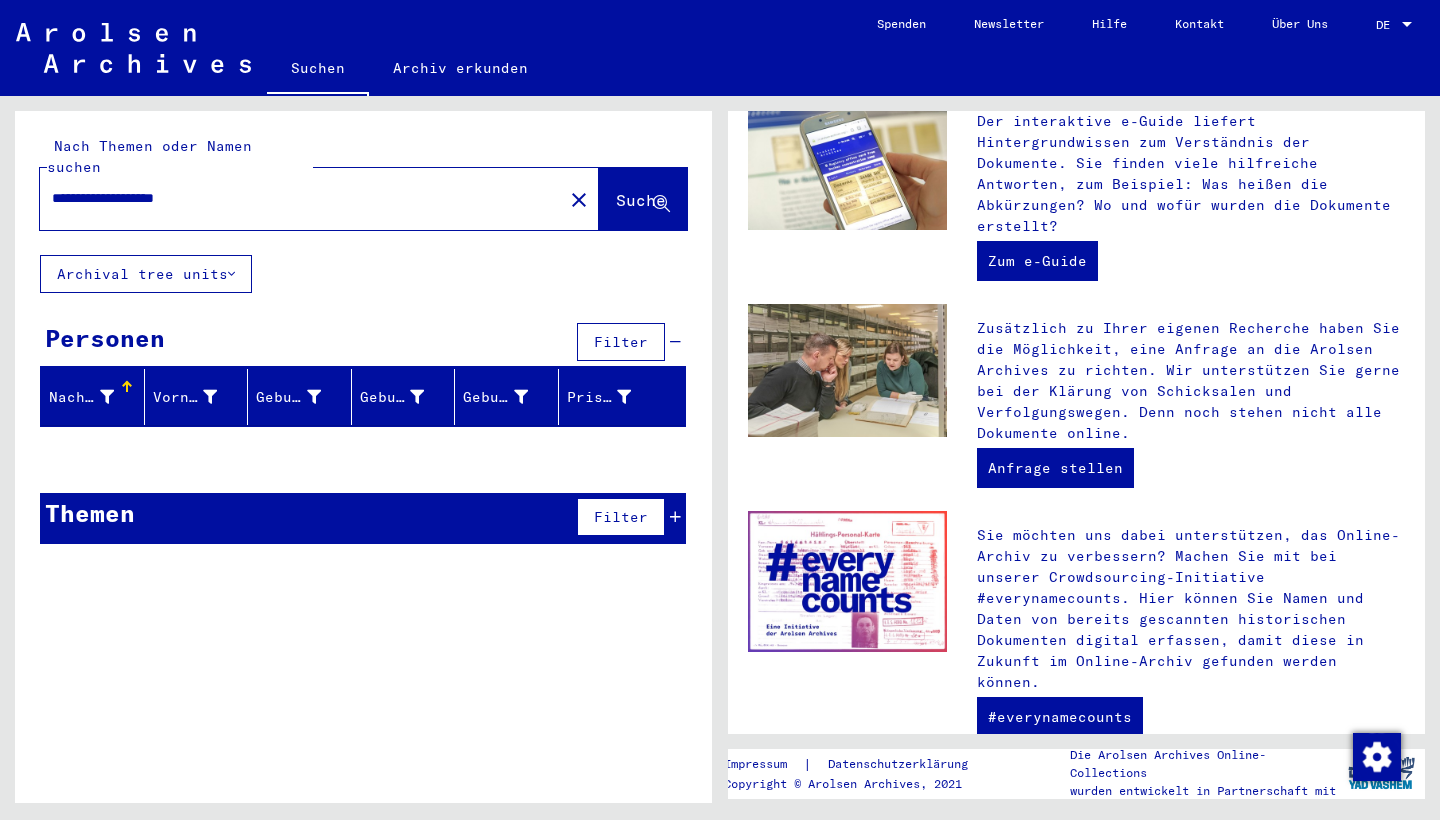 click on "close" 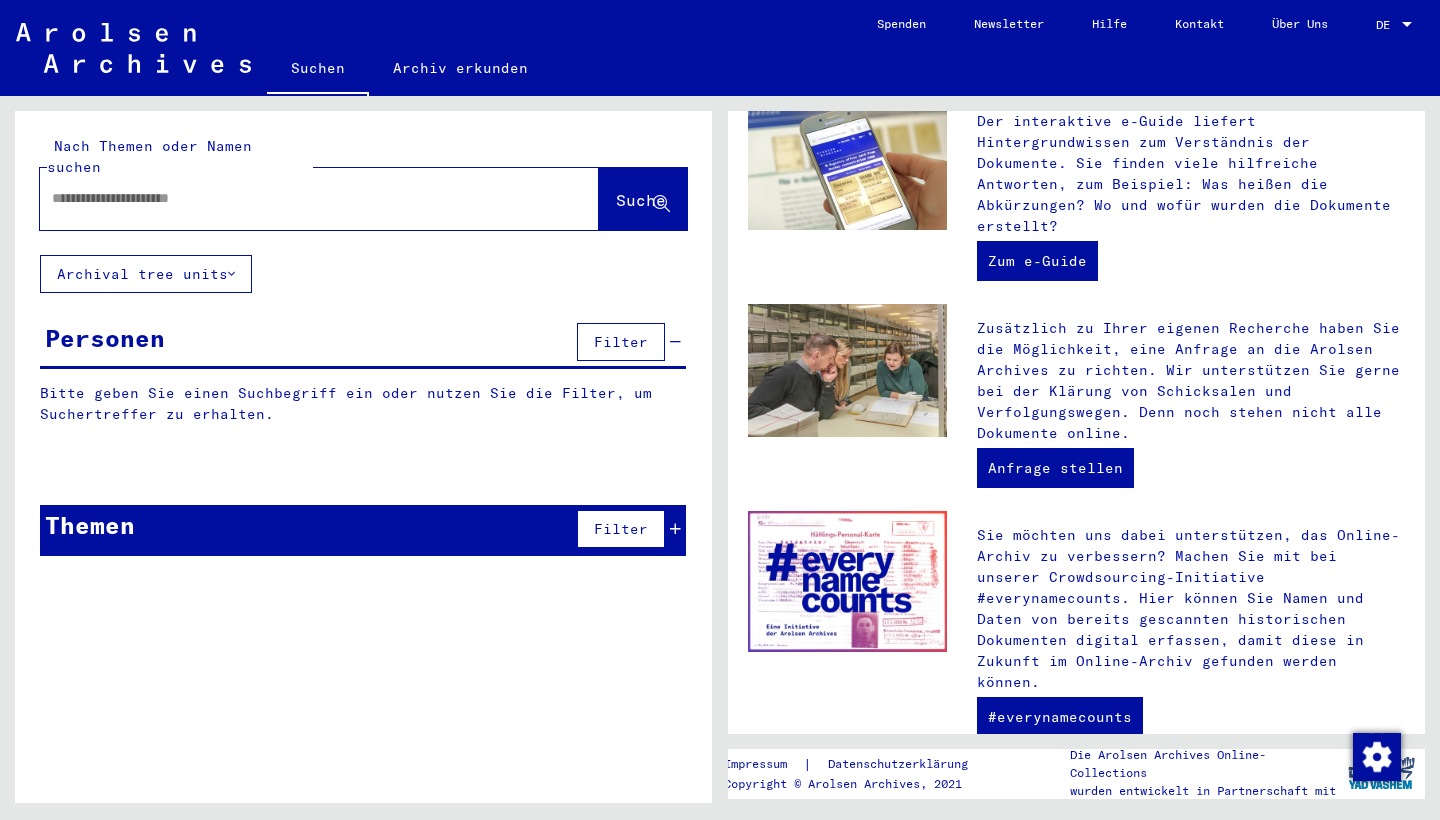 click at bounding box center (295, 198) 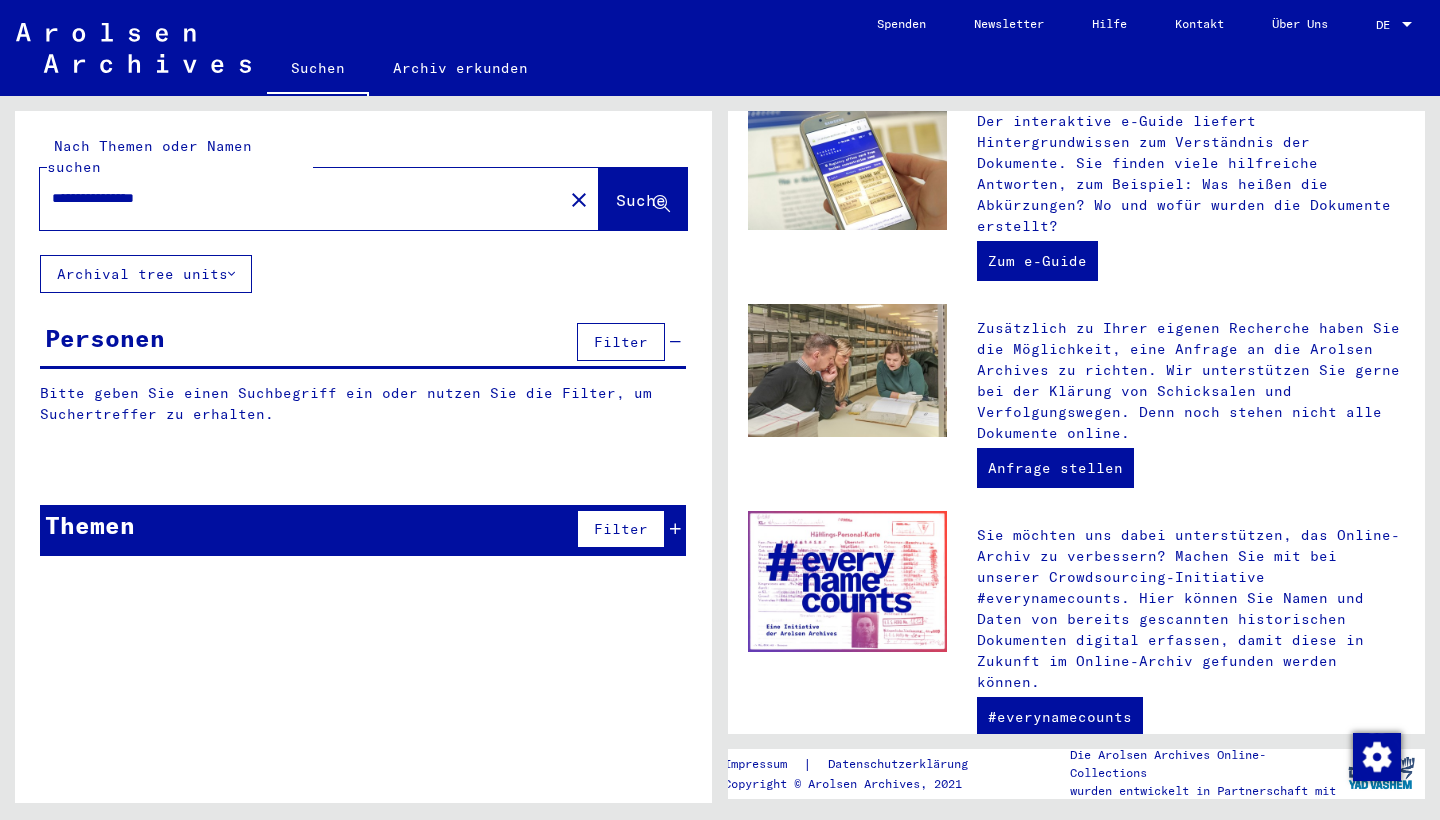type on "**********" 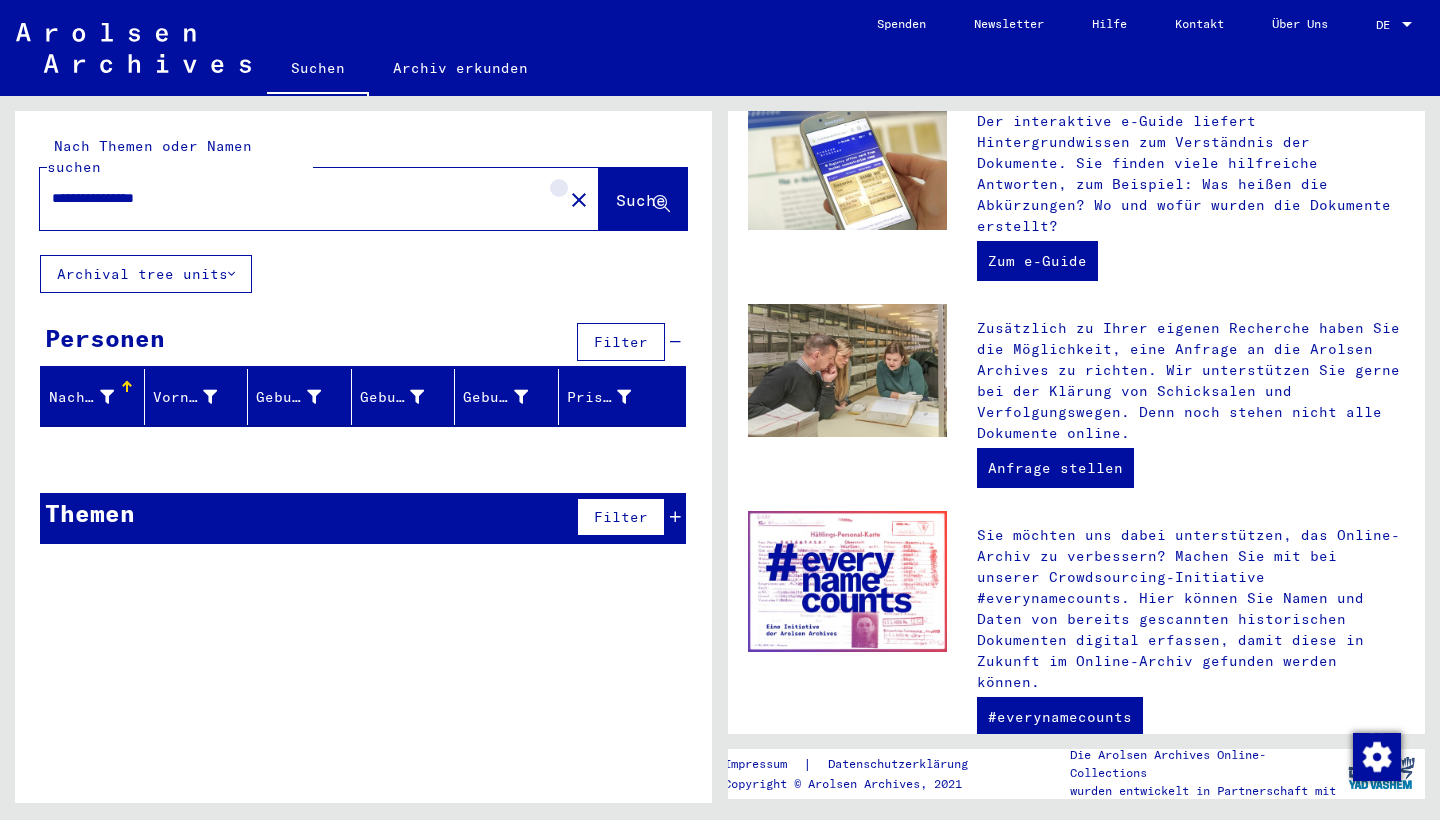 click on "close" 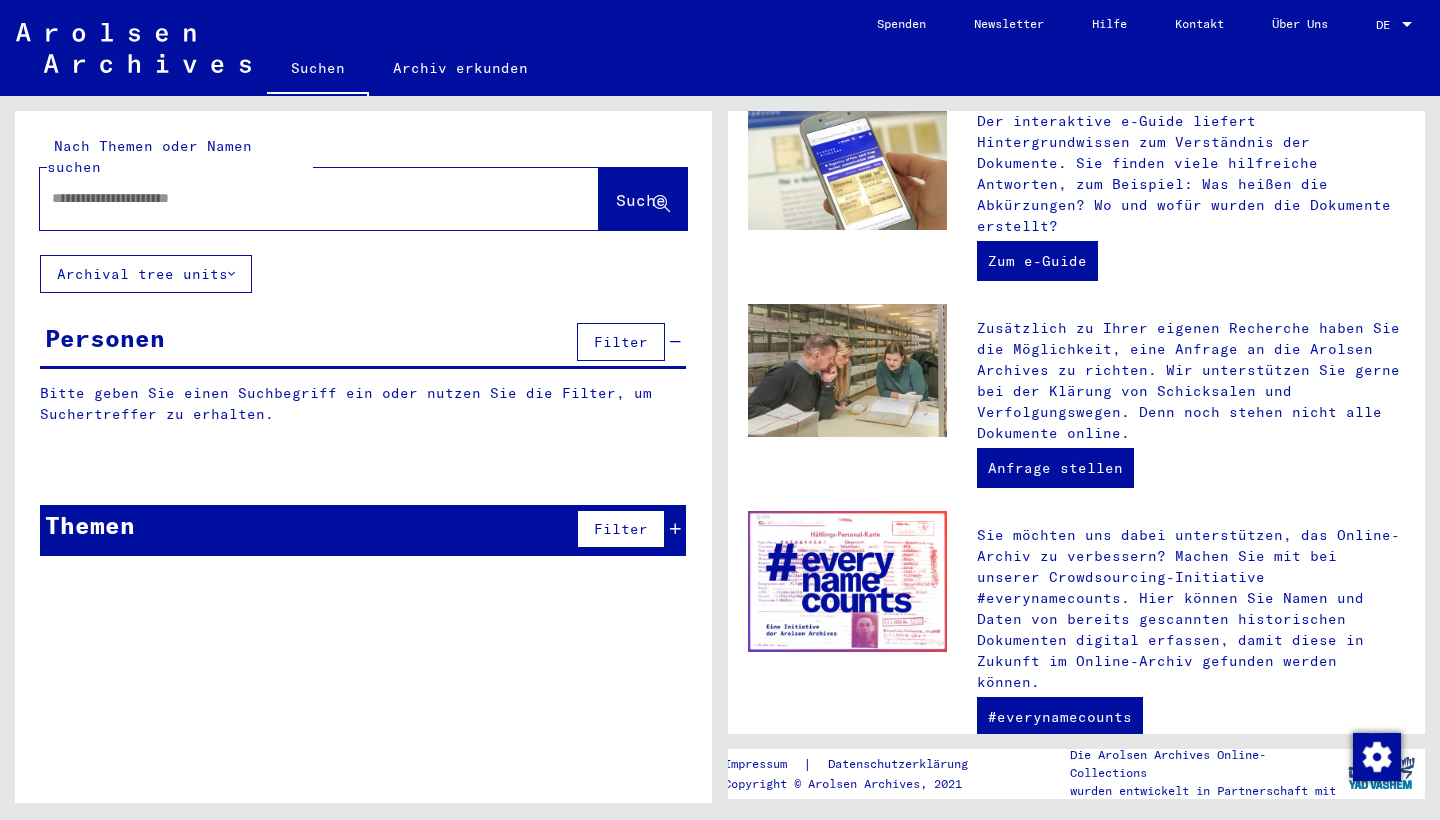 click at bounding box center (295, 198) 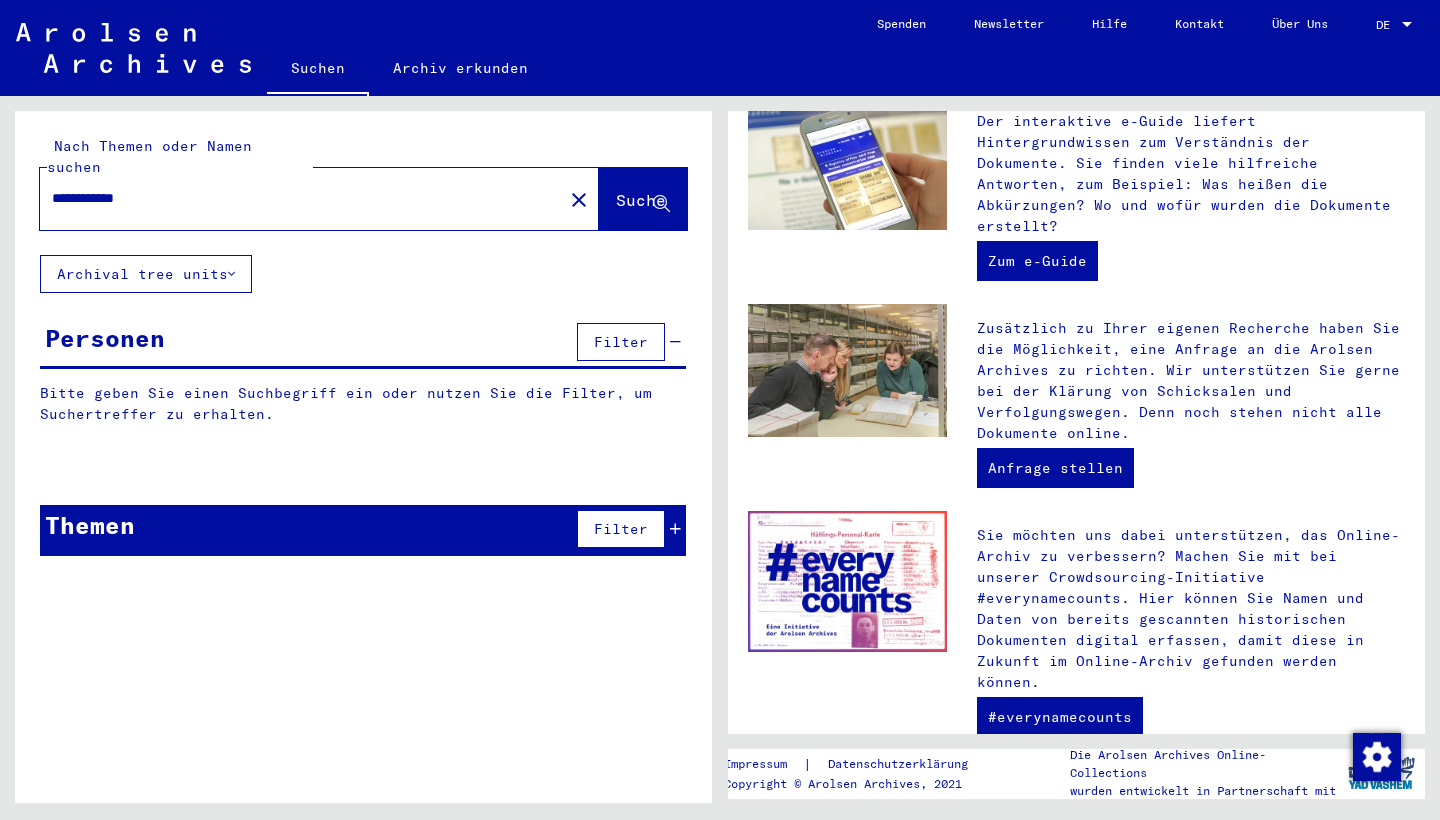 type on "**********" 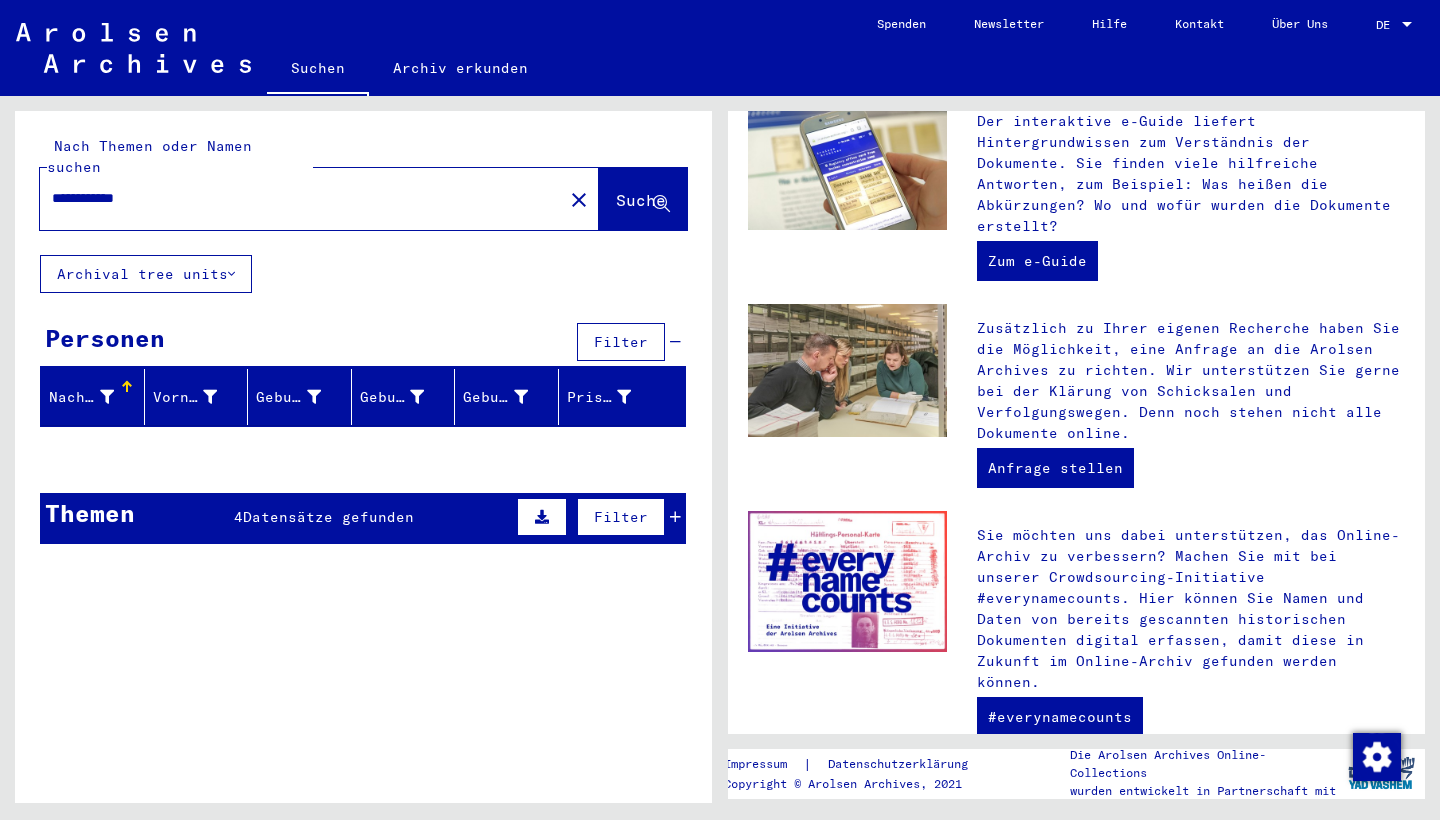 click on "Datensätze gefunden" at bounding box center [328, 517] 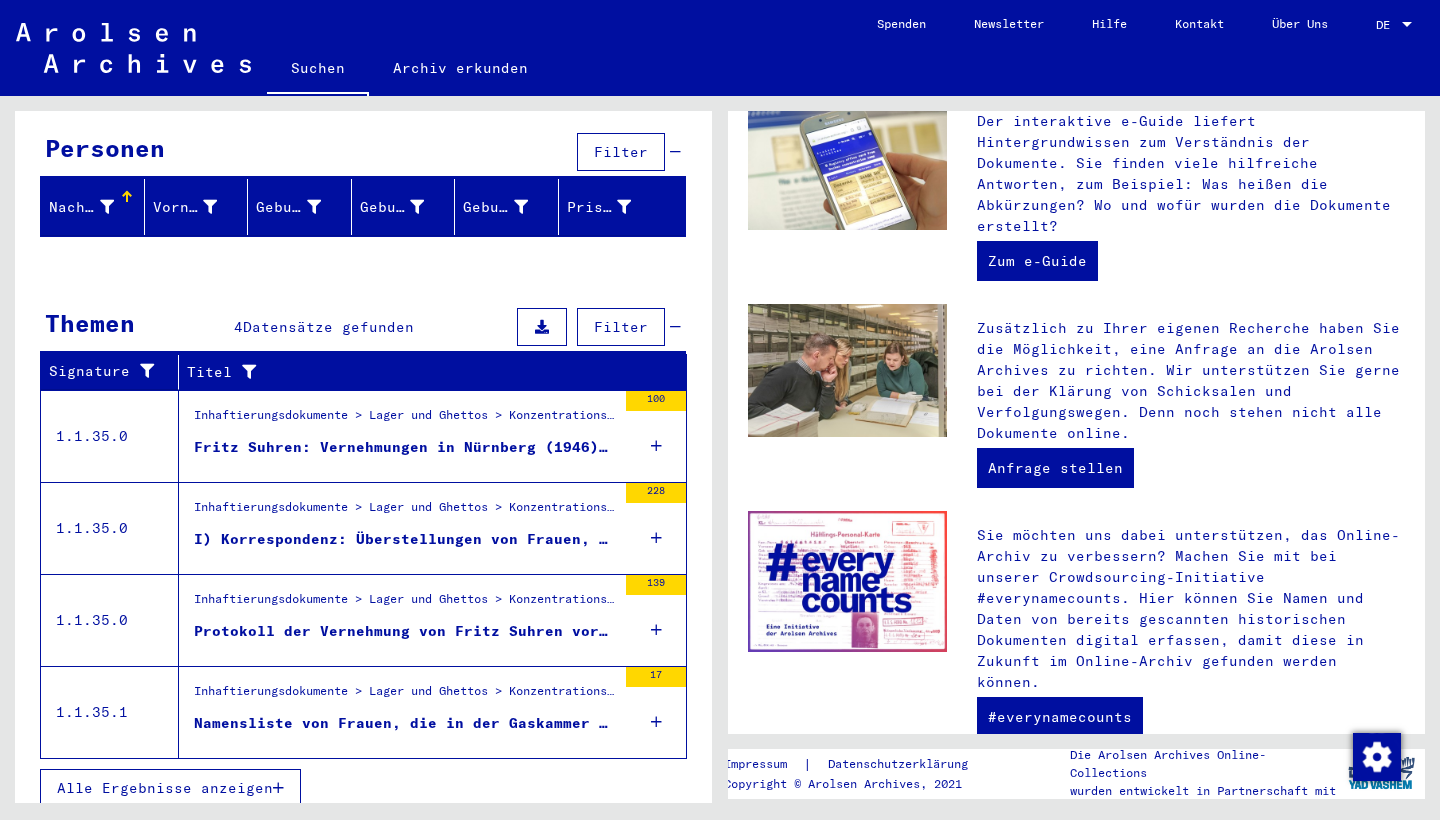 scroll, scrollTop: 184, scrollLeft: 0, axis: vertical 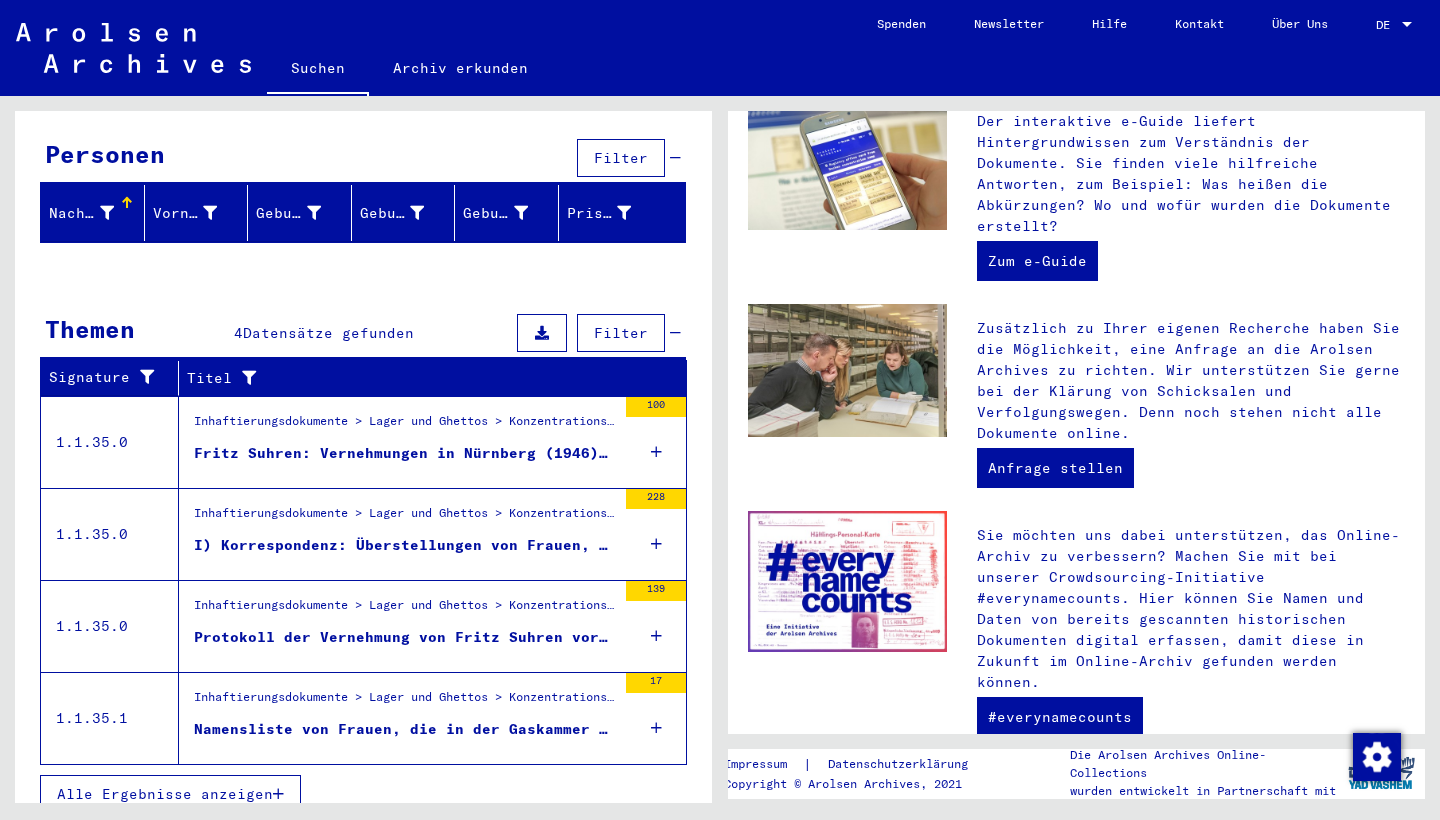 click on "Inhaftierungsdokumente > Lager und Ghettos > Konzentrationslager Ravensbrück > Allgemeine Informationen Konzentrationslager Ravensbrück > I) Korrespondenz: Überstellungen von Frauen, Schwangeren und jüdischen      Frauen; Verlegung des KL Lichtenburg; Gesellschaft für Textil- und      Lederwaren Berlin (u.a. Geschäftsbericht) (1939-1945); II) Prozessmaterial      gegen Fritz Suhren; Untersuchungen zu alliiertem Luftangriff auf      Peenemünde; Aktenüberlieferung Schutzhaft (1945-1947)" at bounding box center [405, 426] 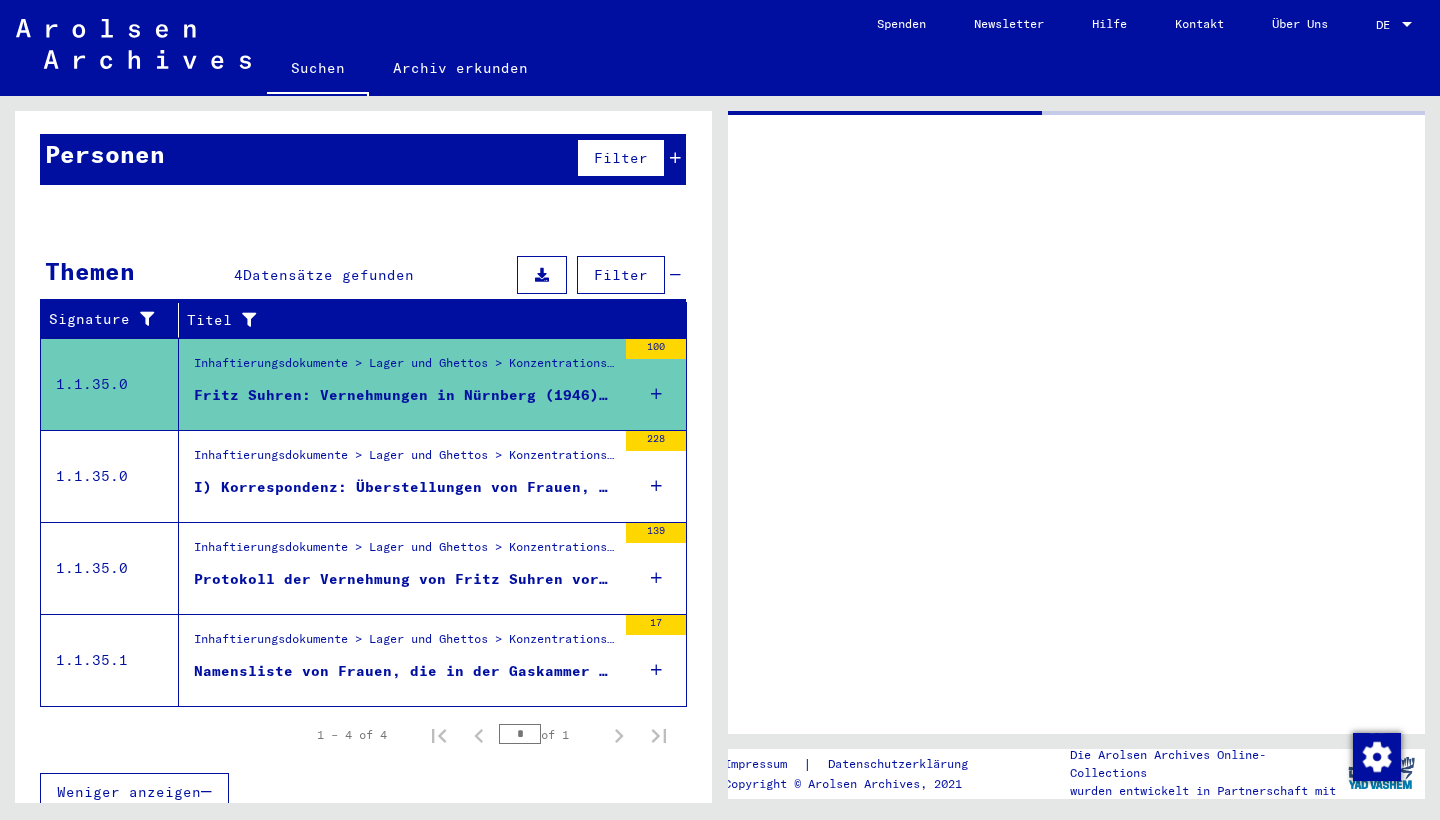 scroll, scrollTop: 0, scrollLeft: 0, axis: both 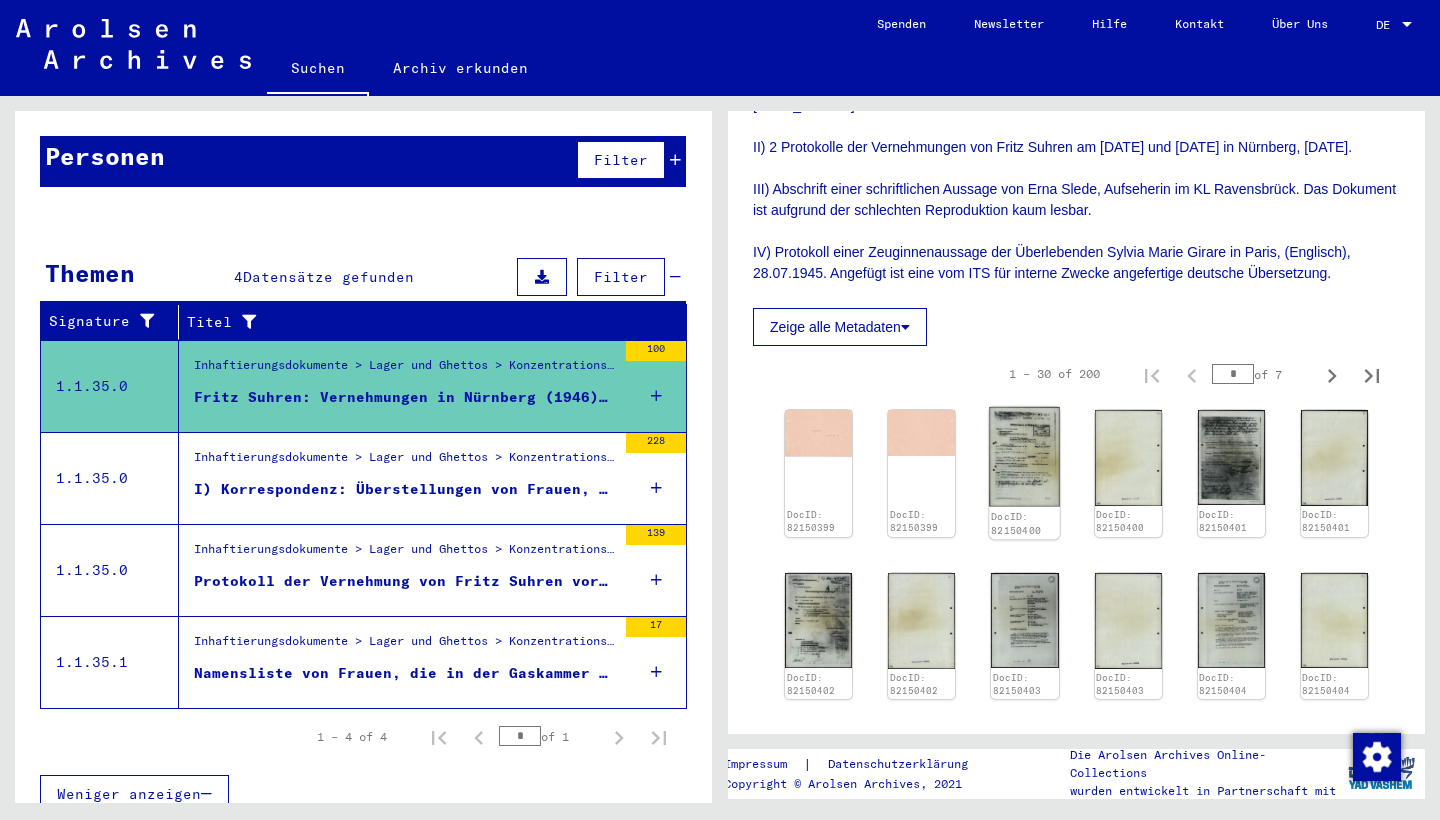 click 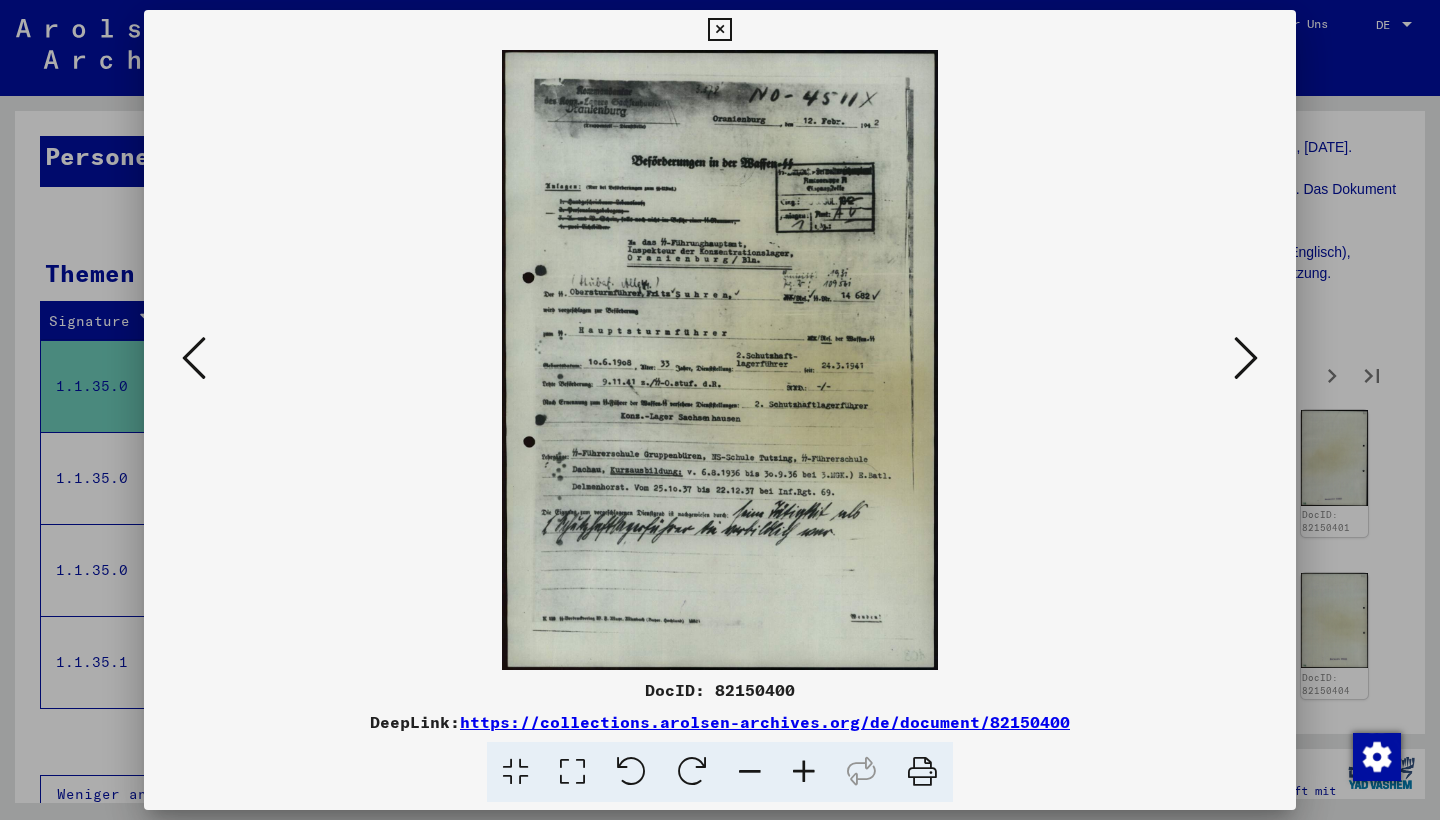 click at bounding box center [1246, 358] 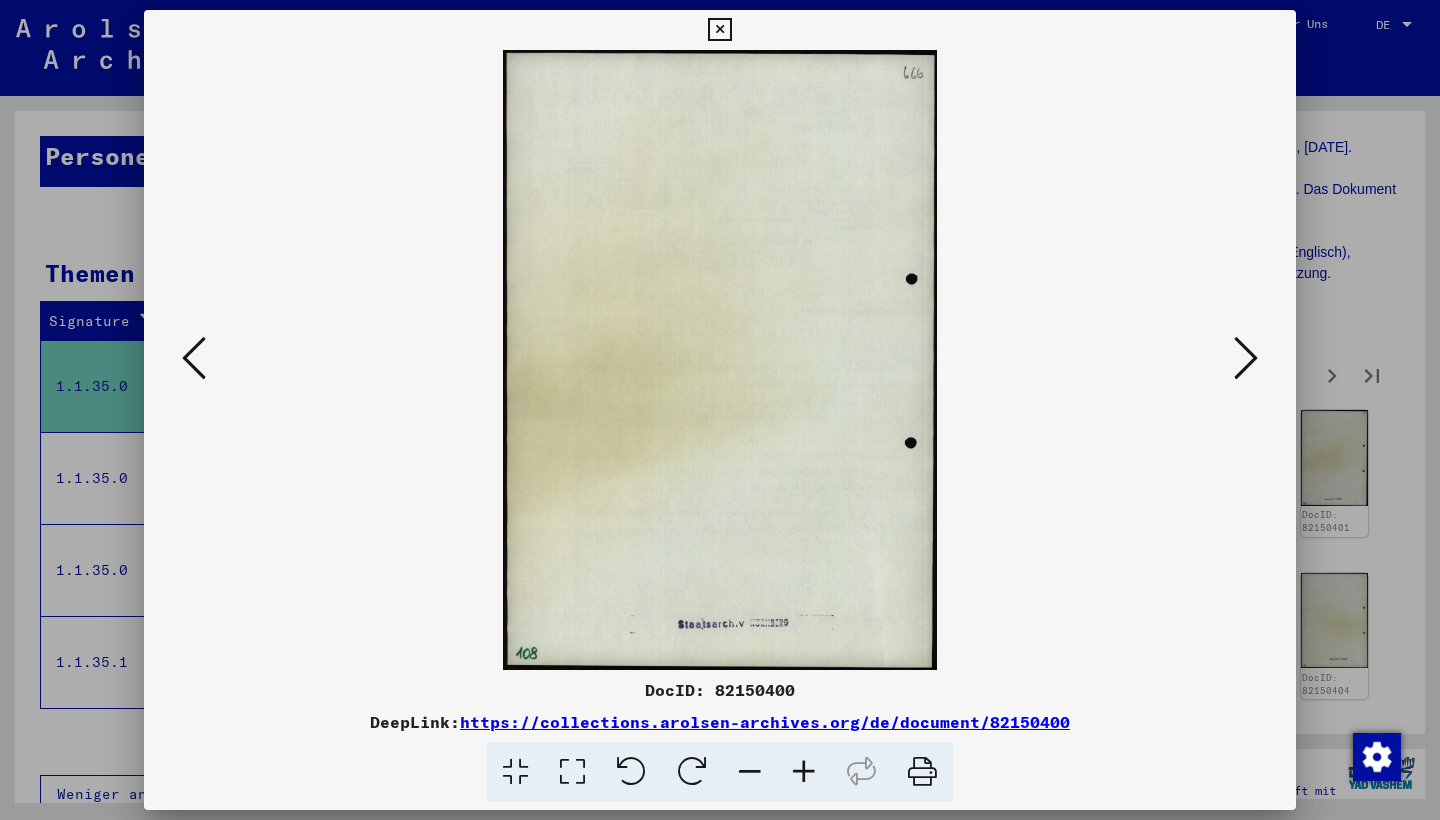 click at bounding box center [1246, 358] 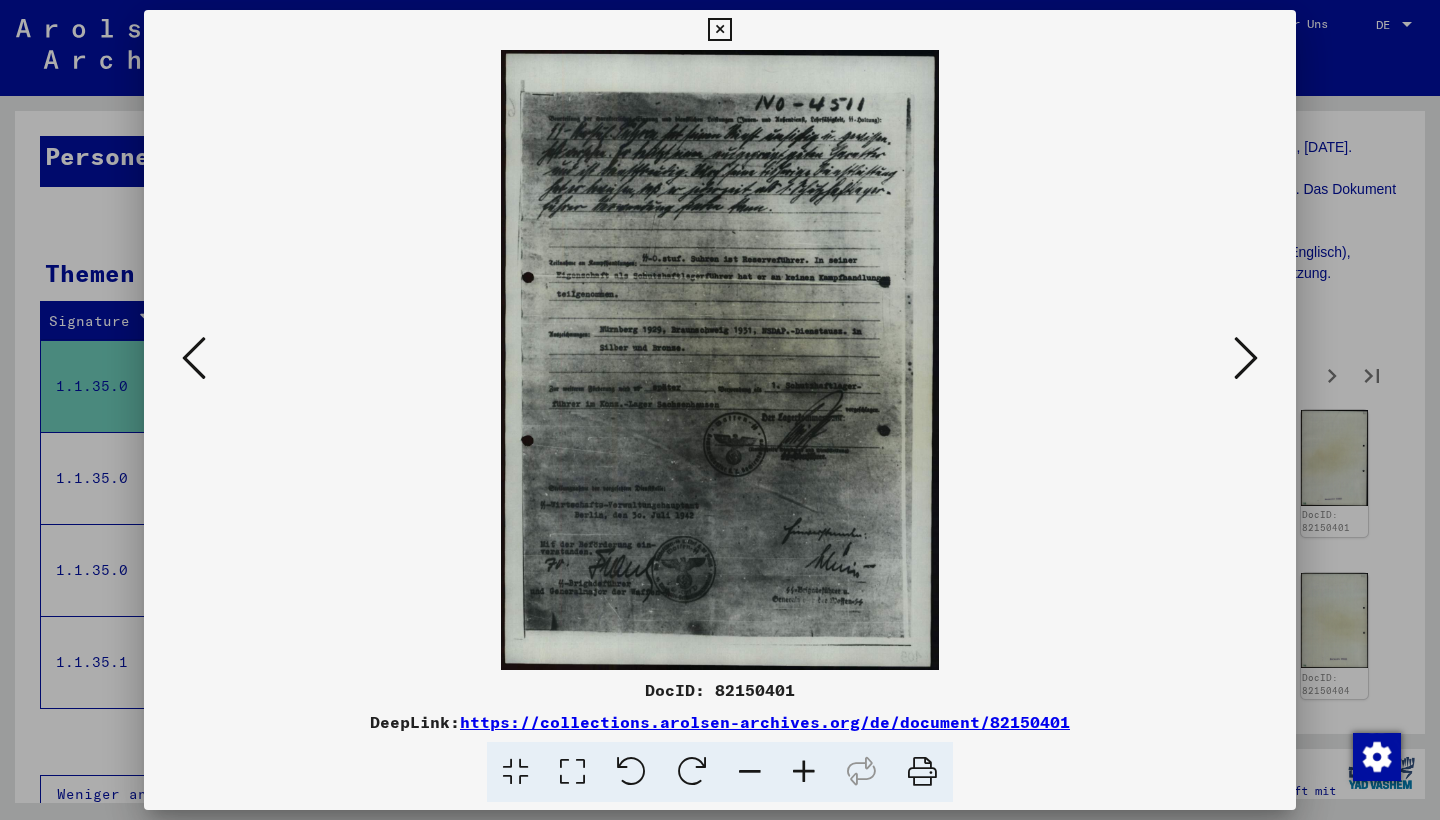click at bounding box center (720, 360) 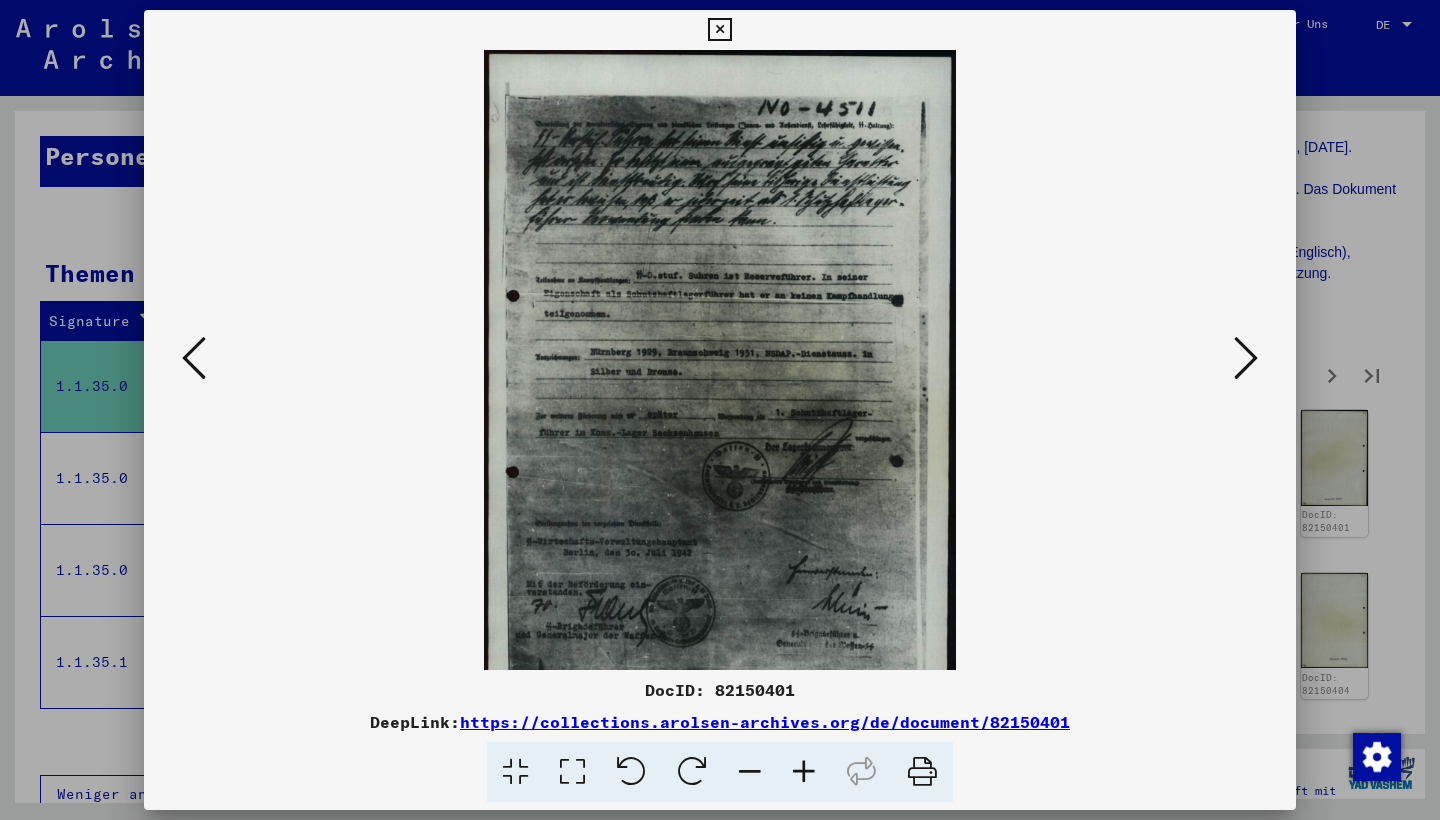 click at bounding box center [804, 772] 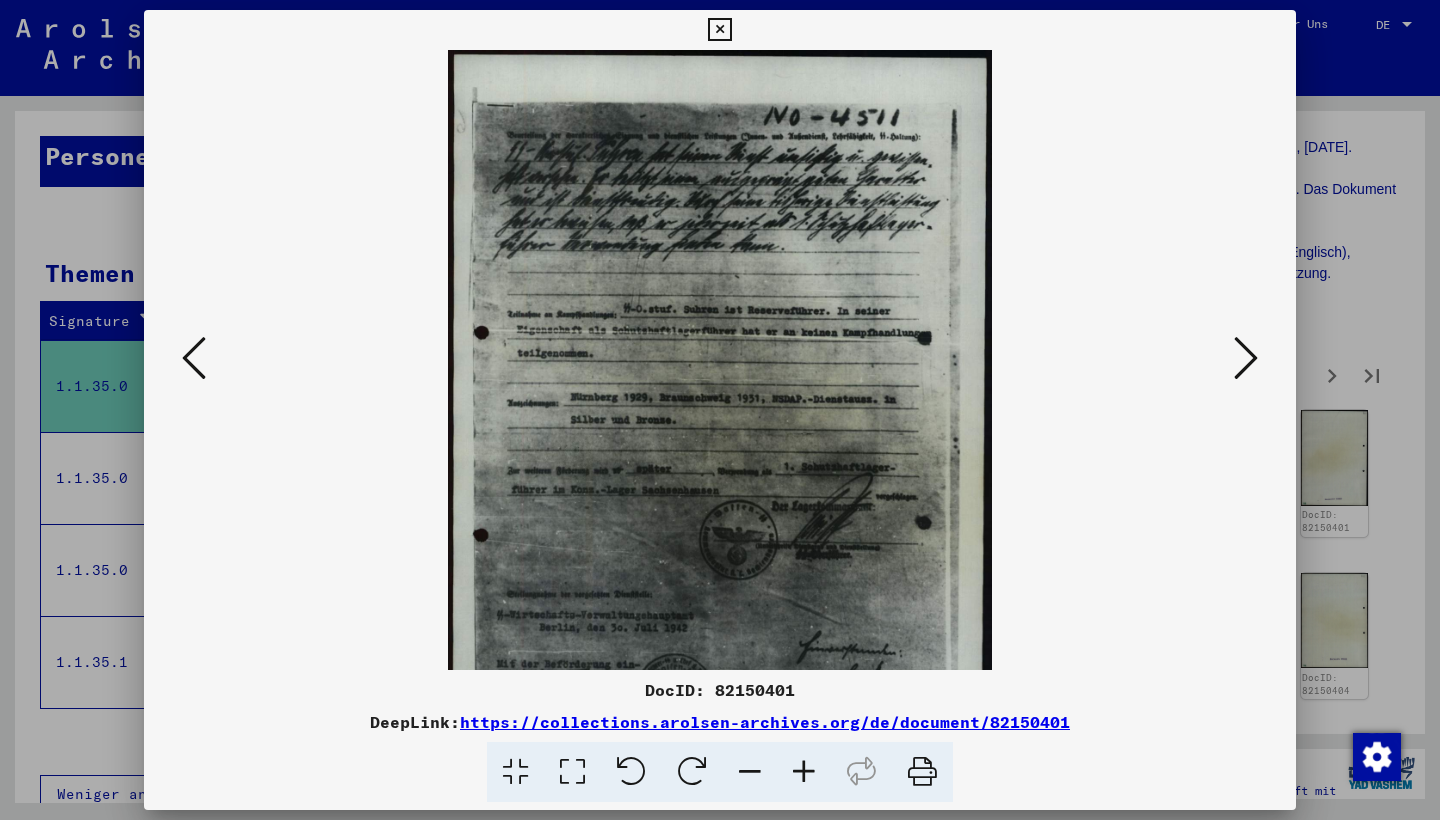 click at bounding box center [804, 772] 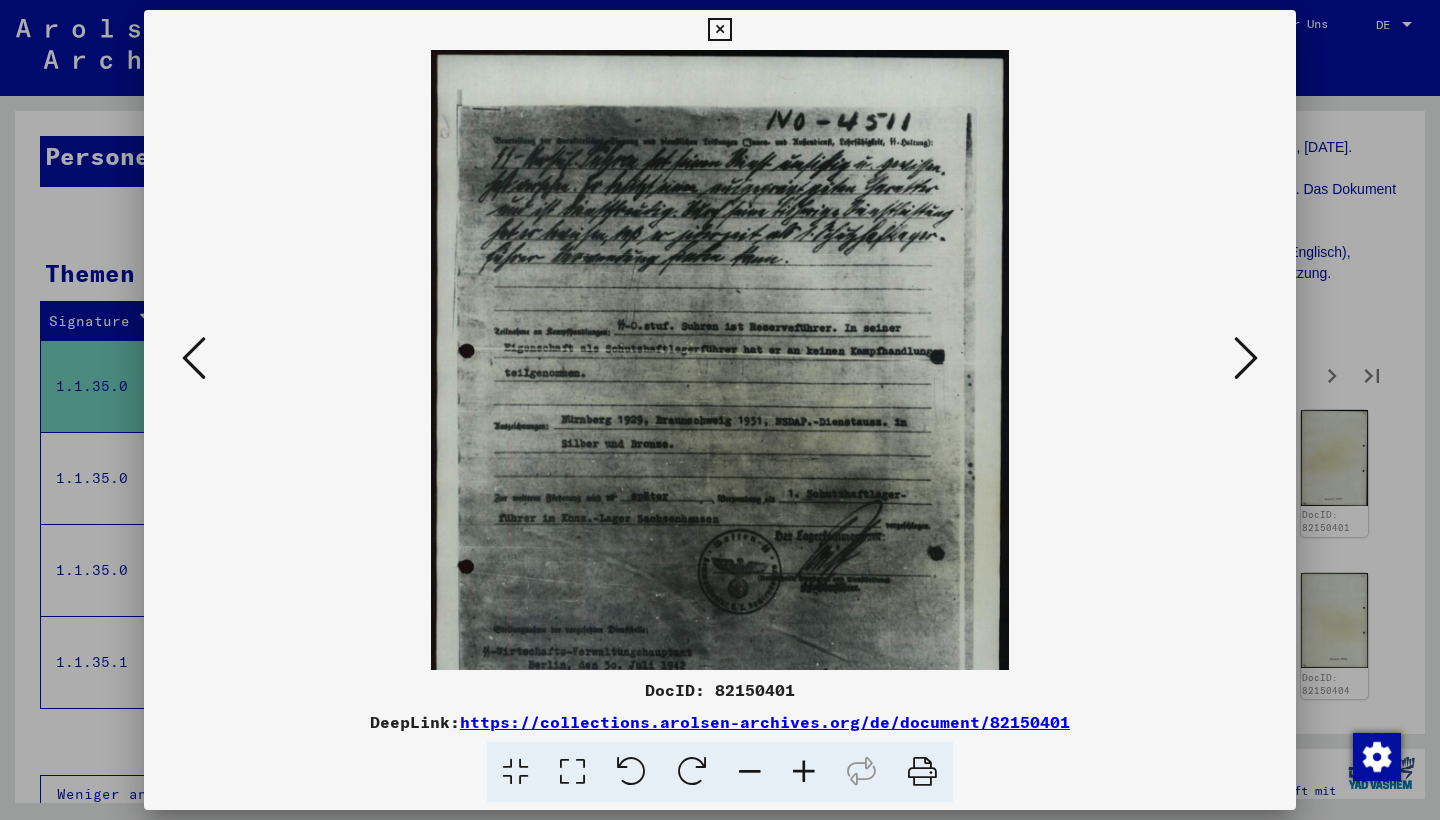 click at bounding box center (804, 772) 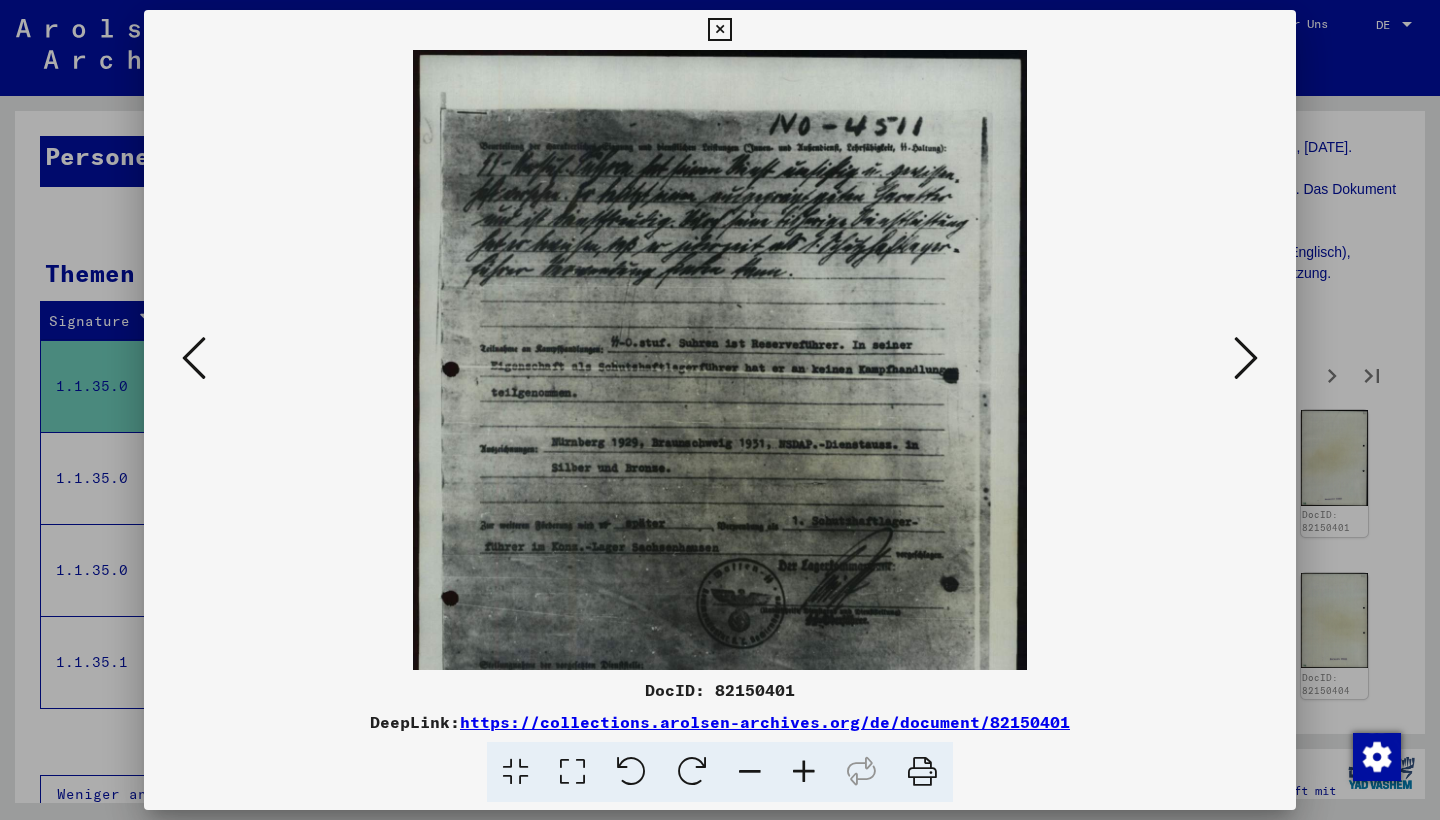 click at bounding box center (804, 772) 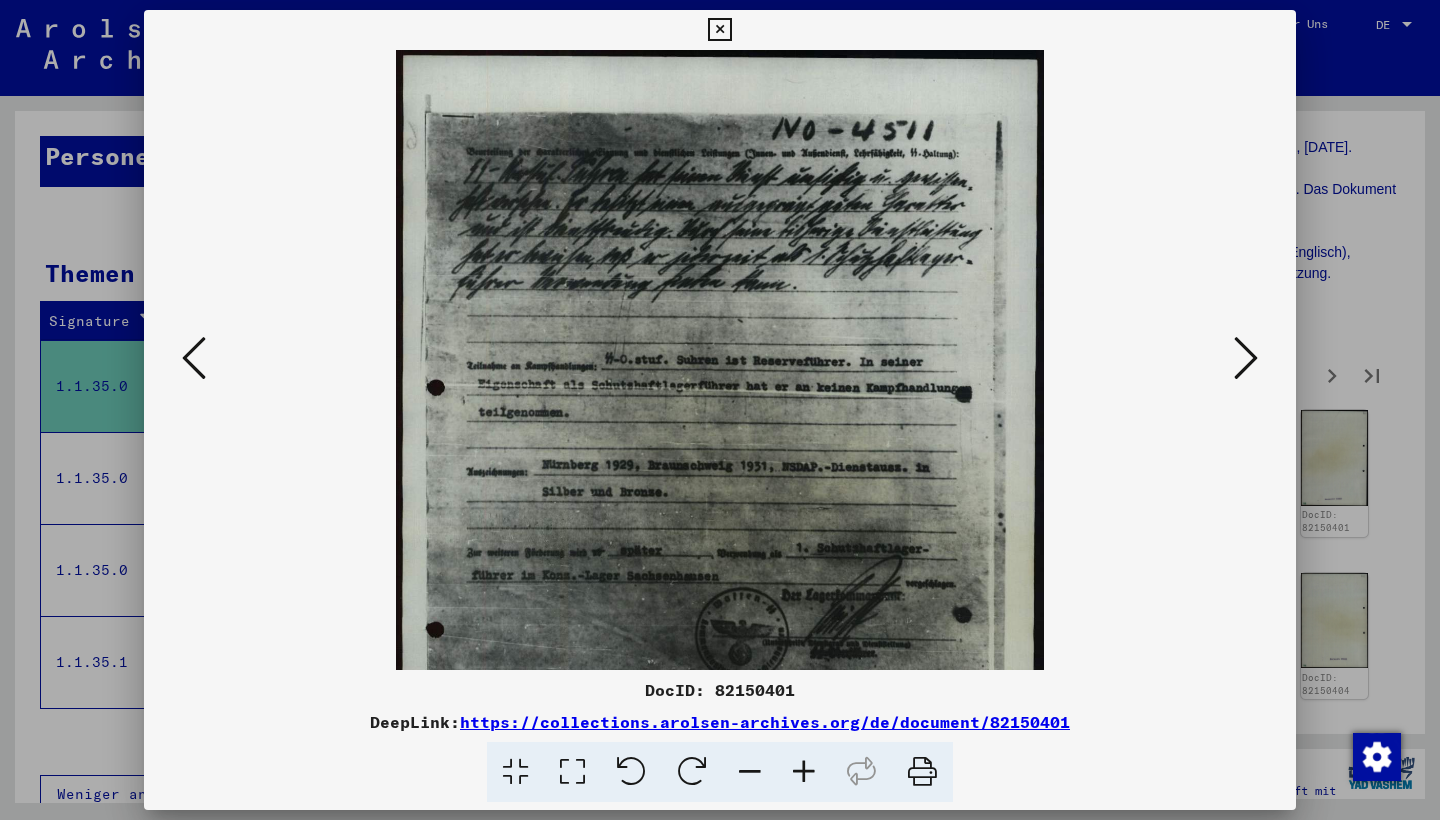 click at bounding box center [804, 772] 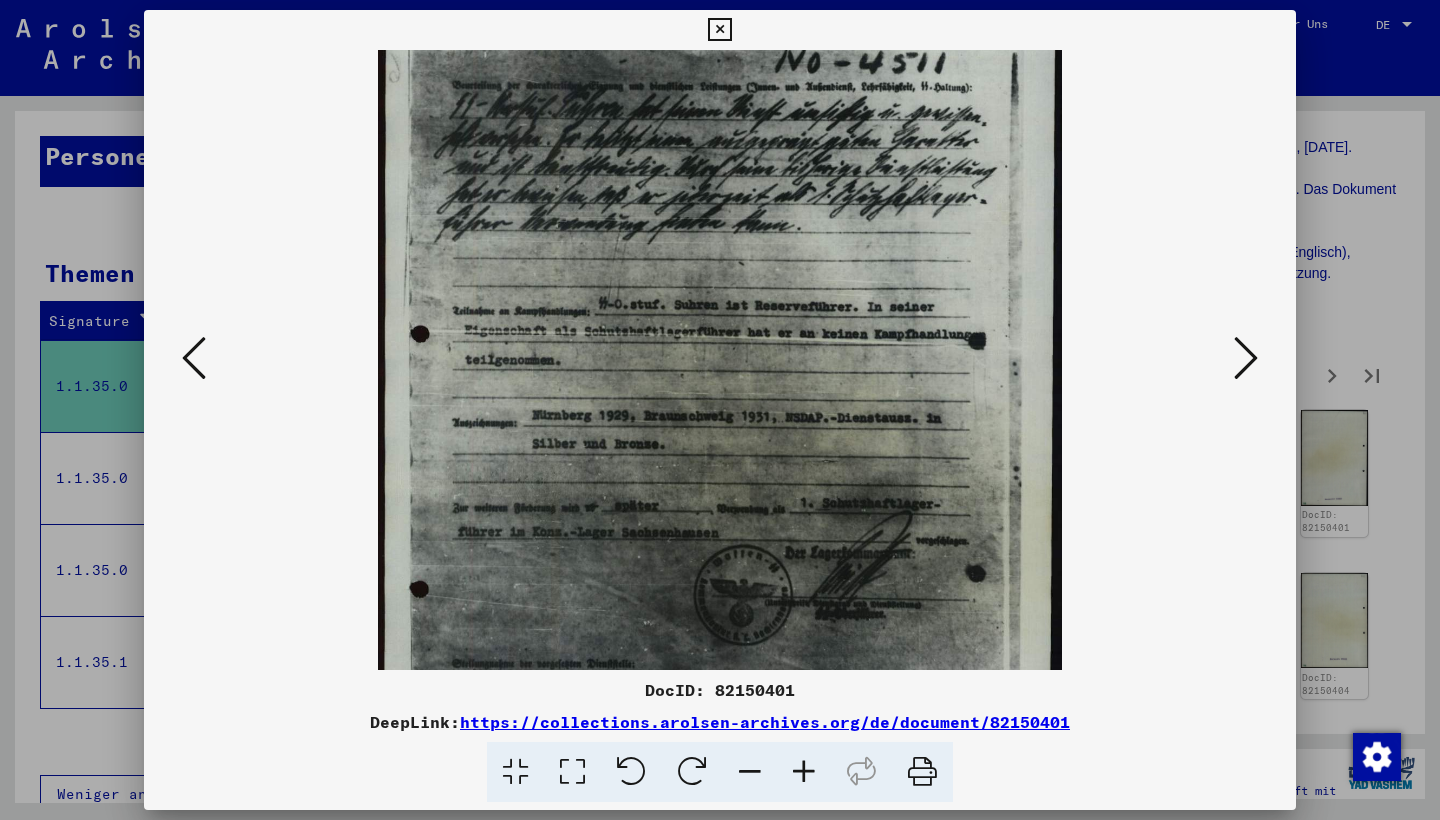 scroll, scrollTop: 73, scrollLeft: 0, axis: vertical 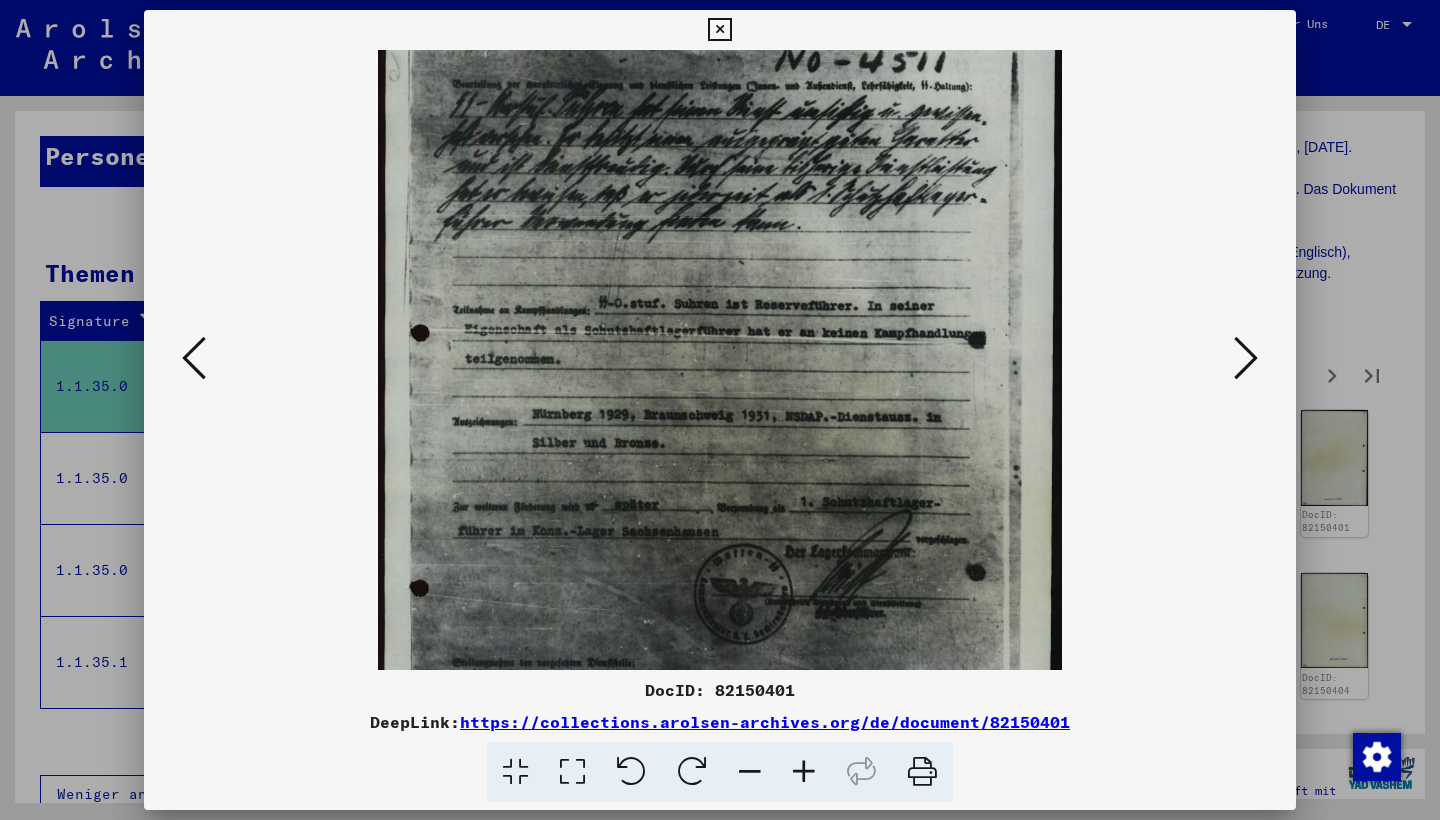 drag, startPoint x: 811, startPoint y: 591, endPoint x: 818, endPoint y: 518, distance: 73.33485 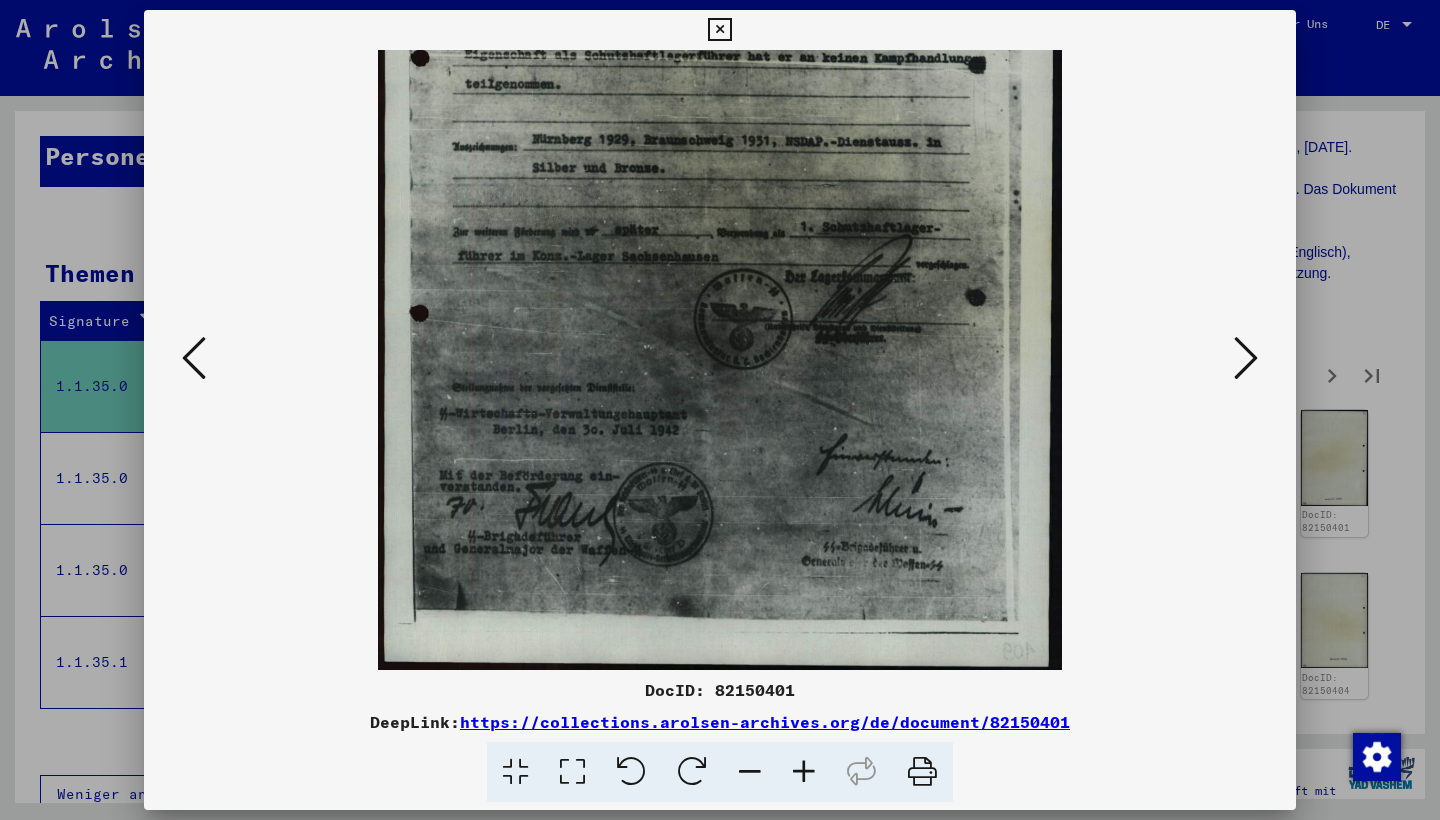 scroll, scrollTop: 350, scrollLeft: 0, axis: vertical 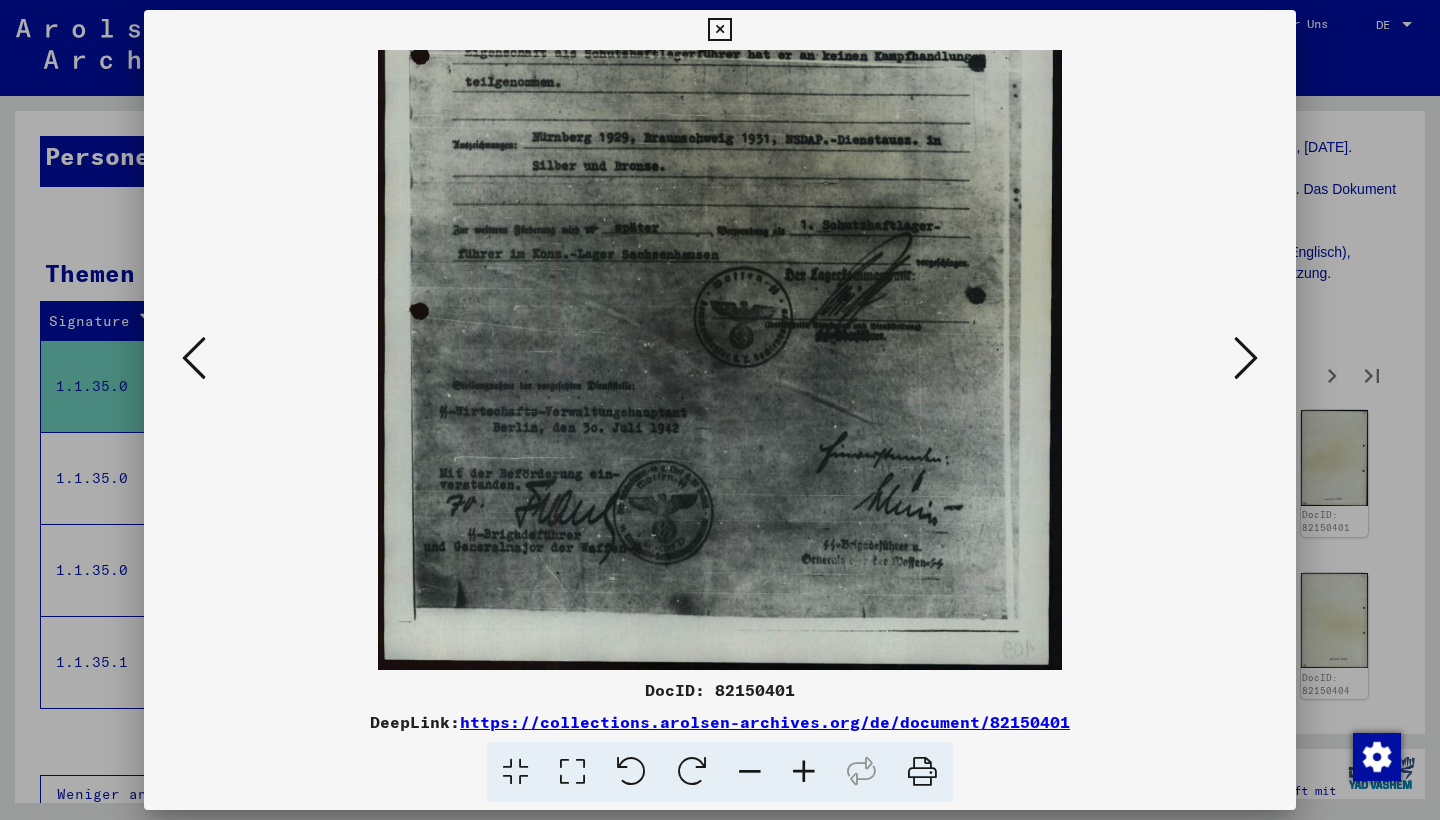 drag, startPoint x: 818, startPoint y: 518, endPoint x: 834, endPoint y: 234, distance: 284.45035 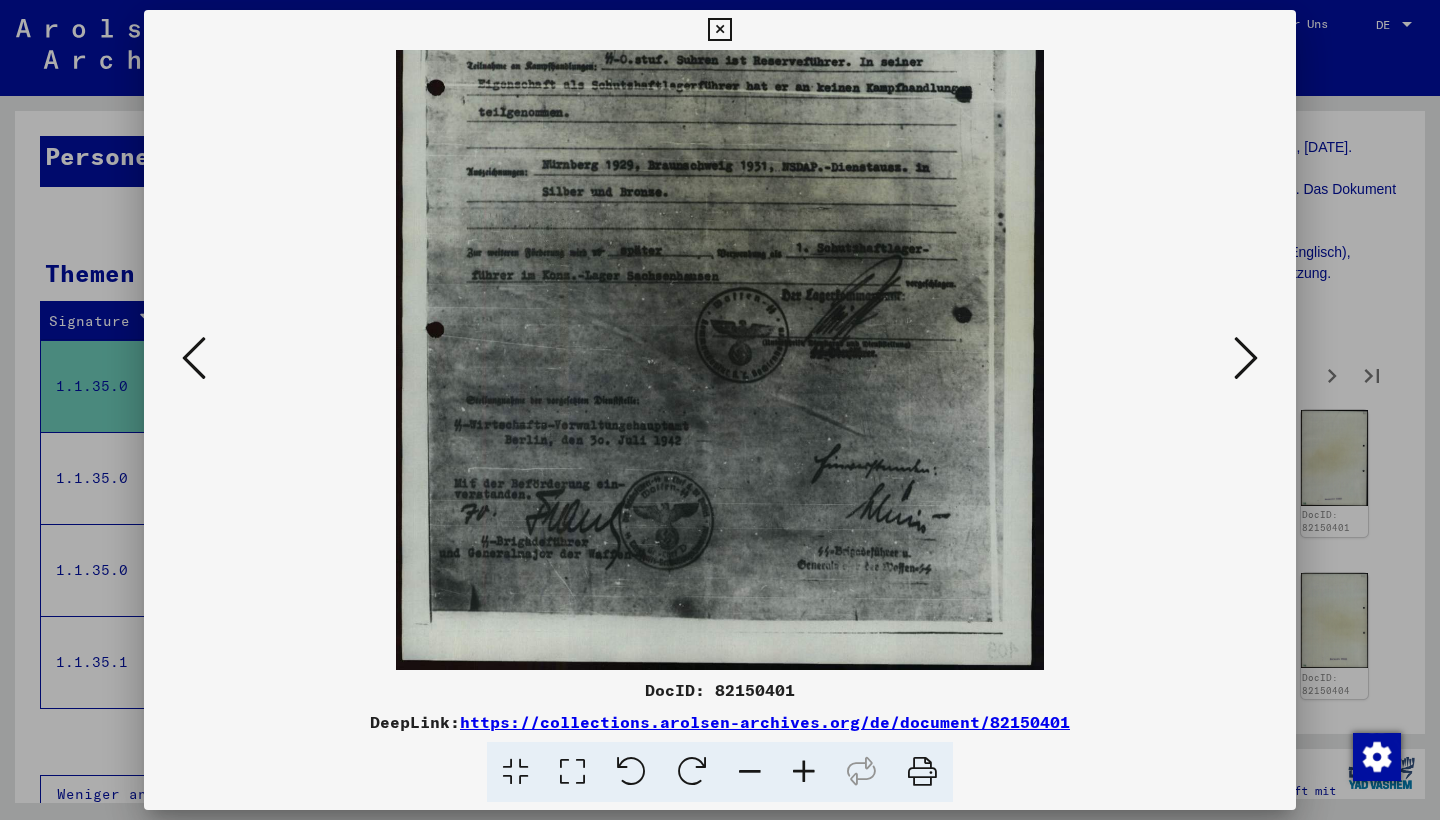 click at bounding box center [750, 772] 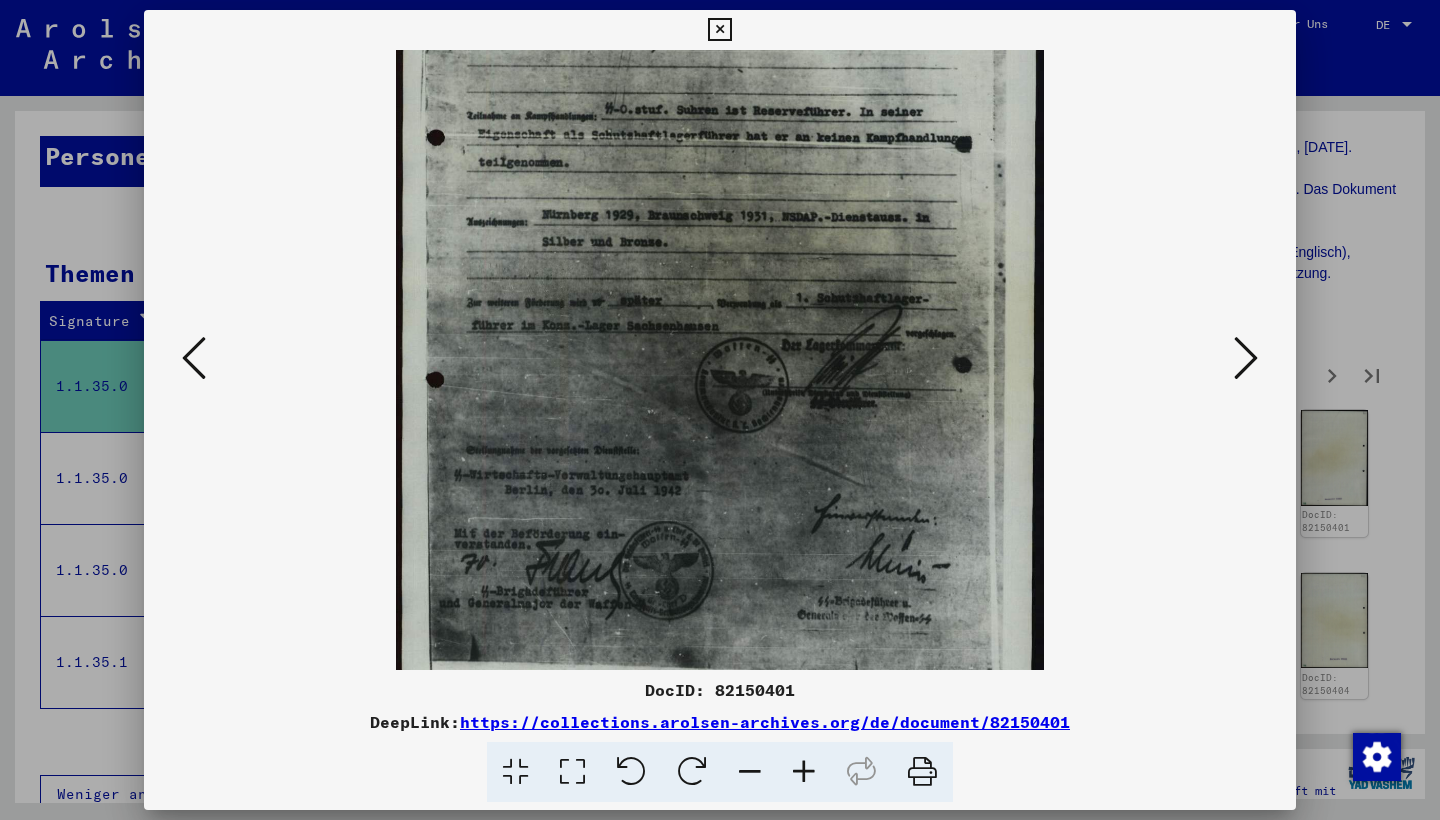 click at bounding box center [750, 772] 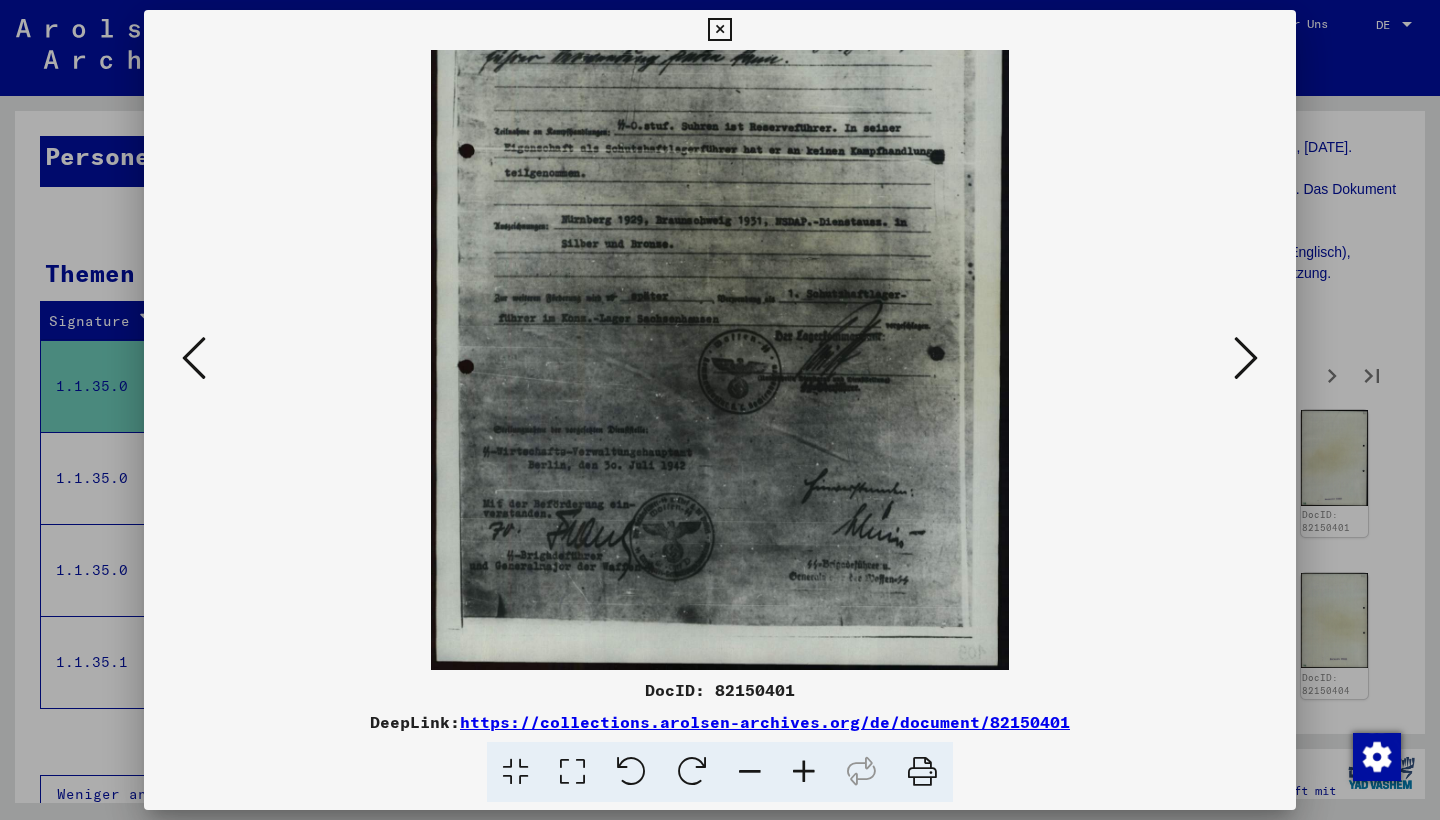 scroll, scrollTop: 200, scrollLeft: 0, axis: vertical 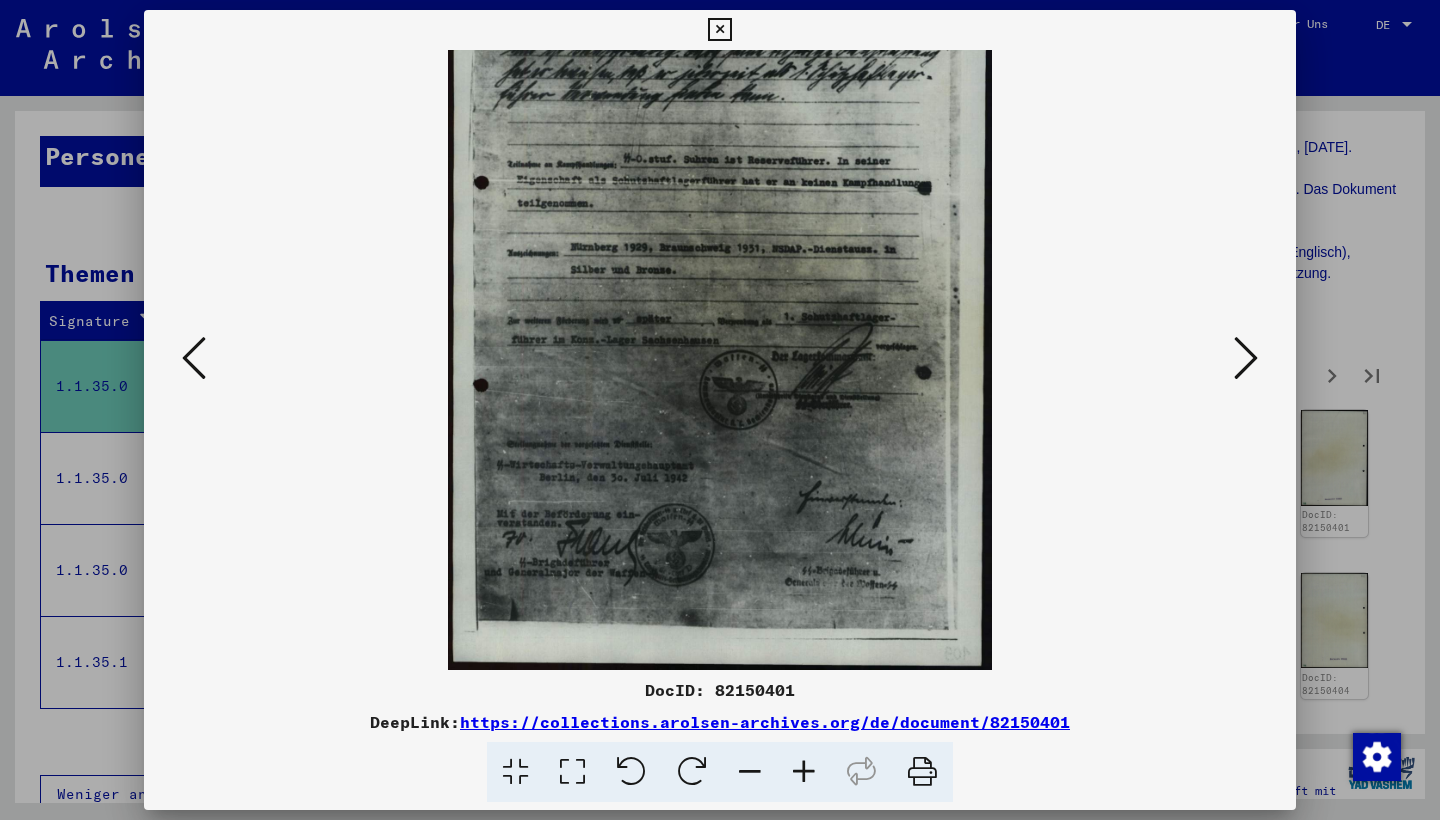 click at bounding box center (750, 772) 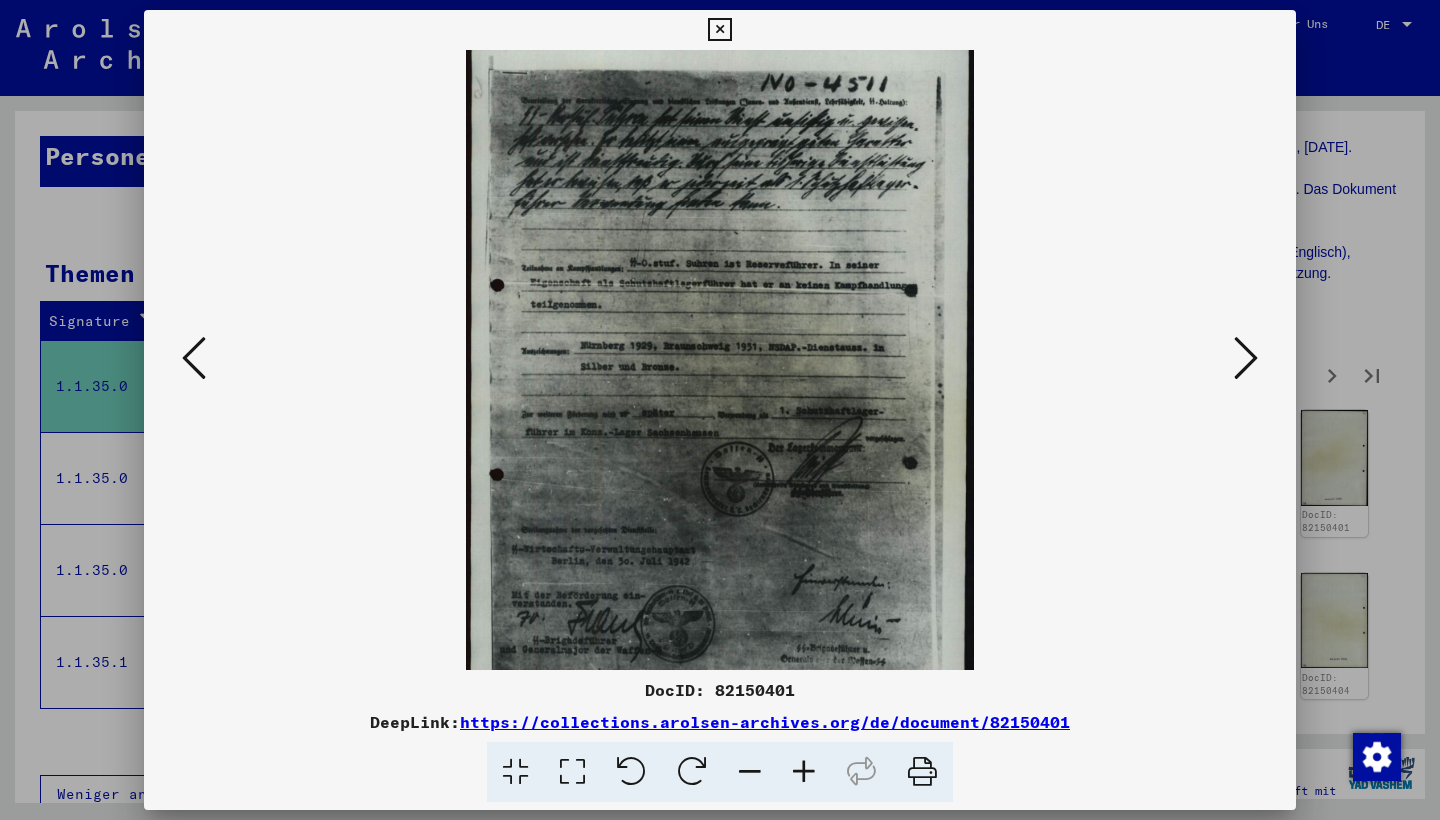 scroll, scrollTop: 0, scrollLeft: 0, axis: both 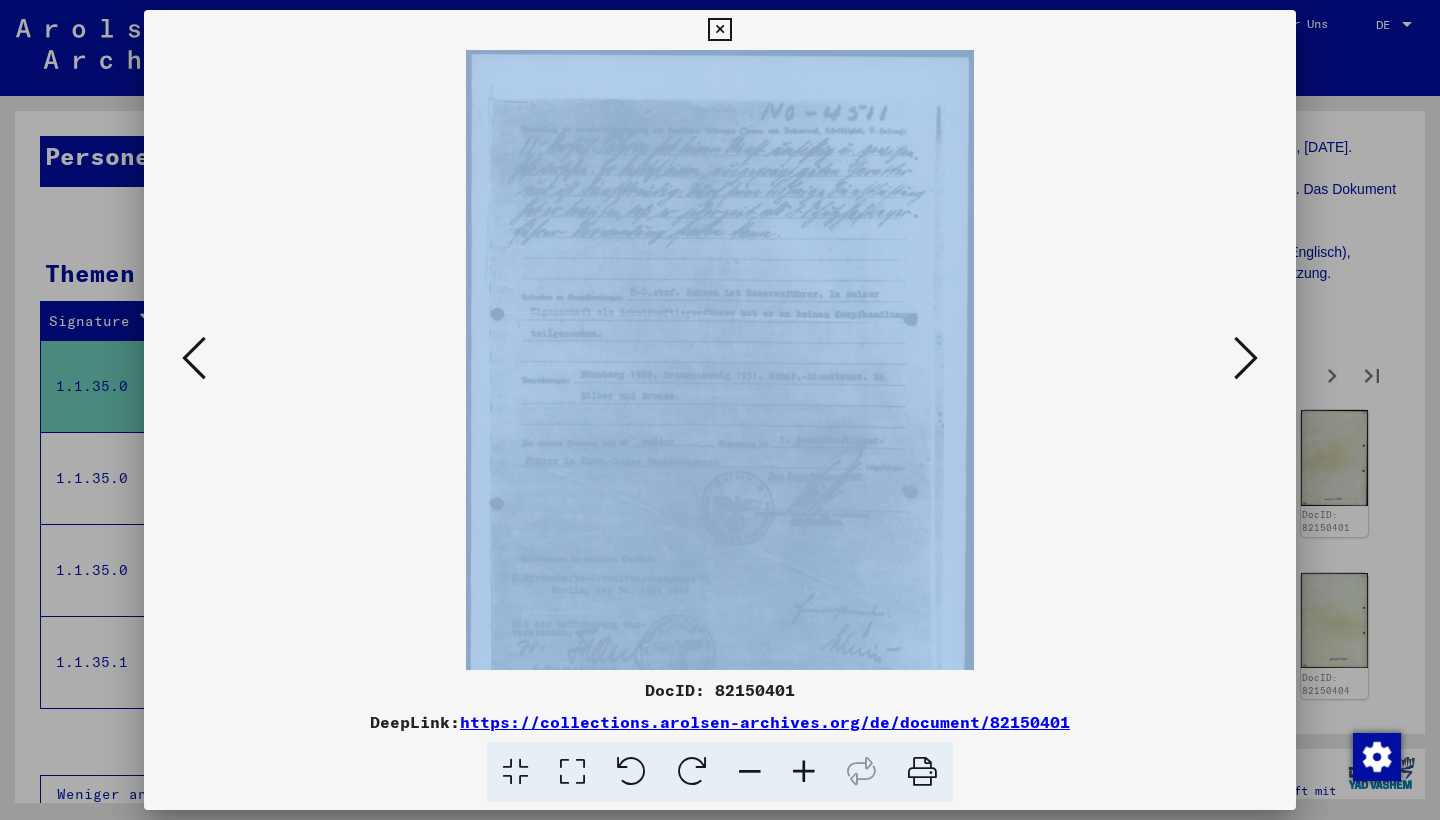 drag, startPoint x: 783, startPoint y: 467, endPoint x: 769, endPoint y: 674, distance: 207.47289 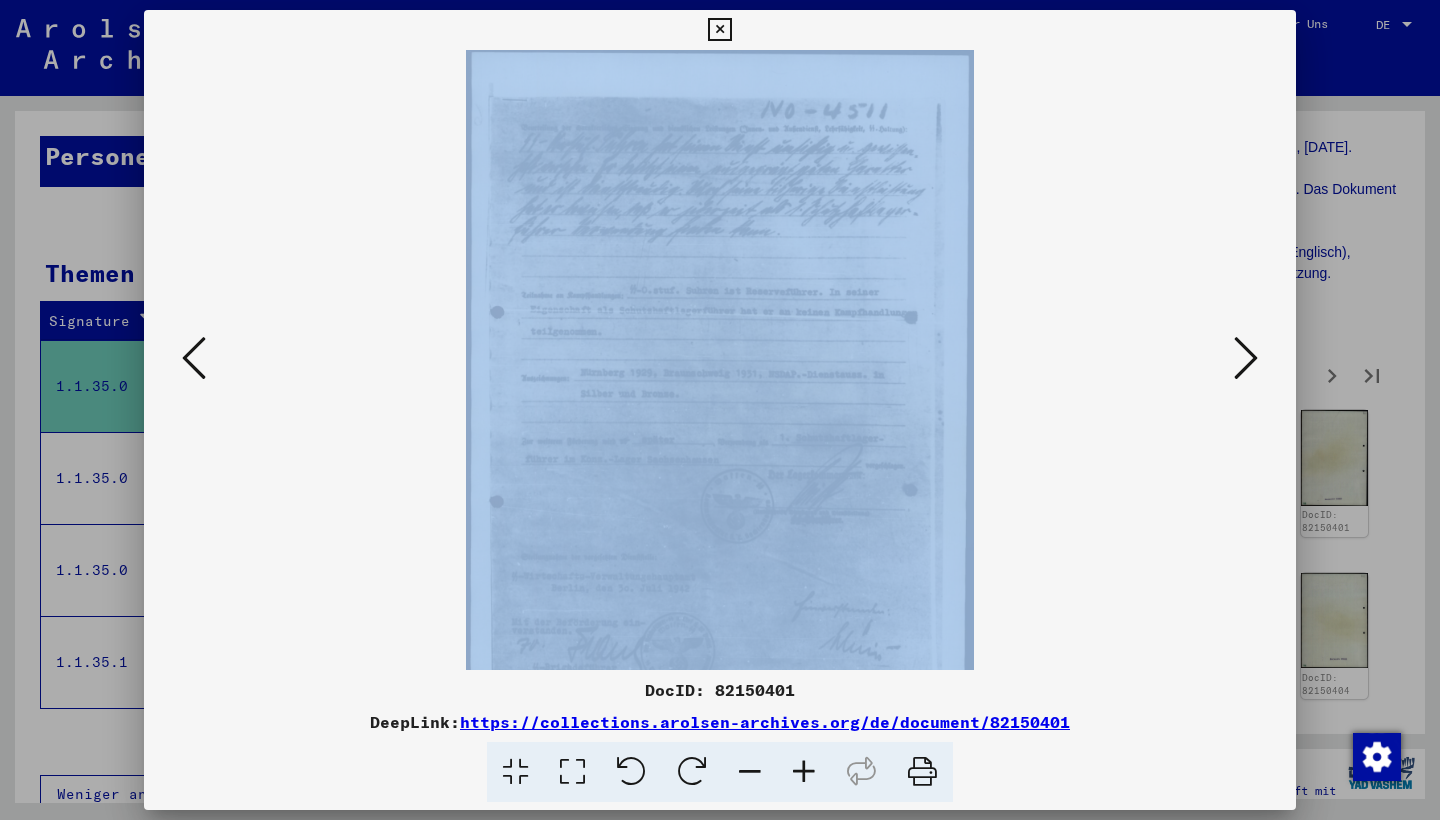 click at bounding box center (720, 358) 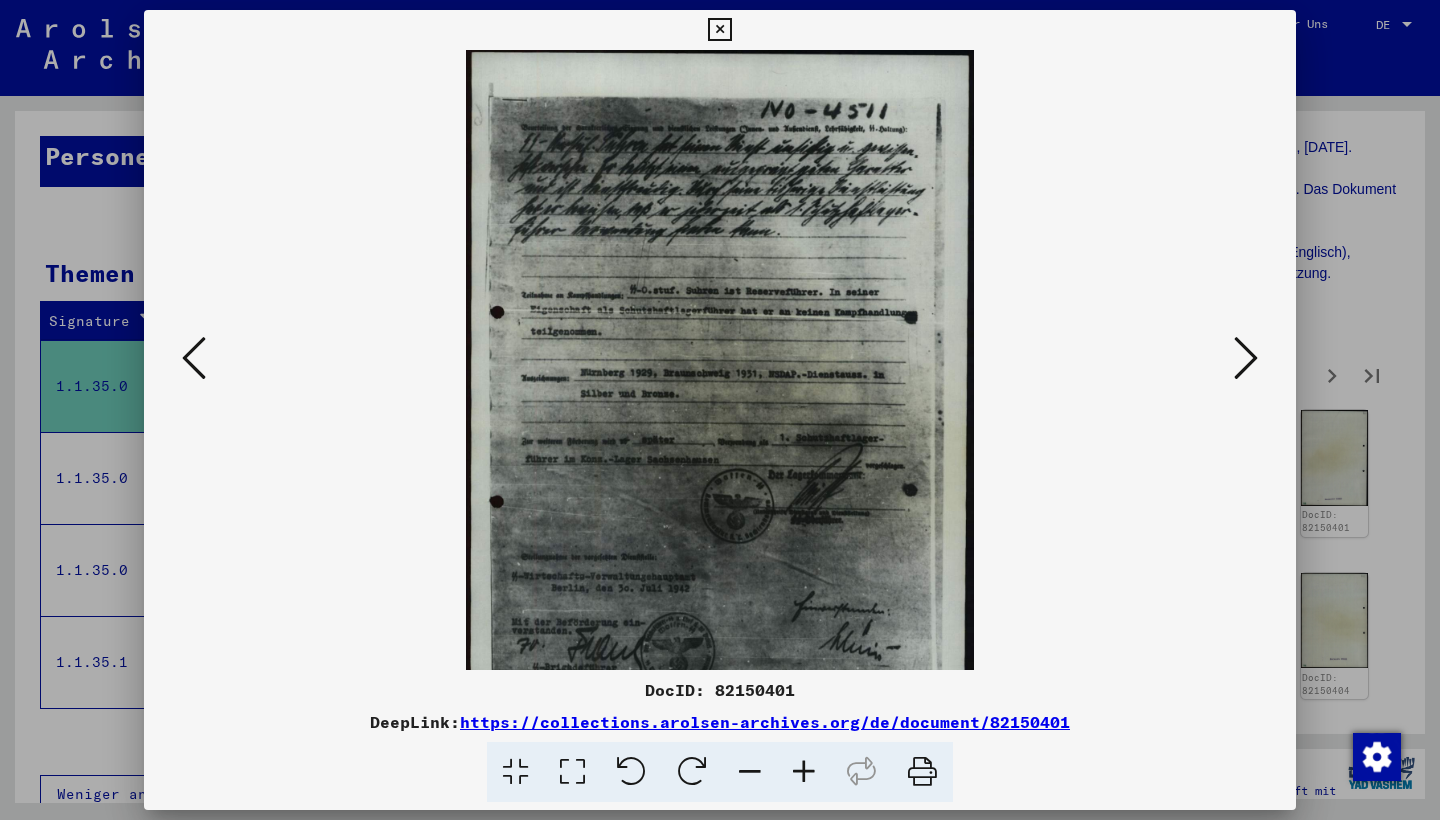 click at bounding box center [750, 772] 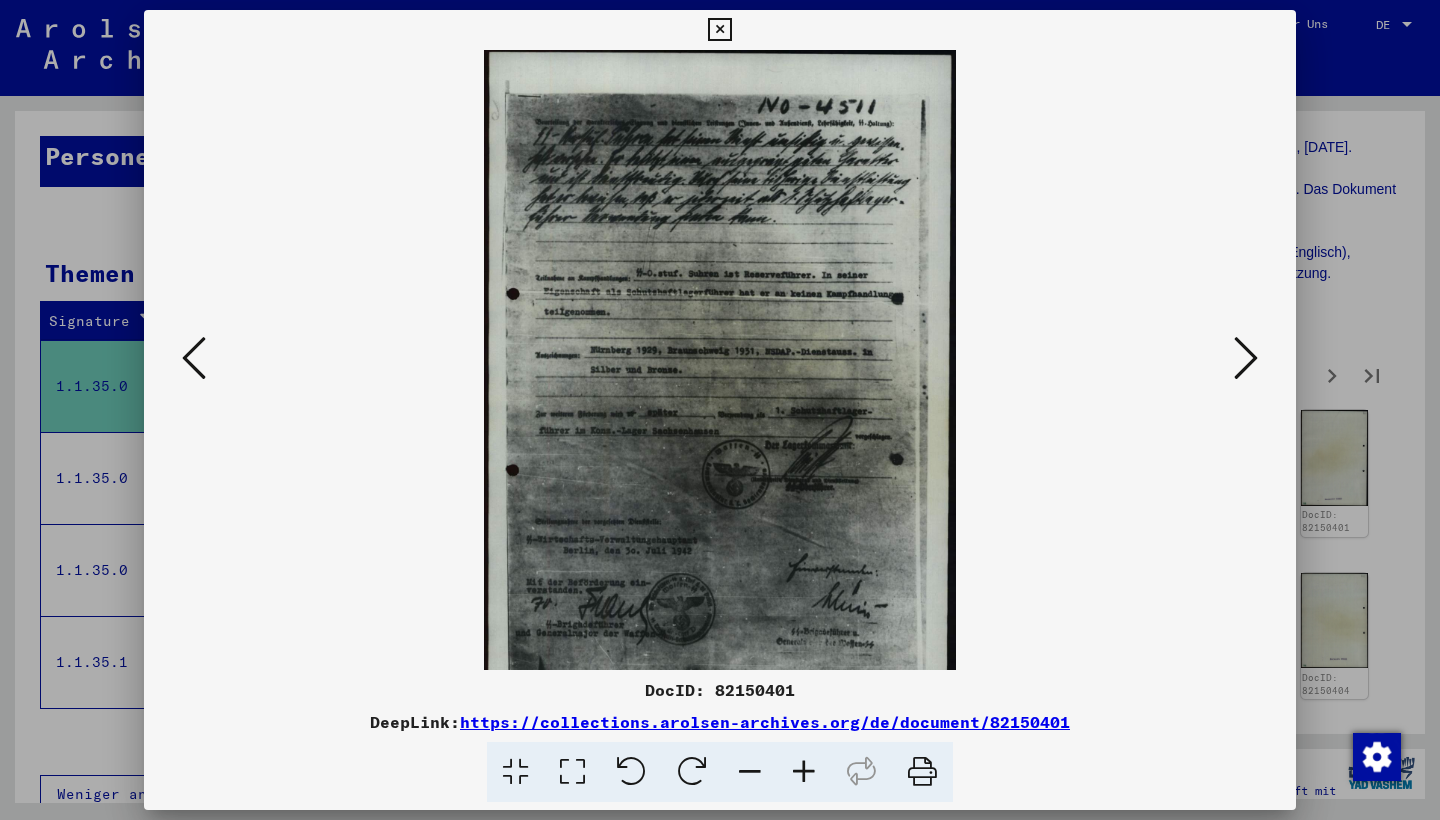 click at bounding box center [750, 772] 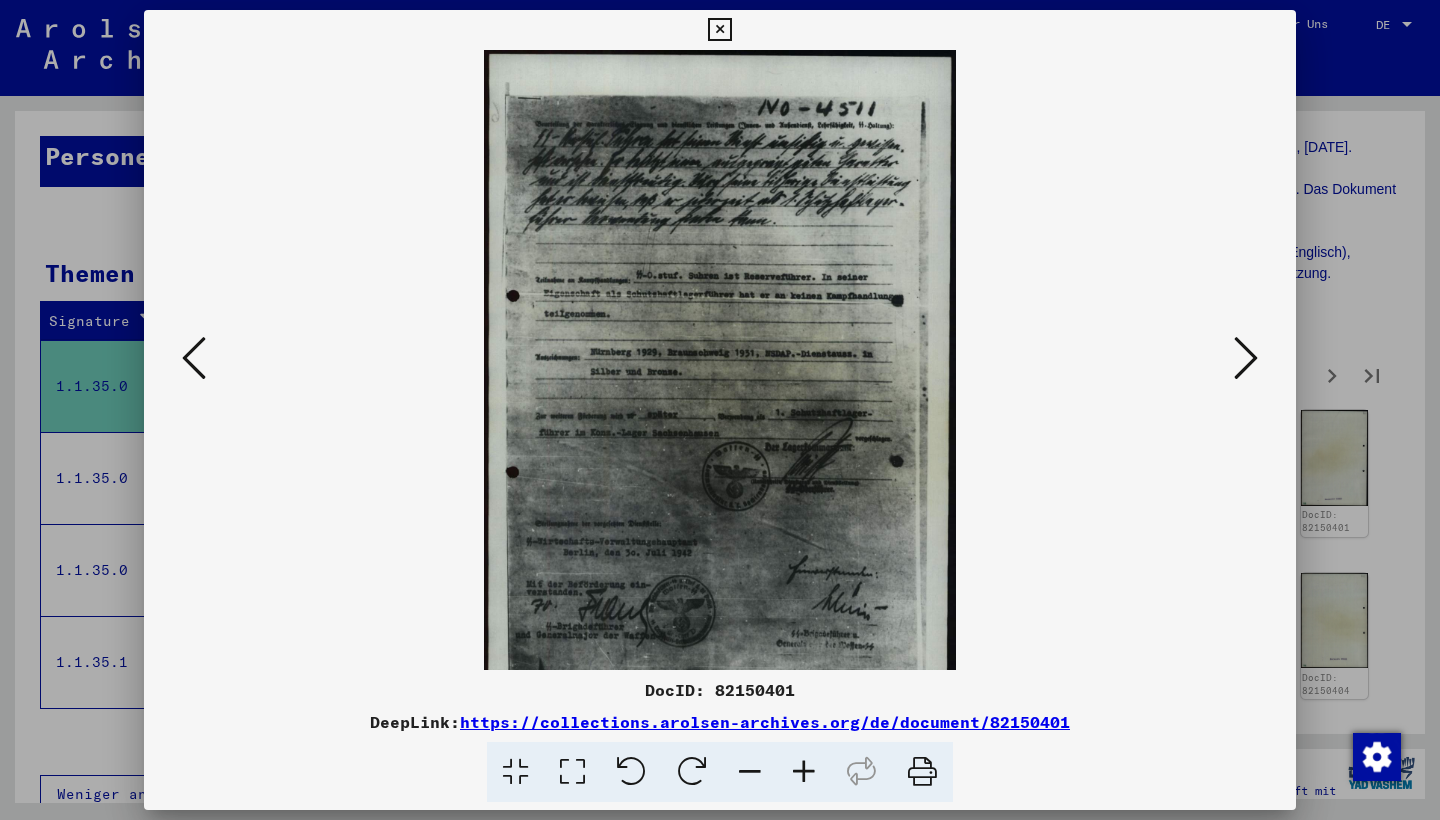 click at bounding box center [750, 772] 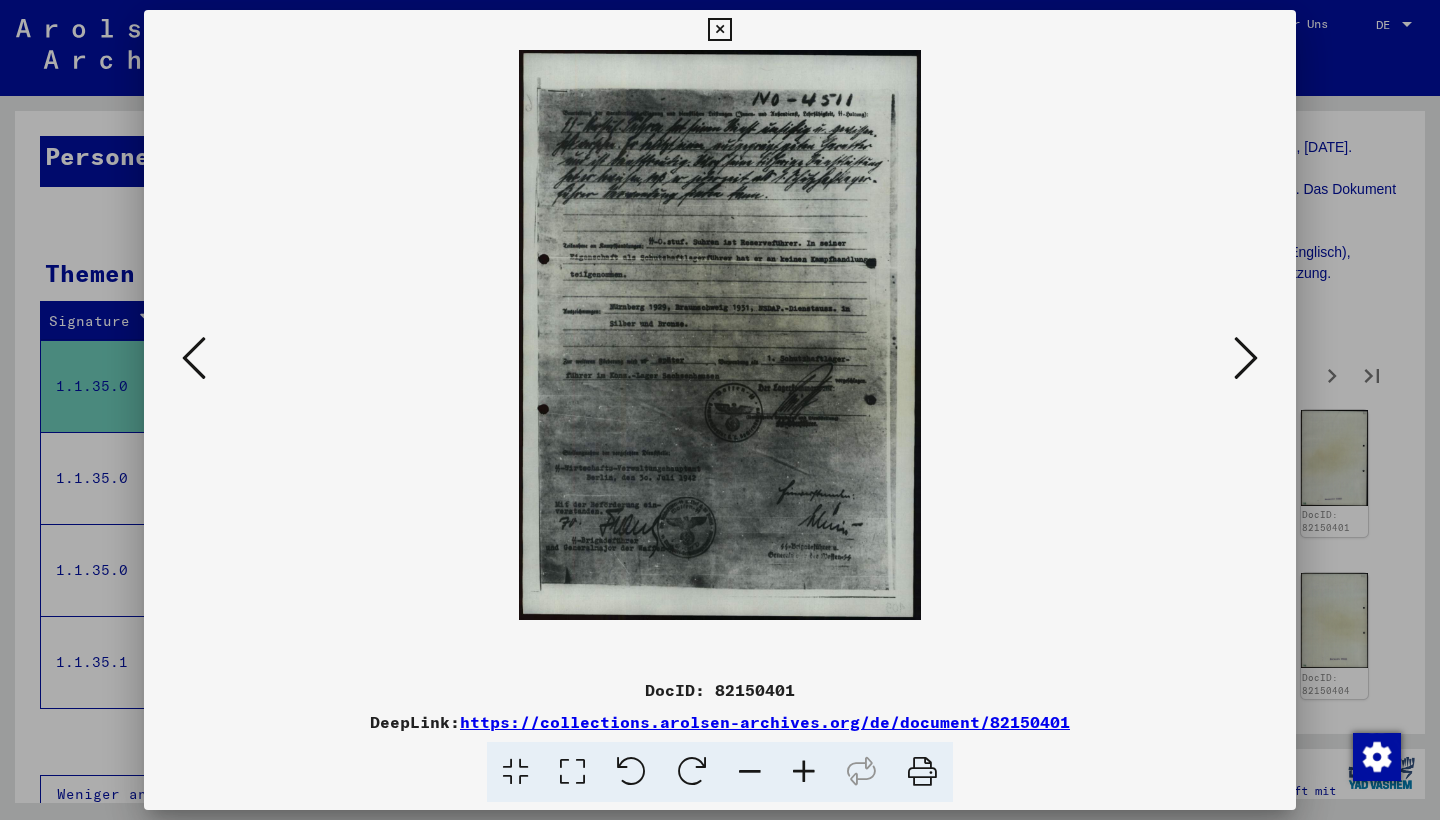 click at bounding box center [1246, 358] 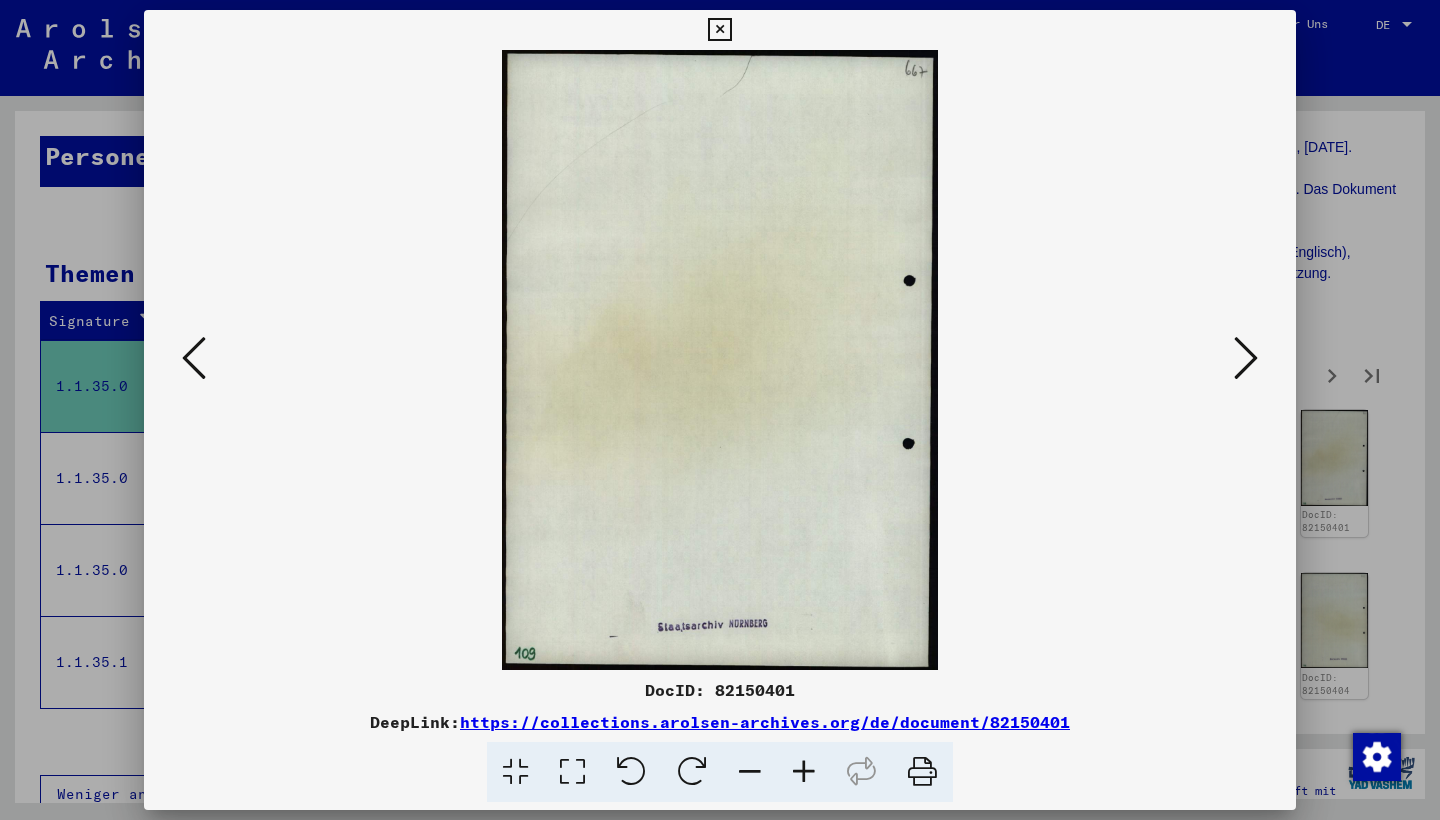 click at bounding box center (1246, 358) 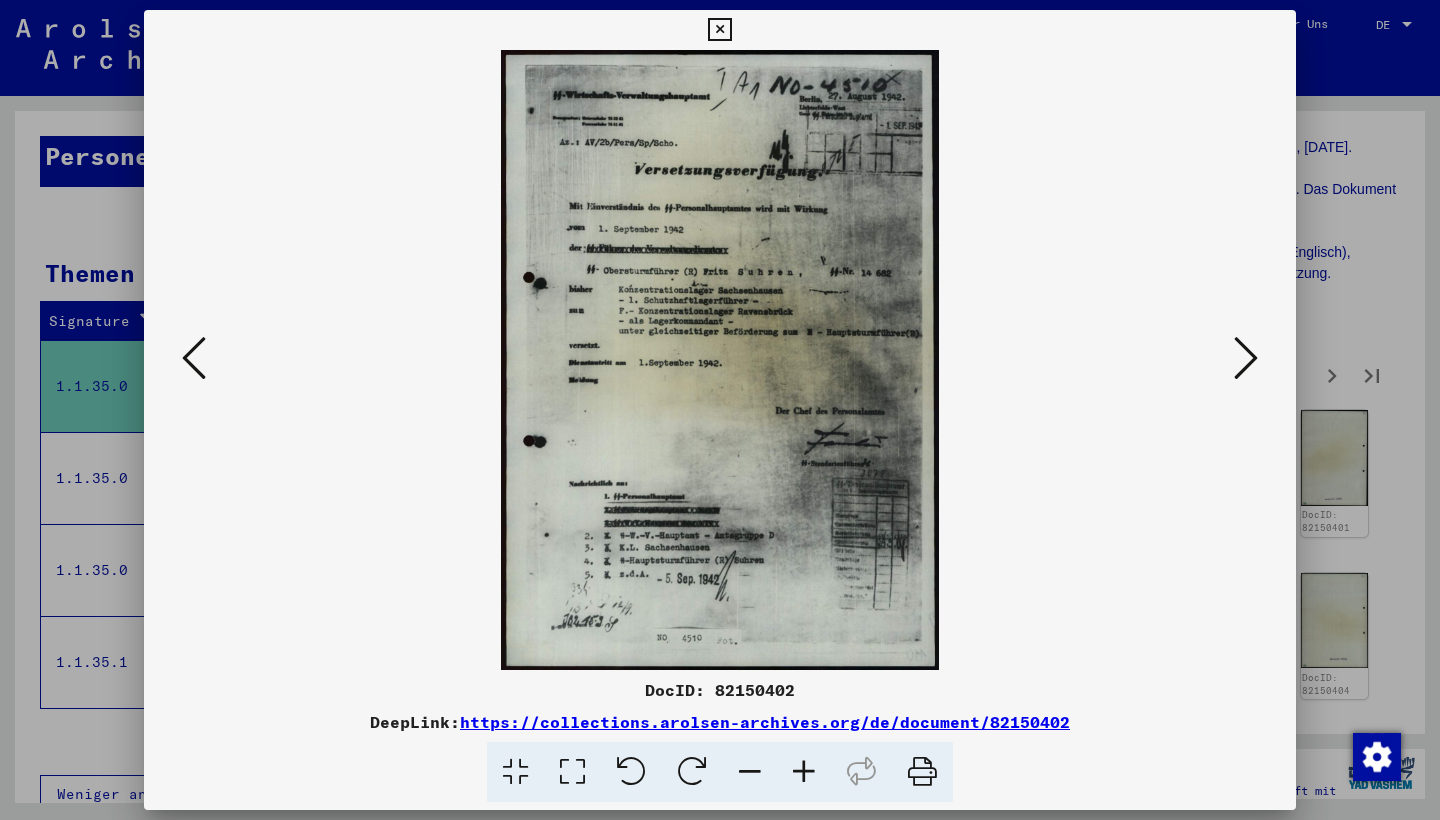 click at bounding box center [804, 772] 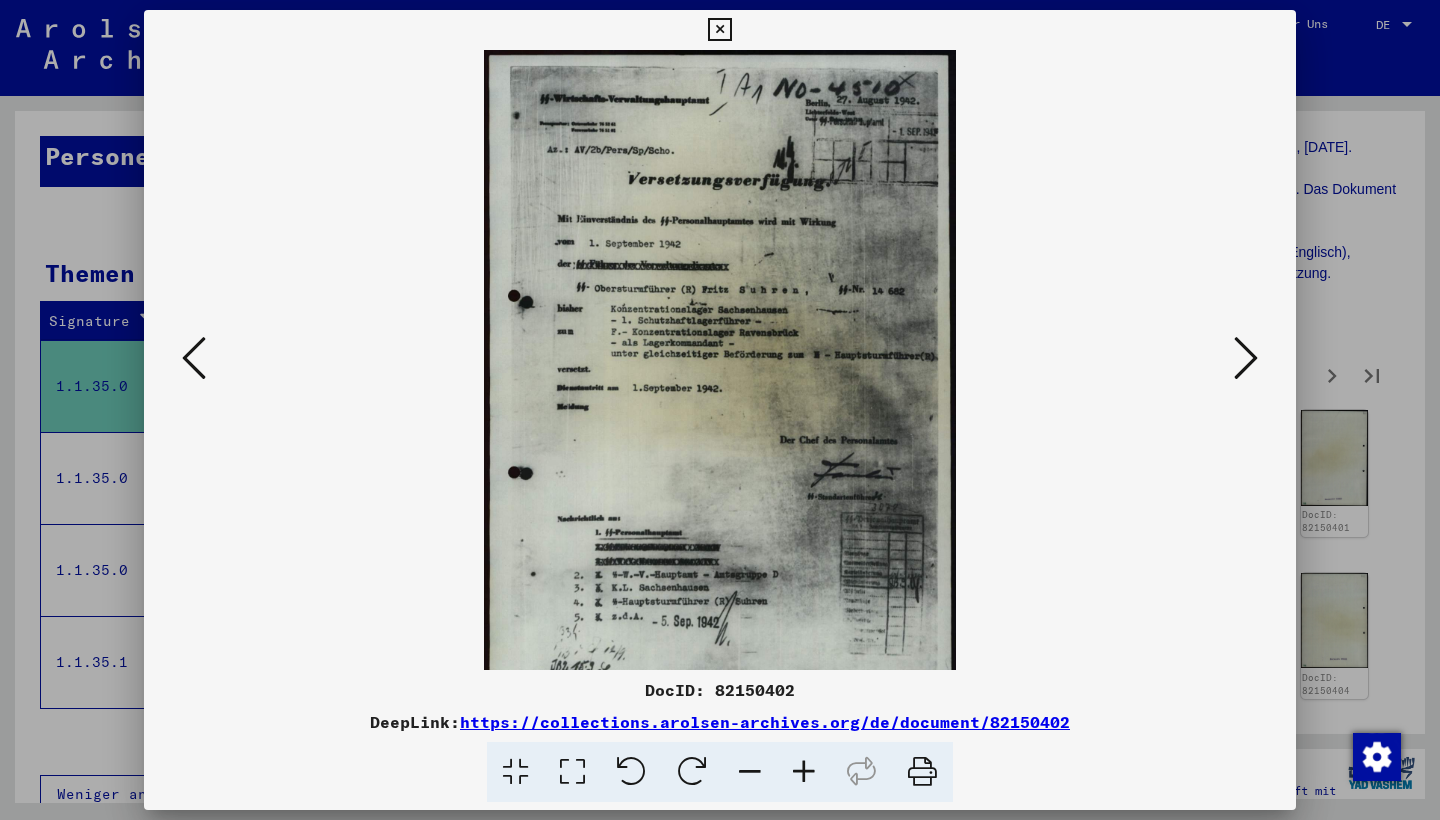 click at bounding box center (804, 772) 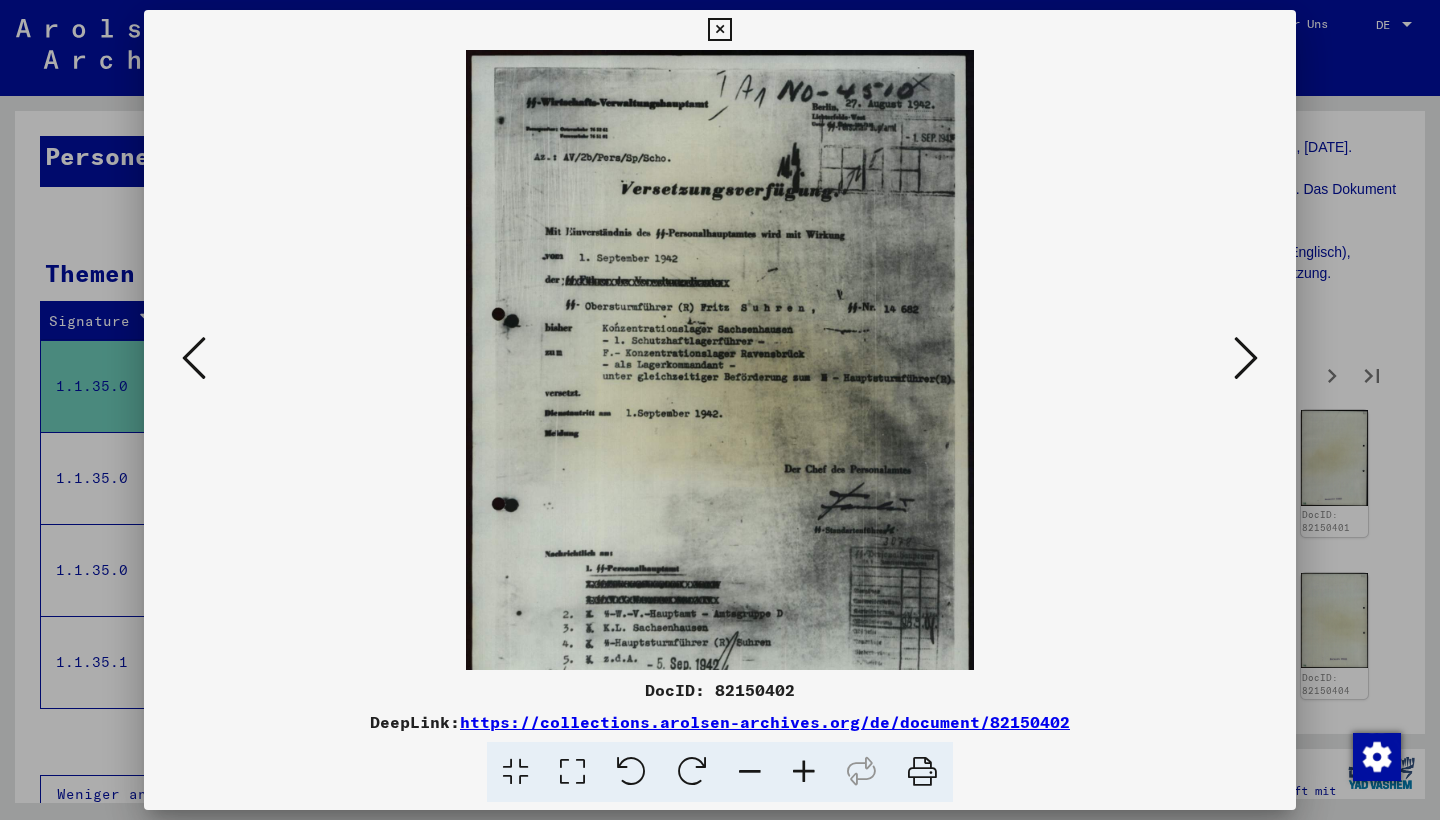 click at bounding box center [804, 772] 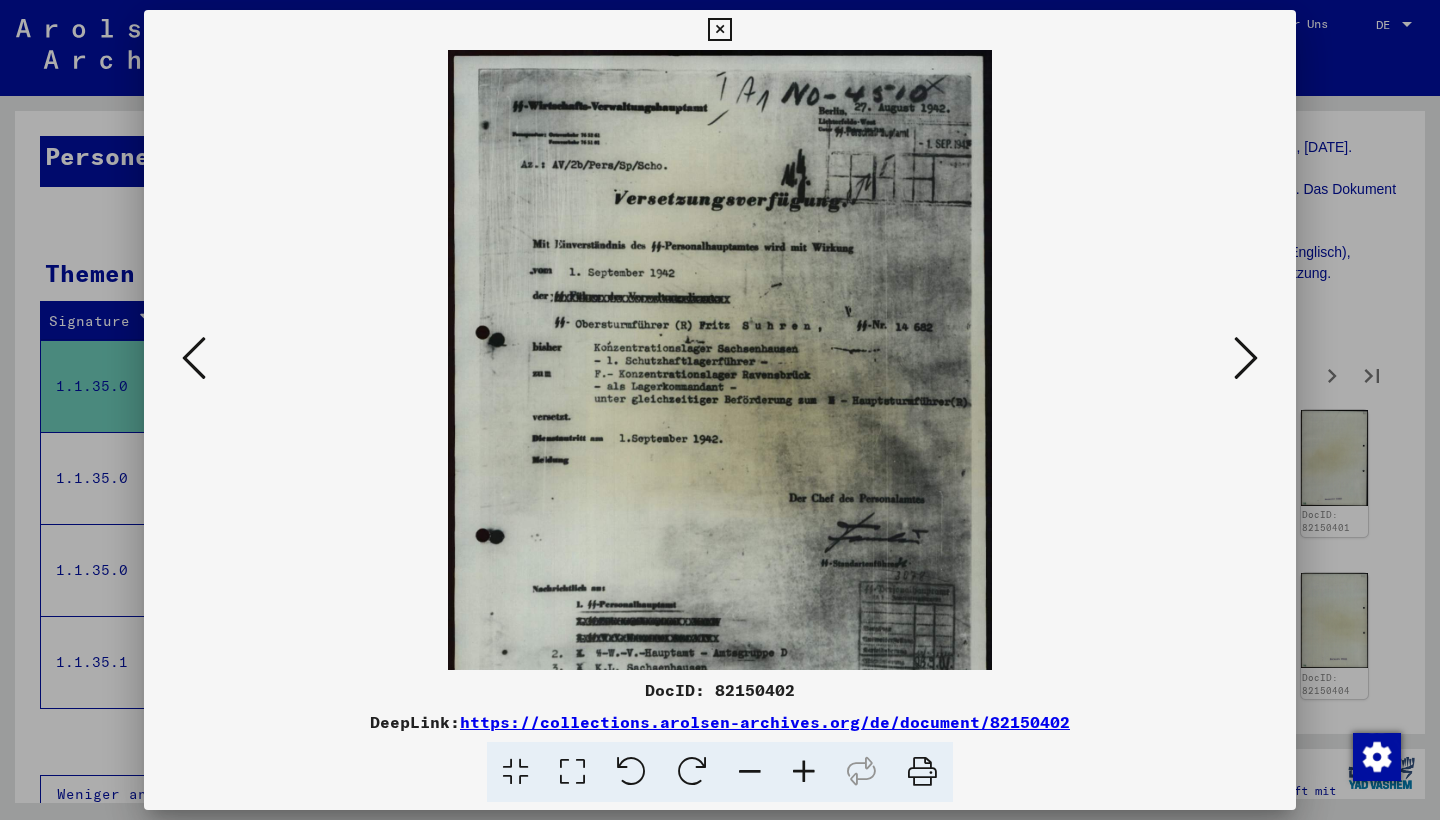 click at bounding box center [804, 772] 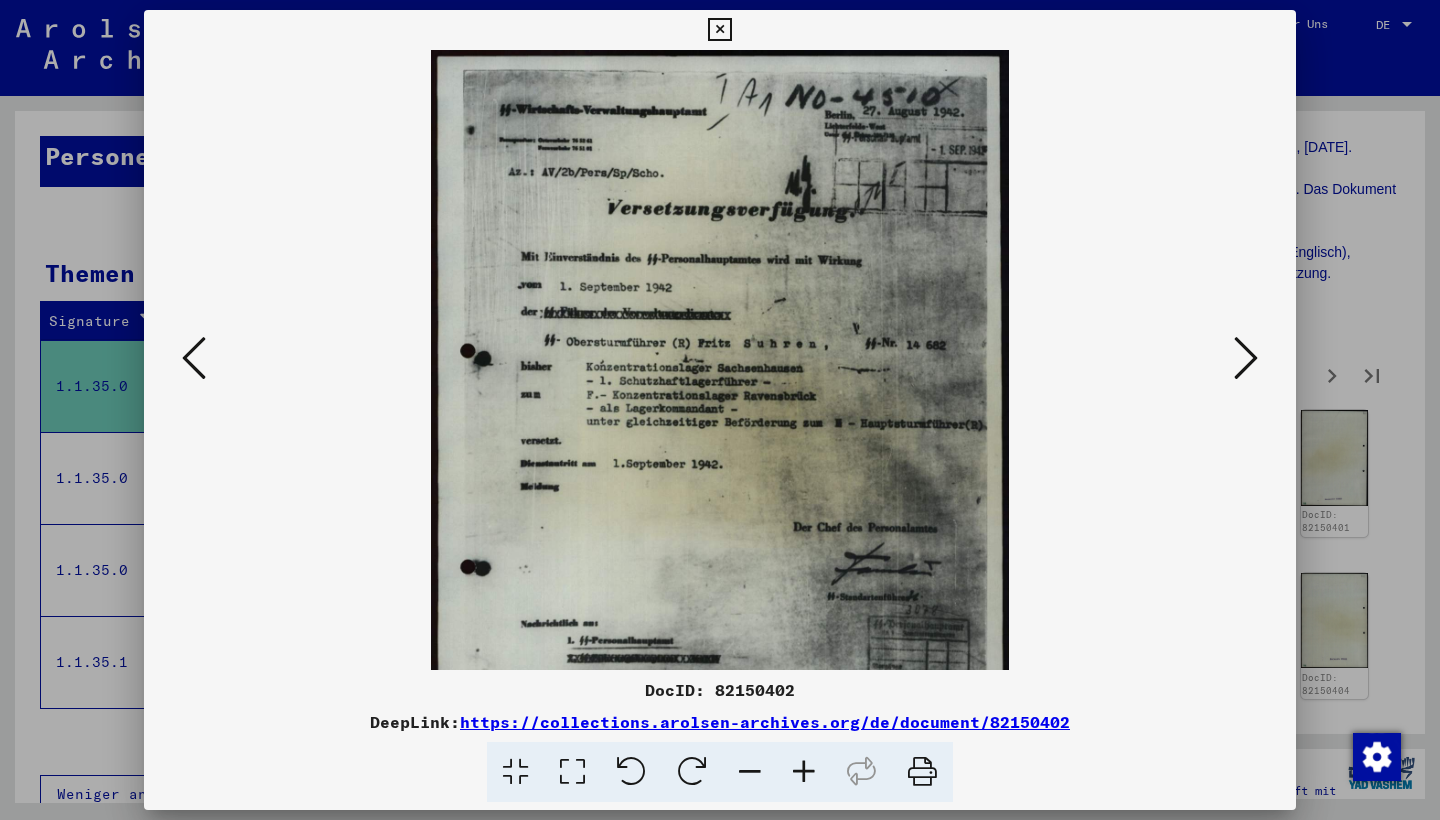 scroll, scrollTop: 0, scrollLeft: 0, axis: both 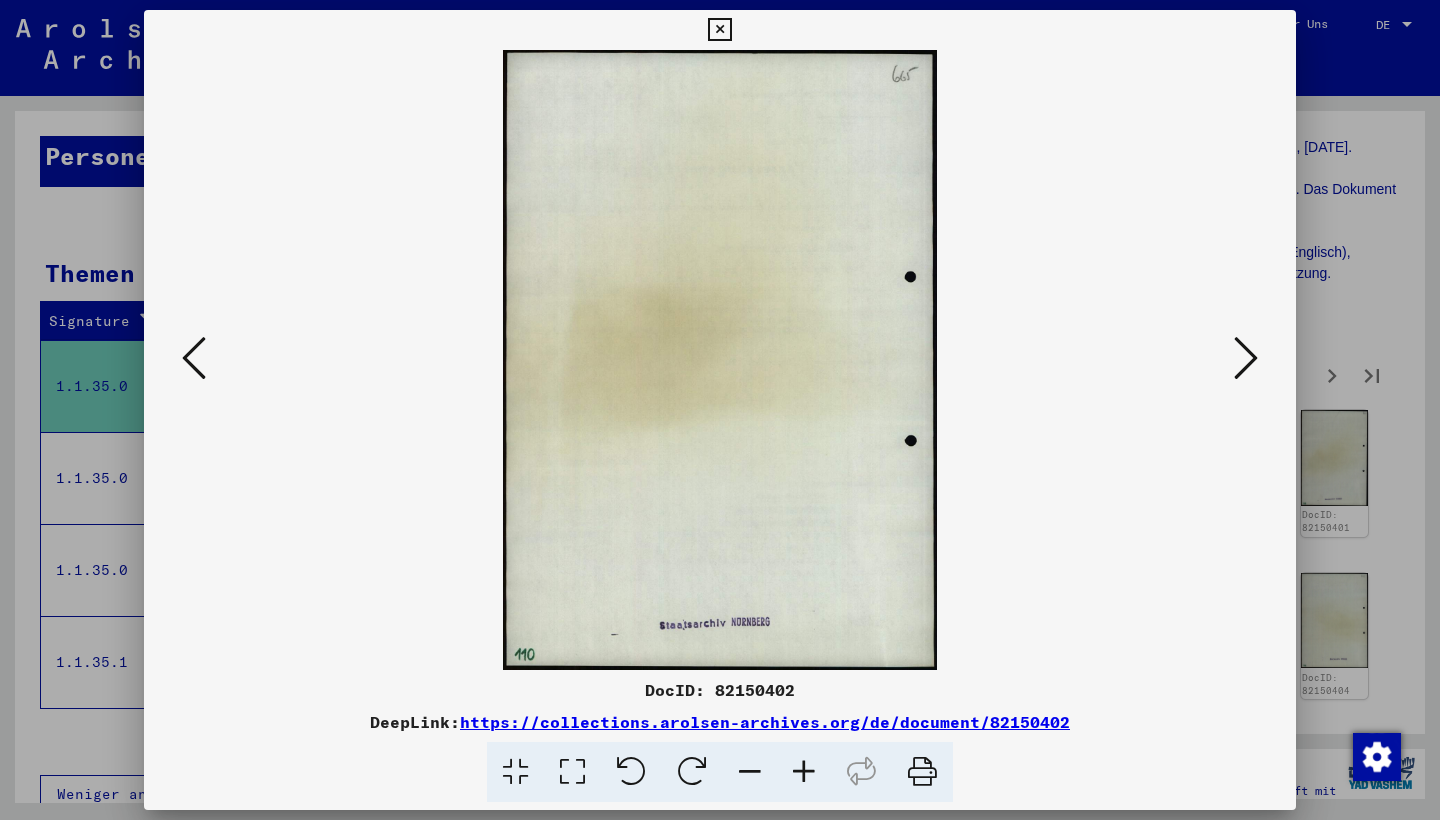 click at bounding box center [1246, 358] 